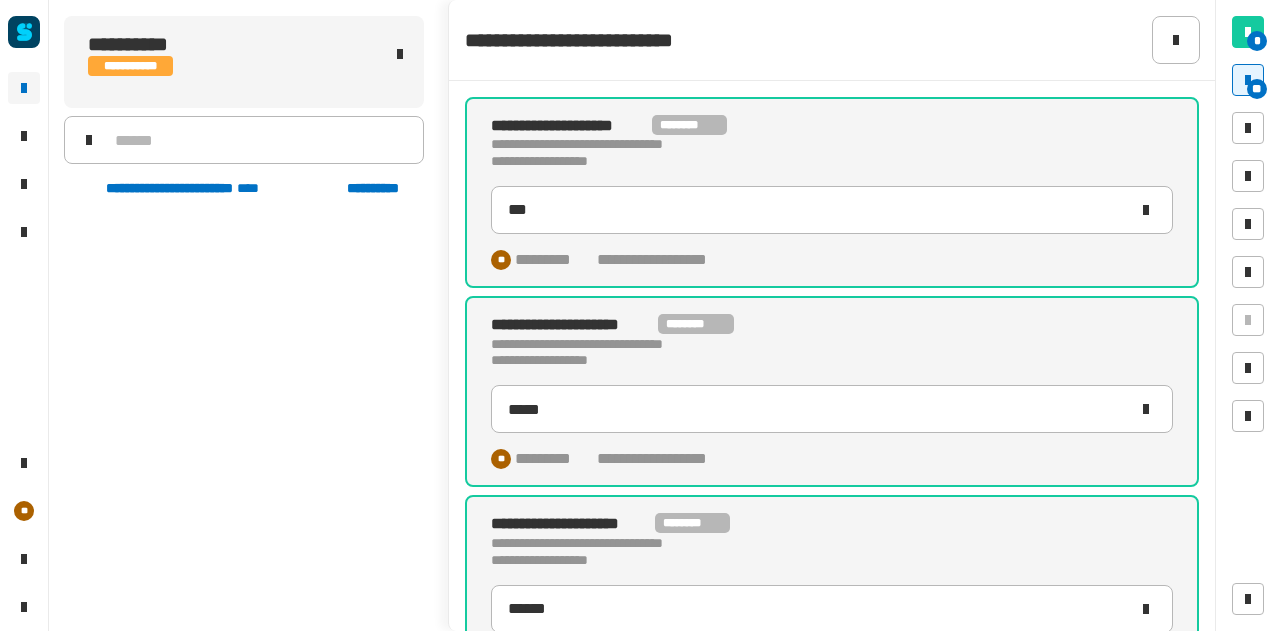 scroll, scrollTop: 0, scrollLeft: 0, axis: both 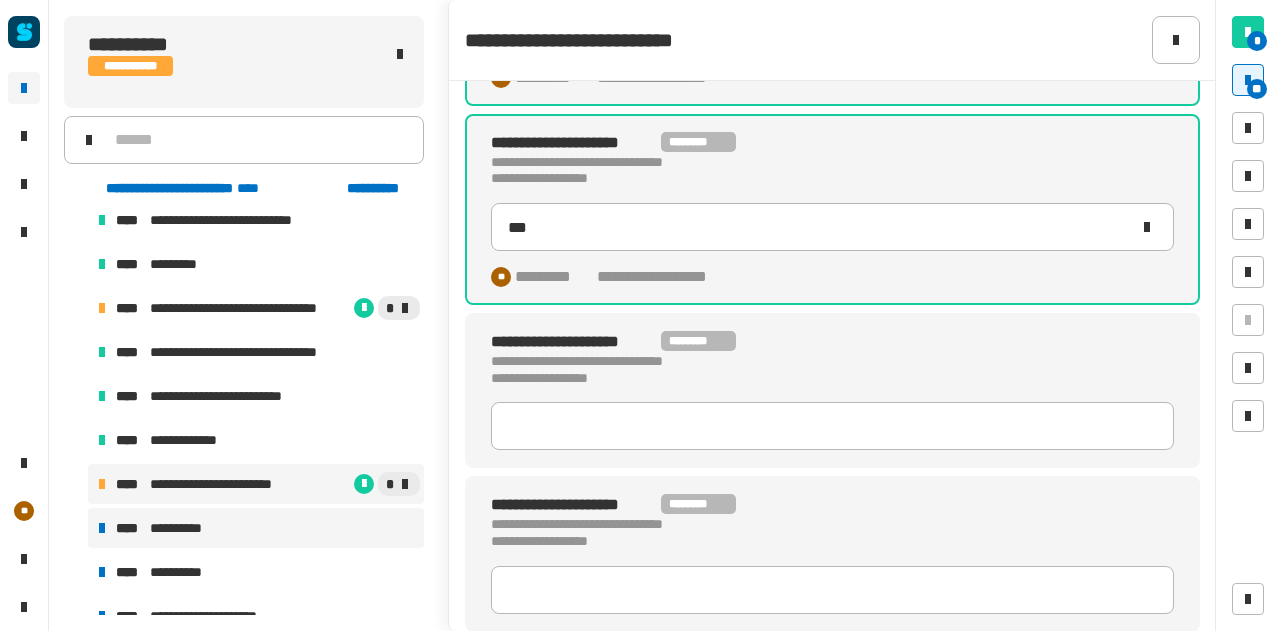 click on "**********" at bounding box center (256, 528) 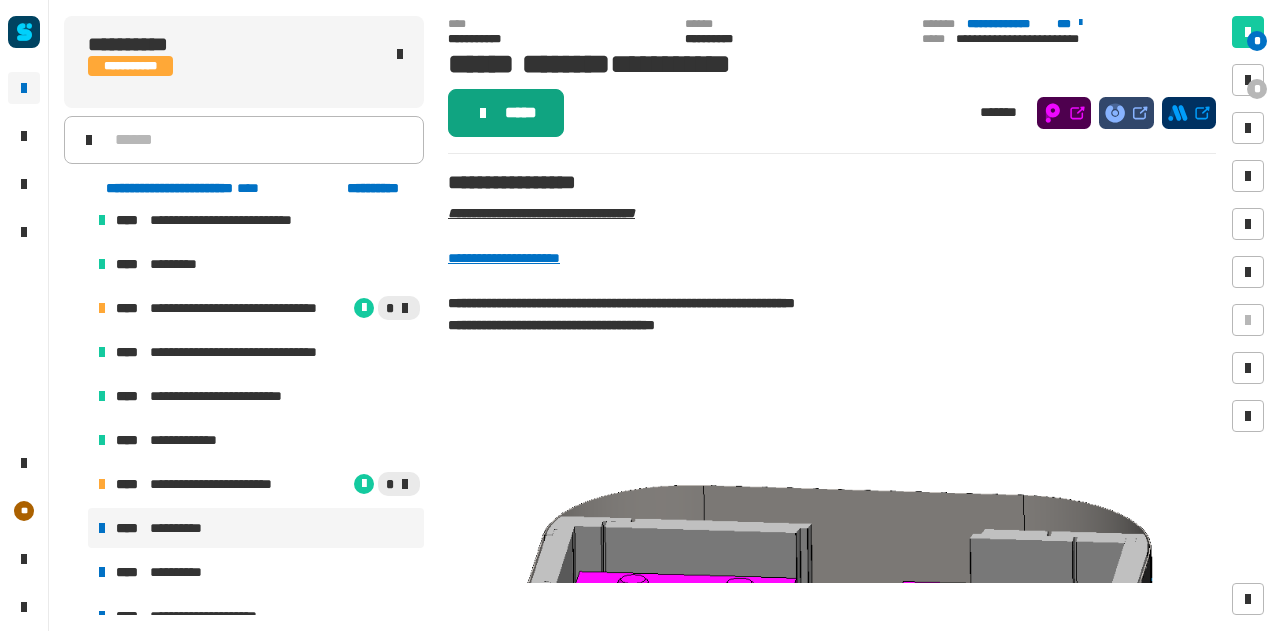 click on "*****" 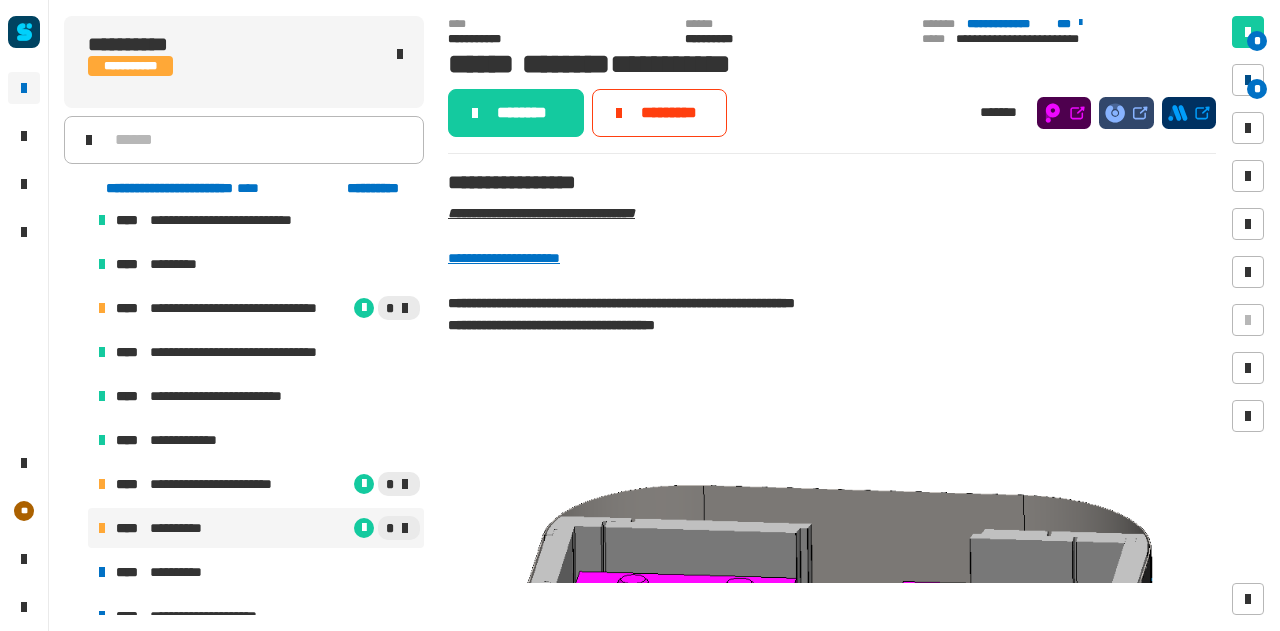 click at bounding box center [1248, 80] 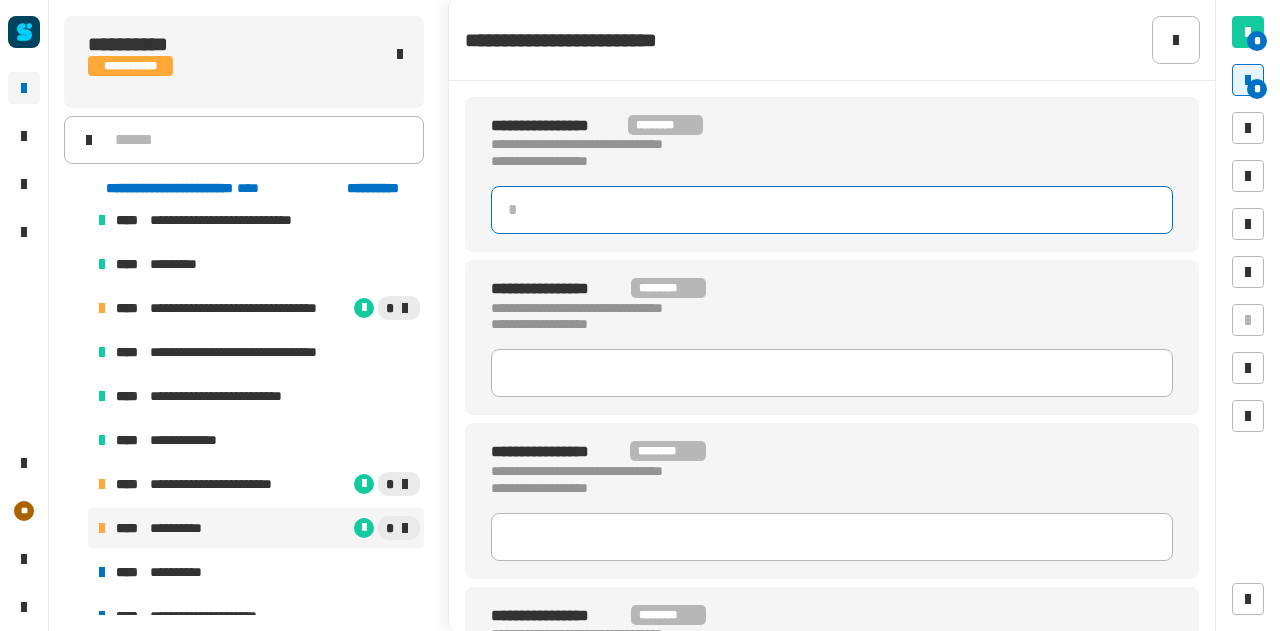 click 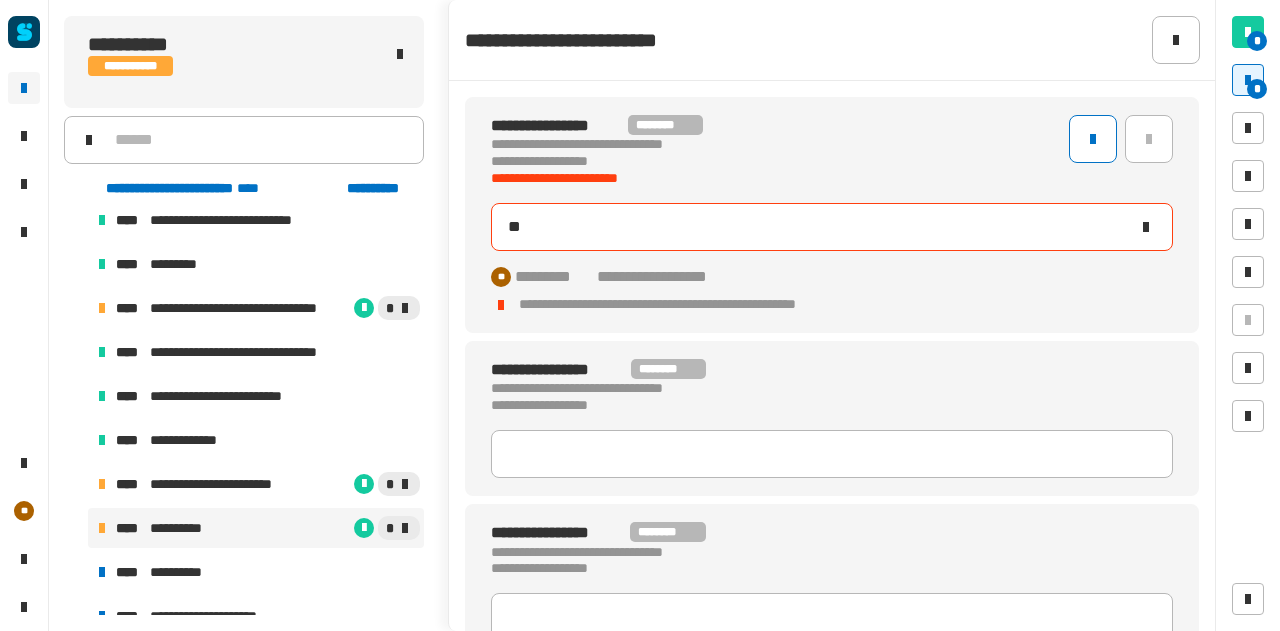 type on "***" 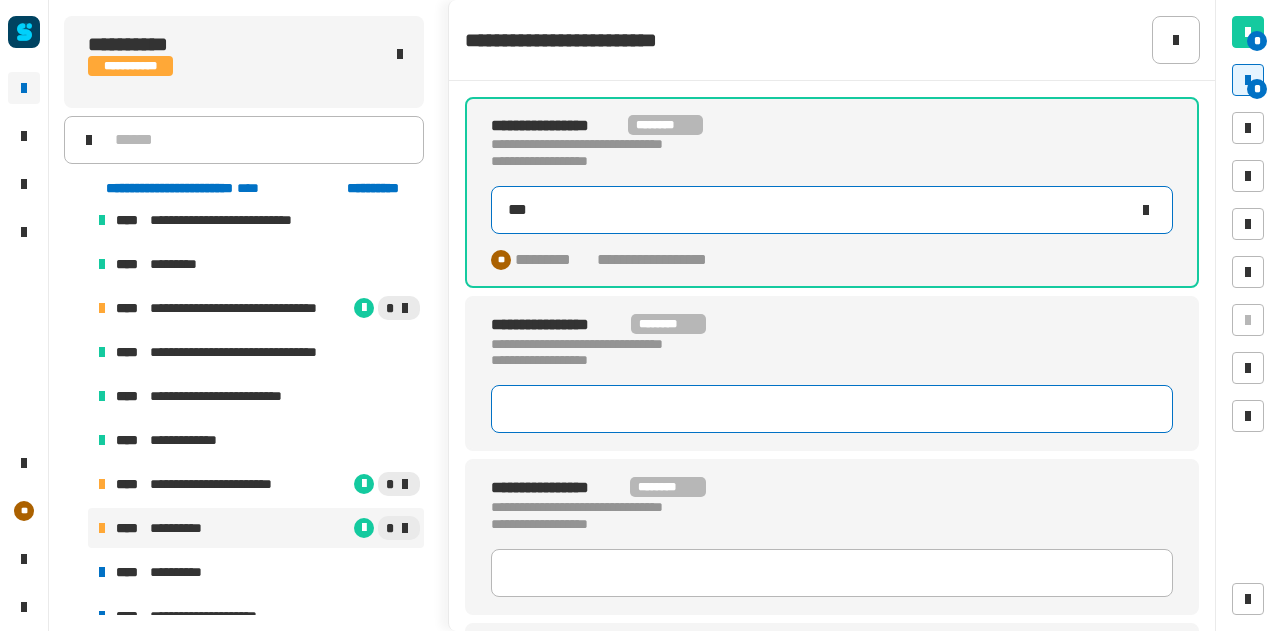 type on "*" 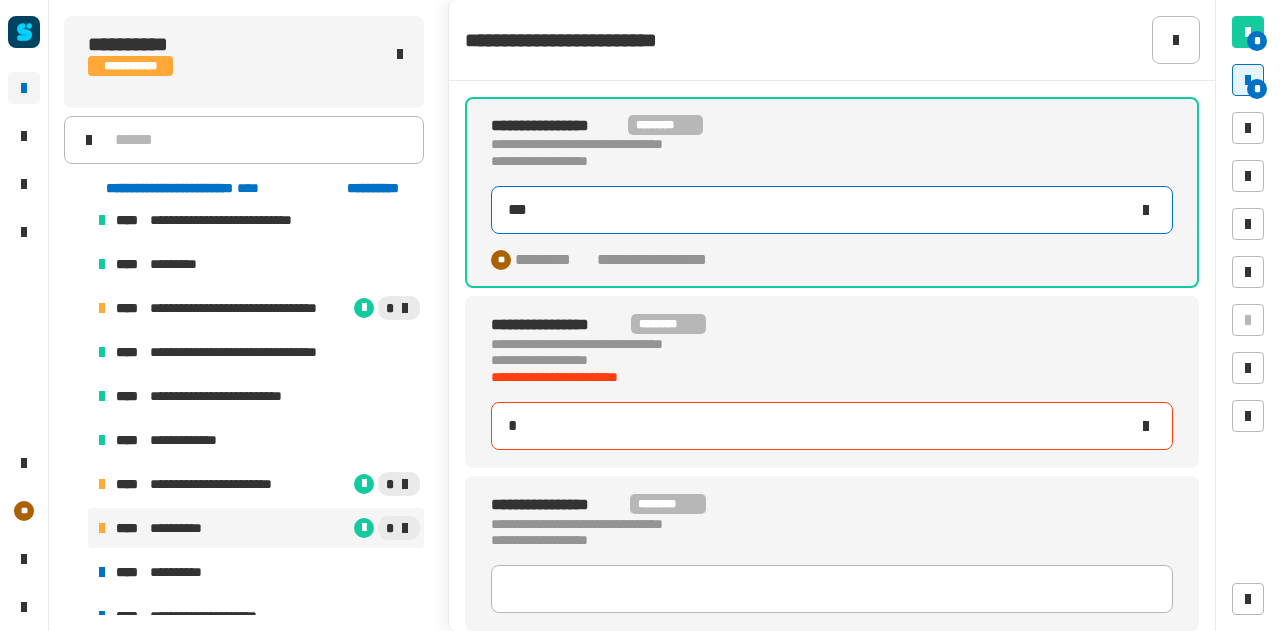 type on "***" 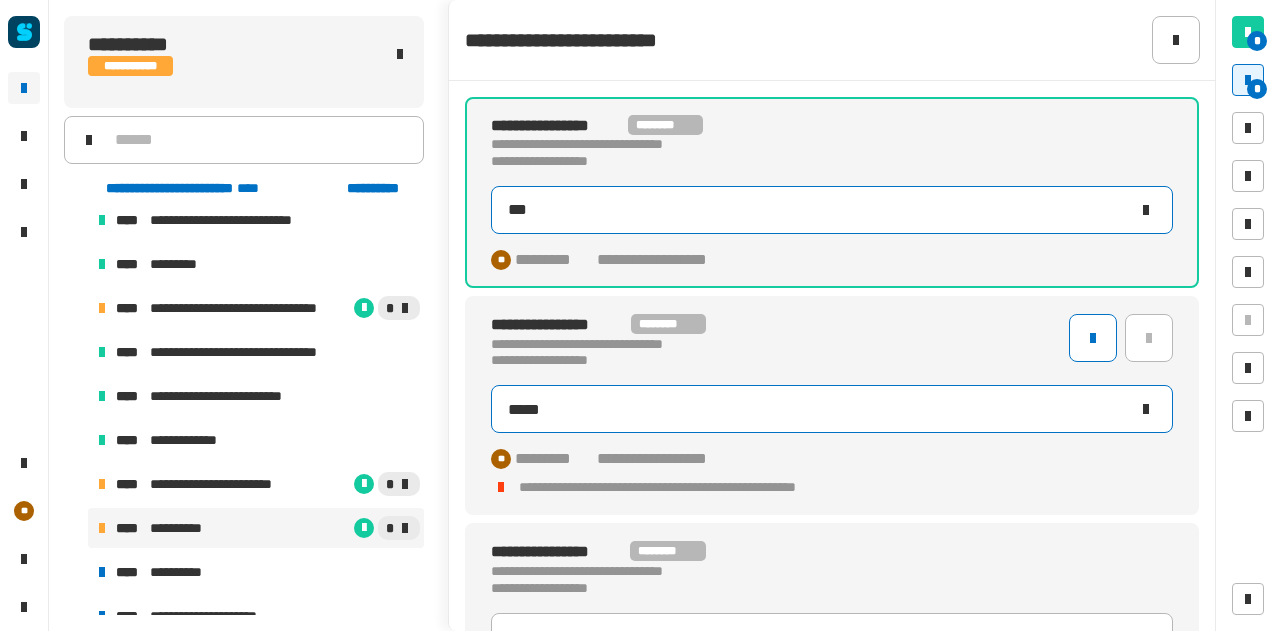 type on "*****" 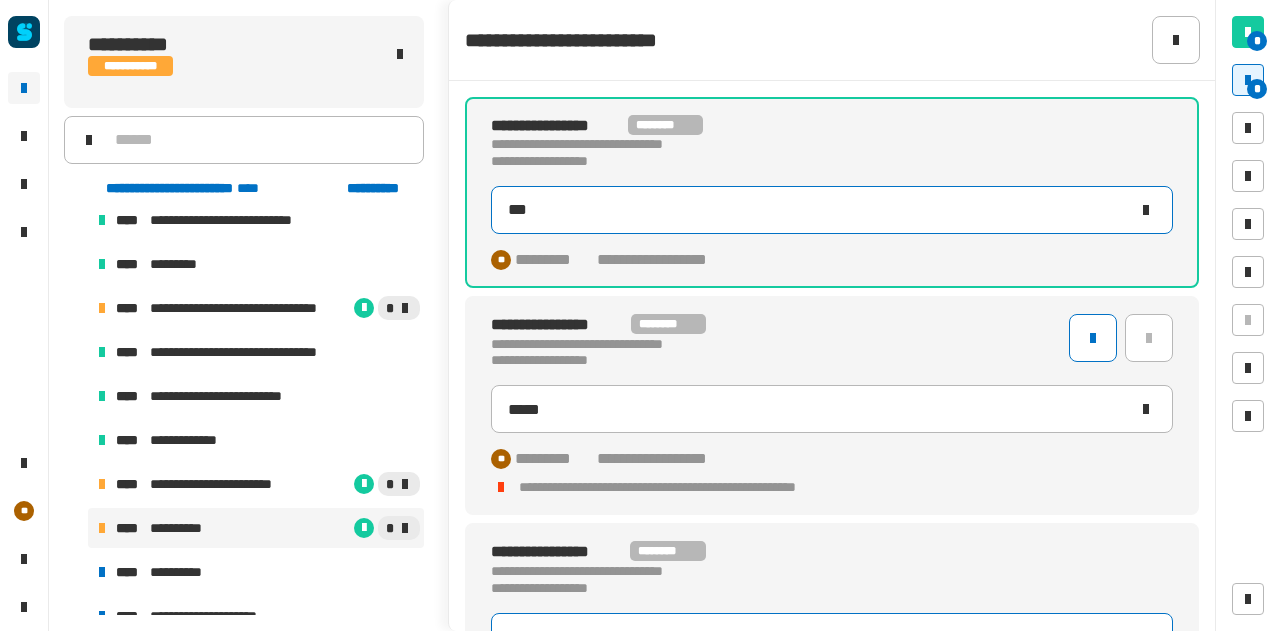 scroll, scrollTop: 28, scrollLeft: 0, axis: vertical 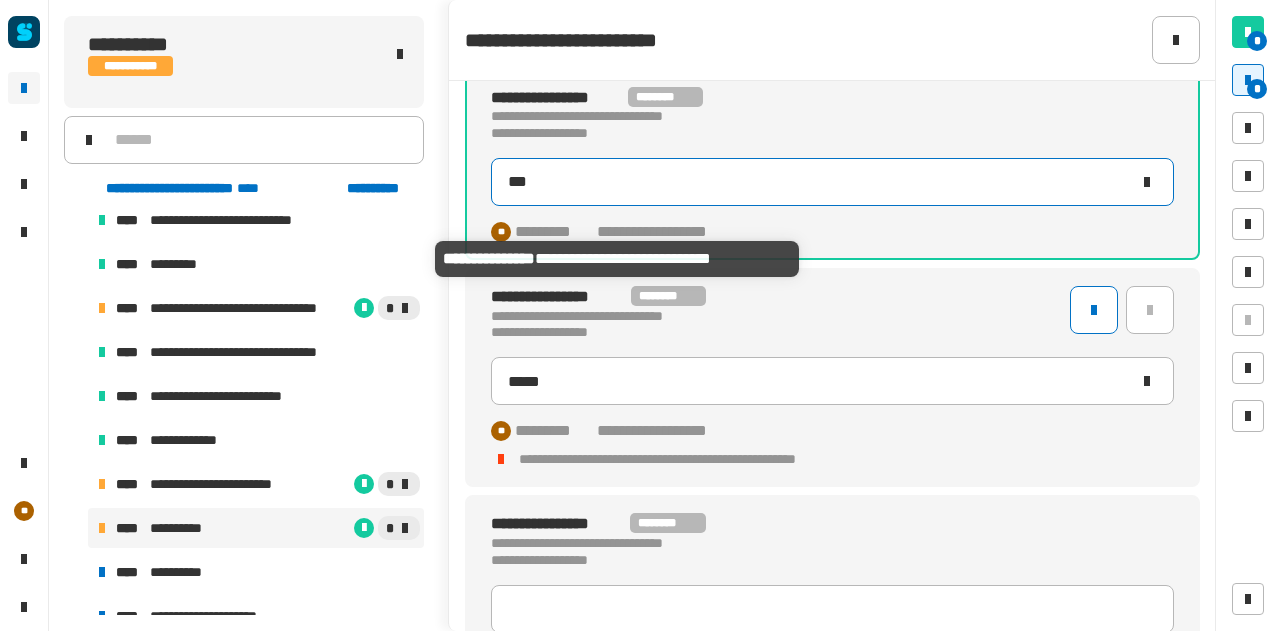 type 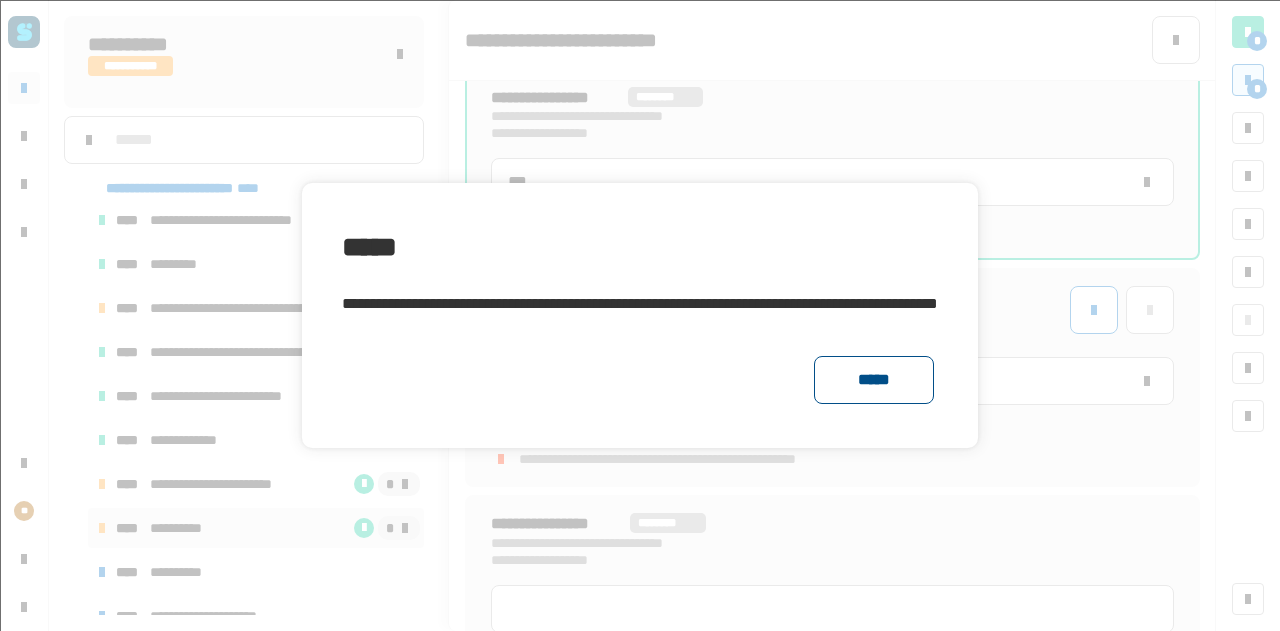 click on "*****" 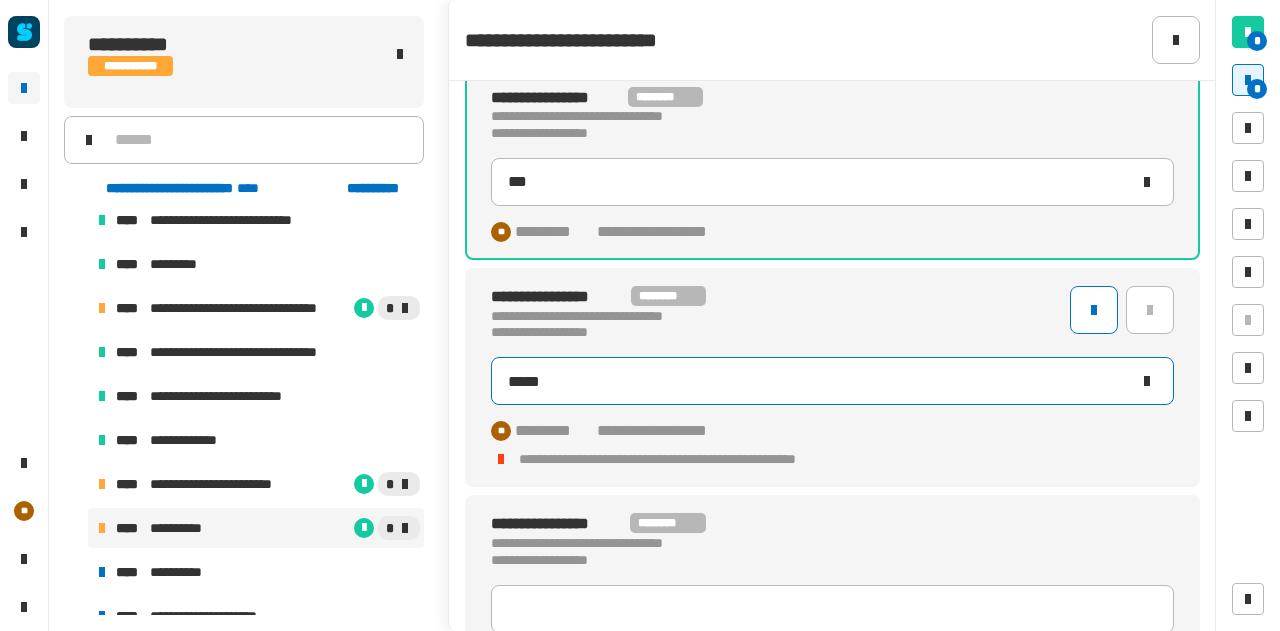 click on "*****" 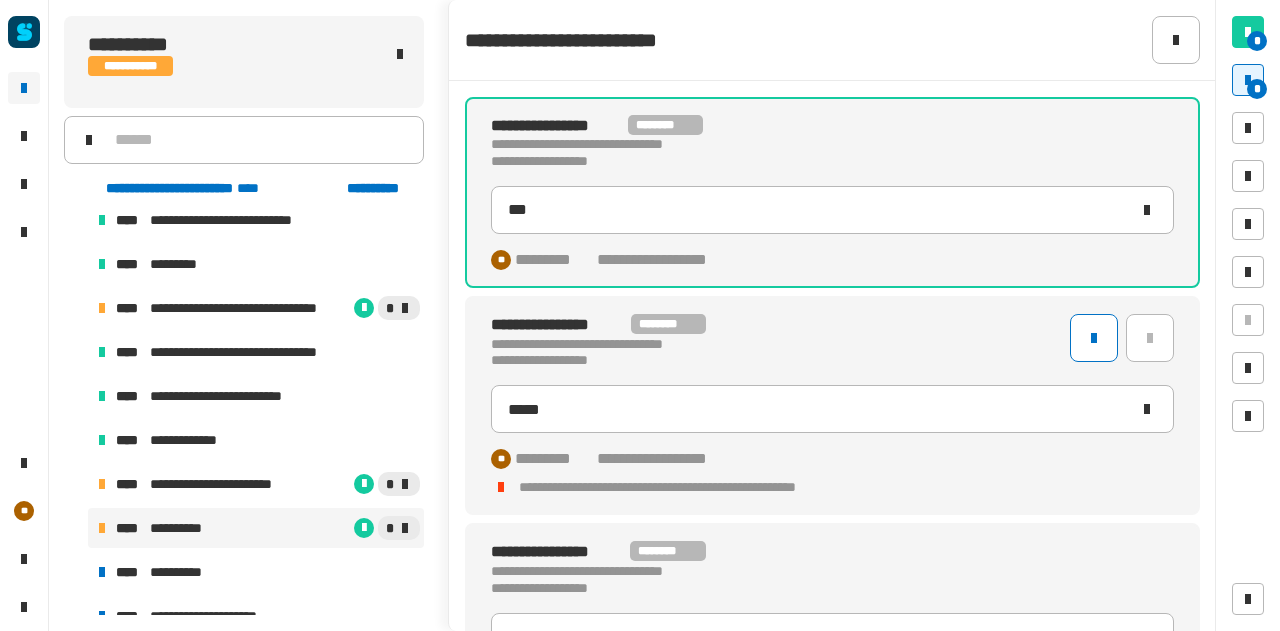 click on "**********" 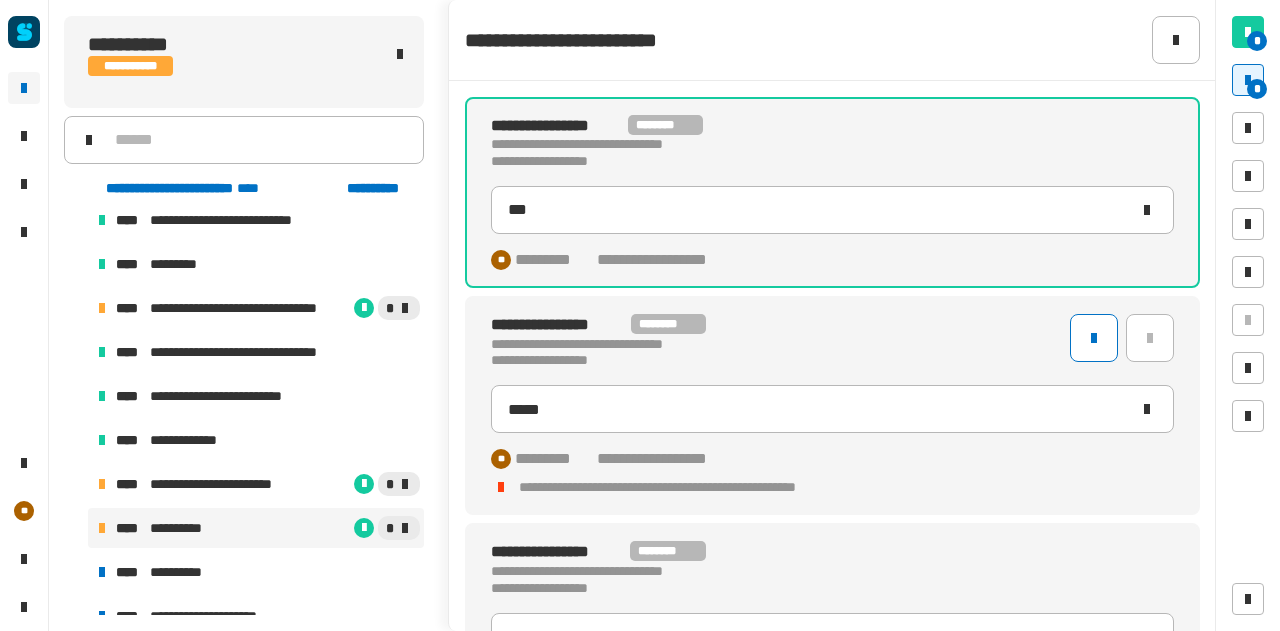 scroll, scrollTop: 138, scrollLeft: 0, axis: vertical 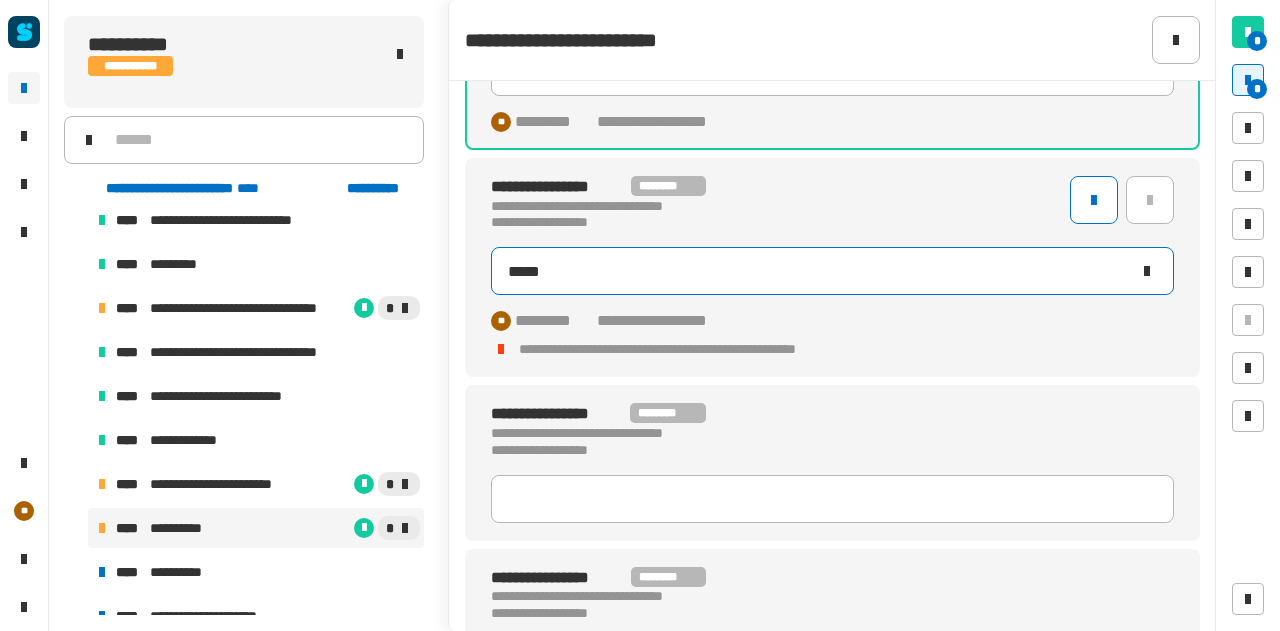 click on "*****" 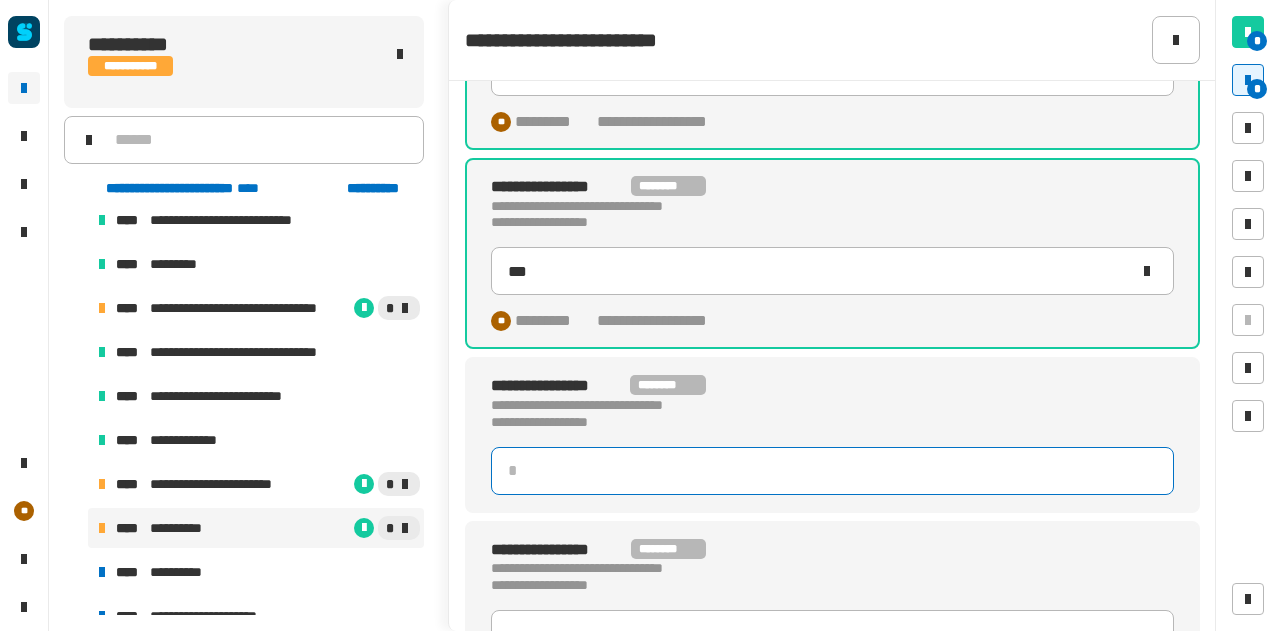 click 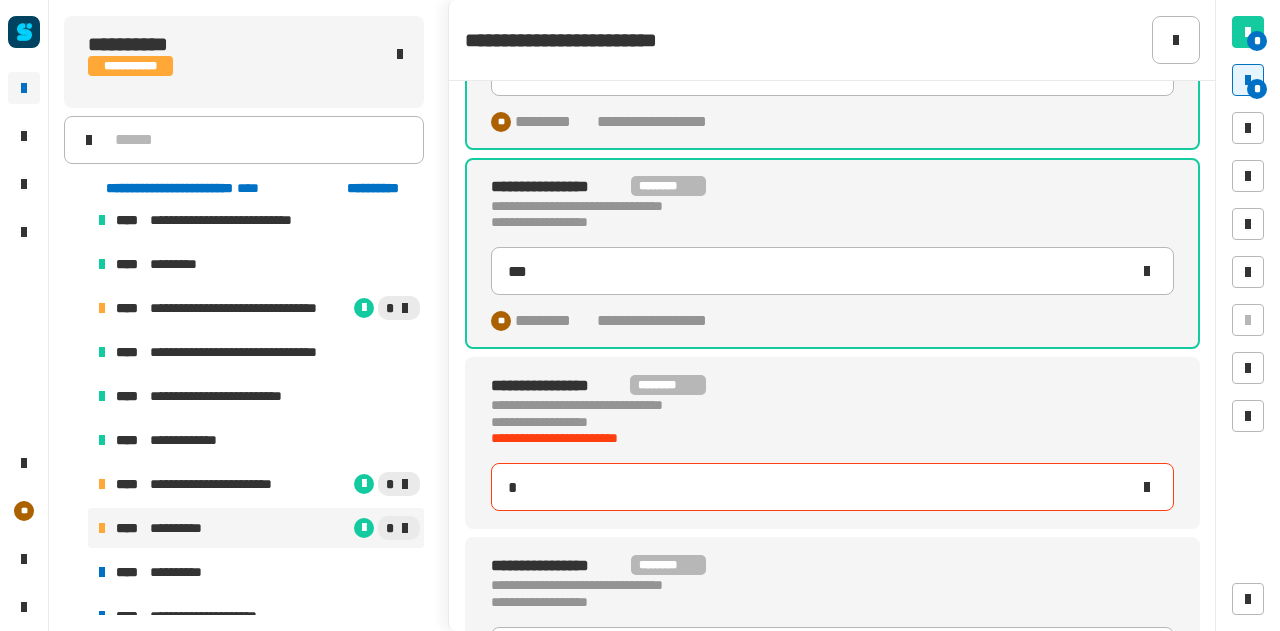 type on "**" 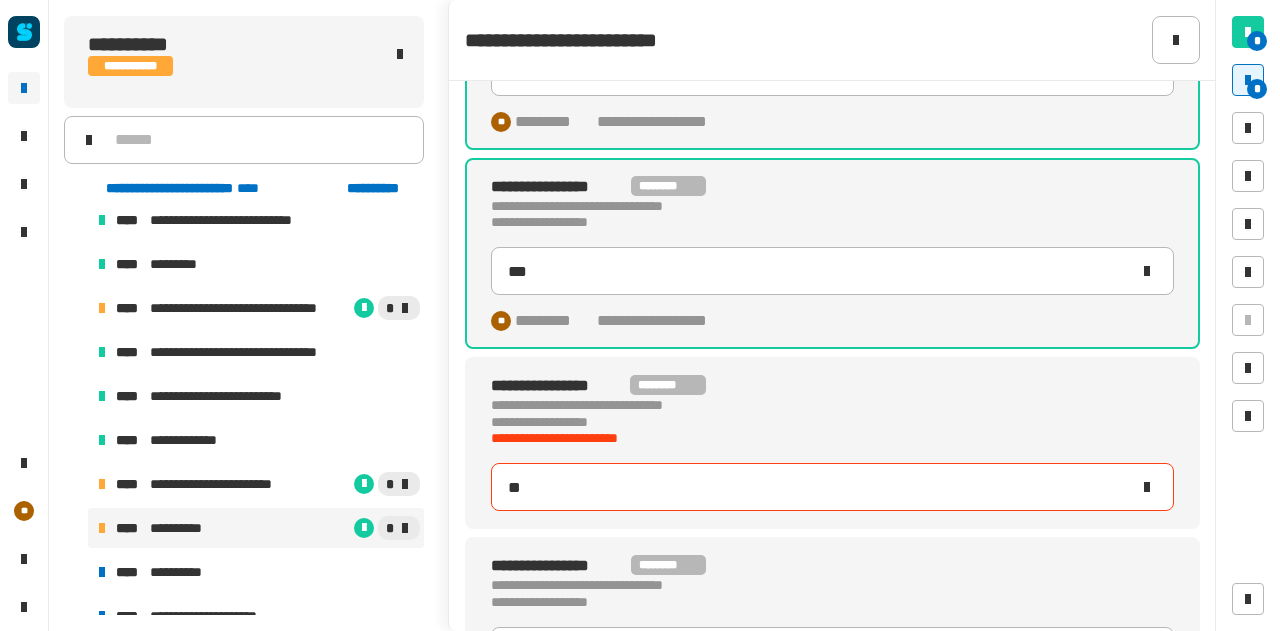 type on "***" 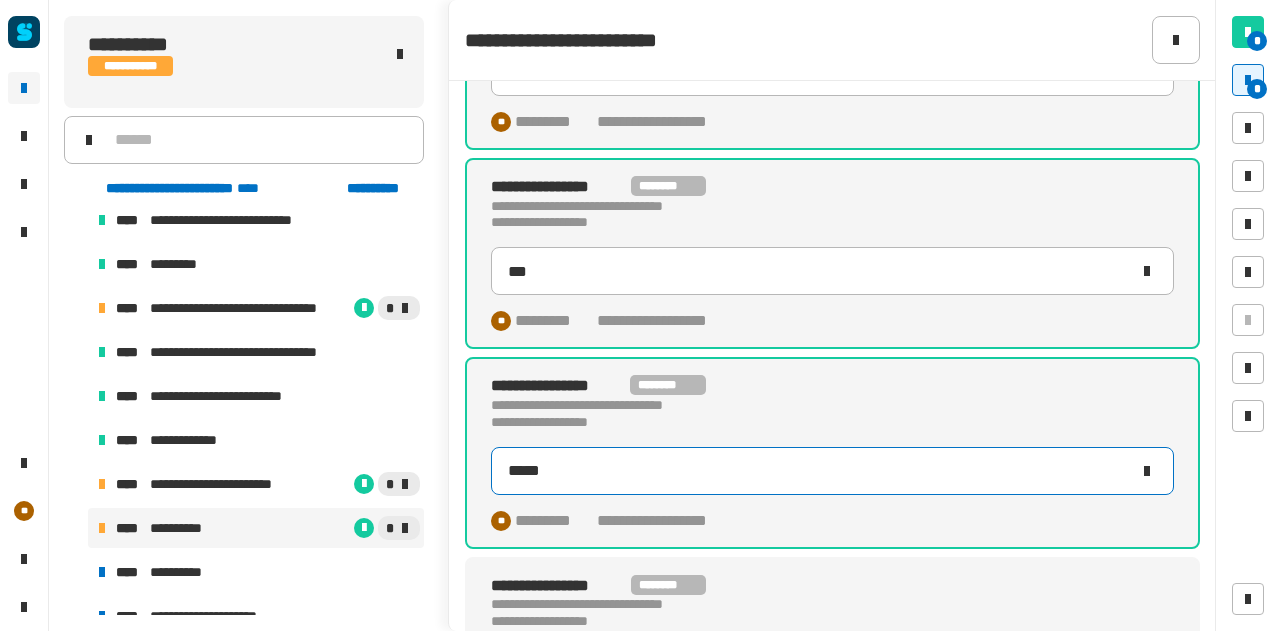 type on "*****" 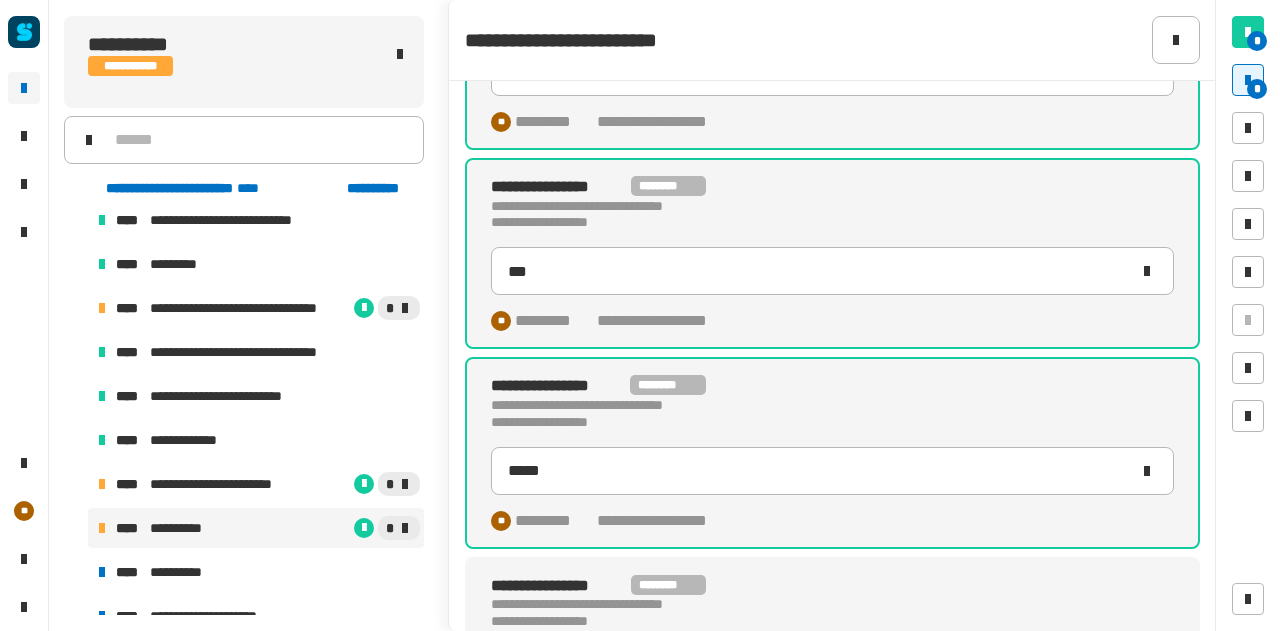 scroll, scrollTop: 218, scrollLeft: 0, axis: vertical 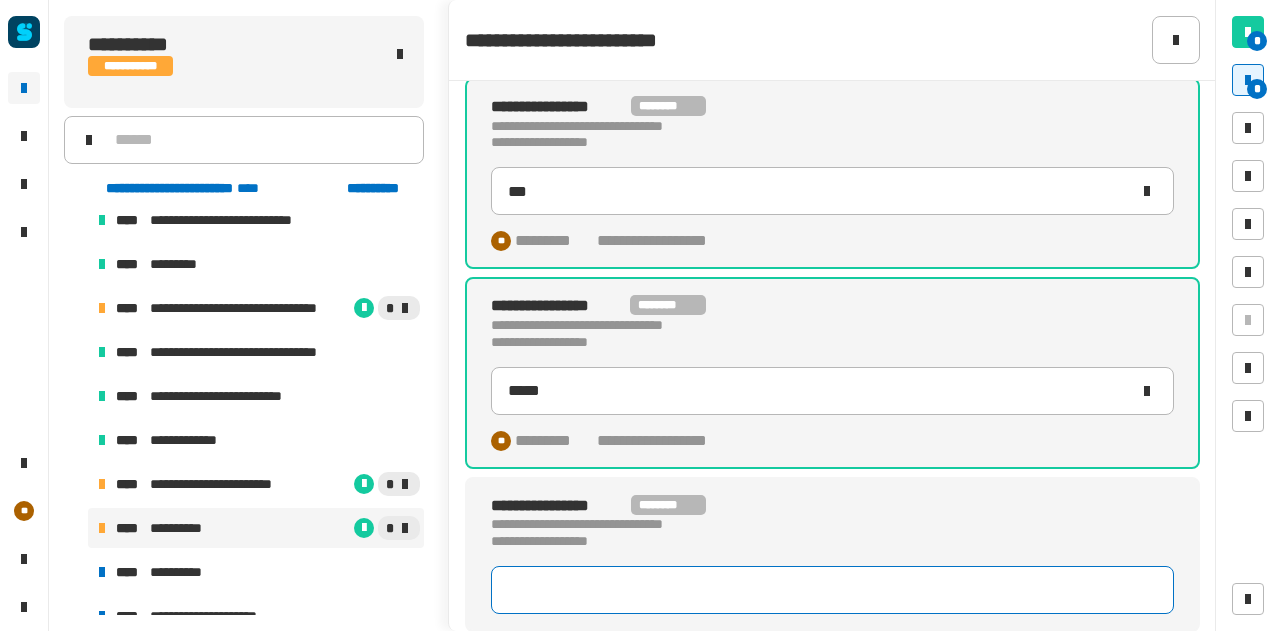 type on "*" 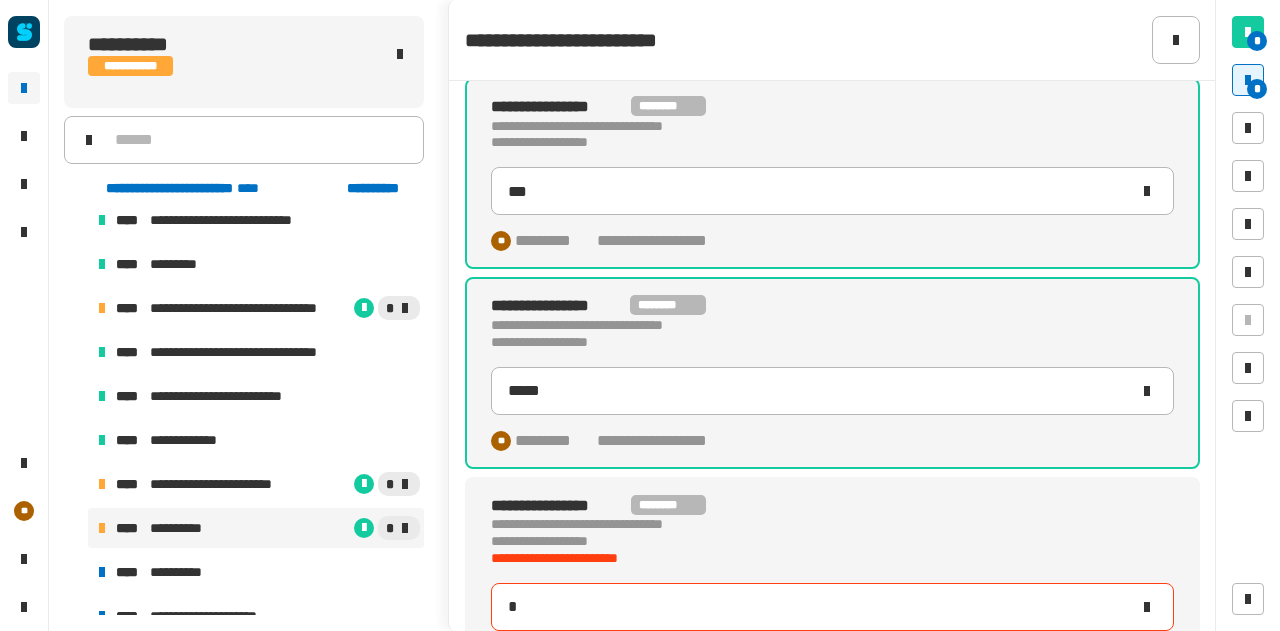 type on "*****" 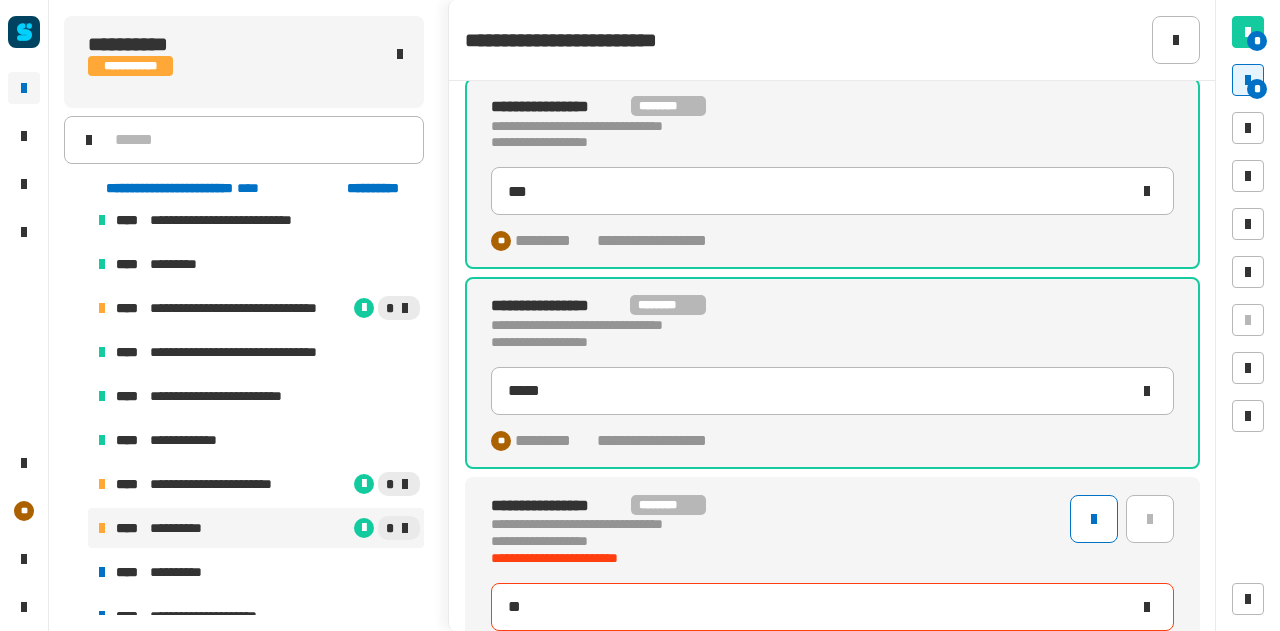 type on "***" 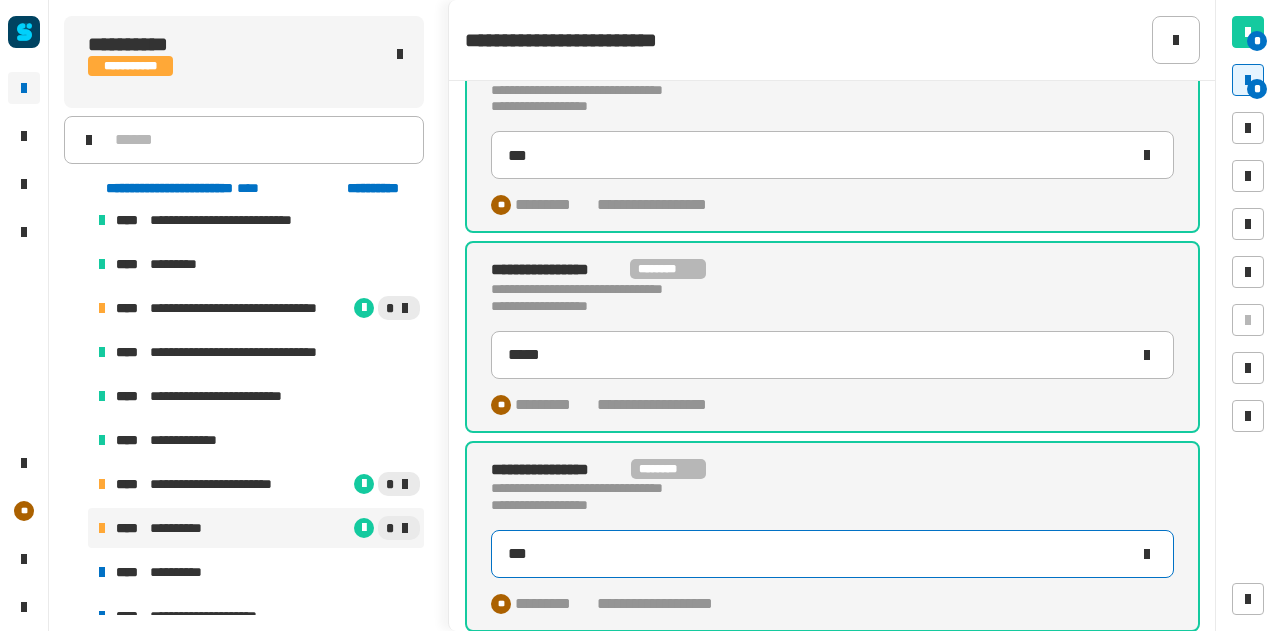 scroll, scrollTop: 0, scrollLeft: 0, axis: both 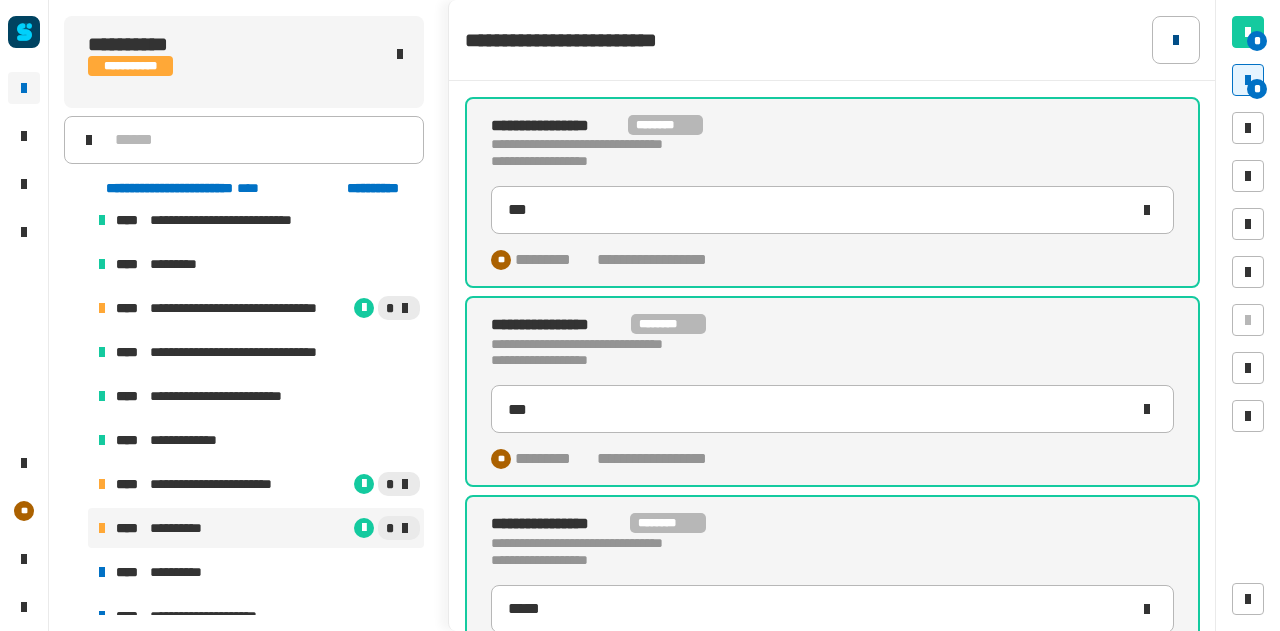 click 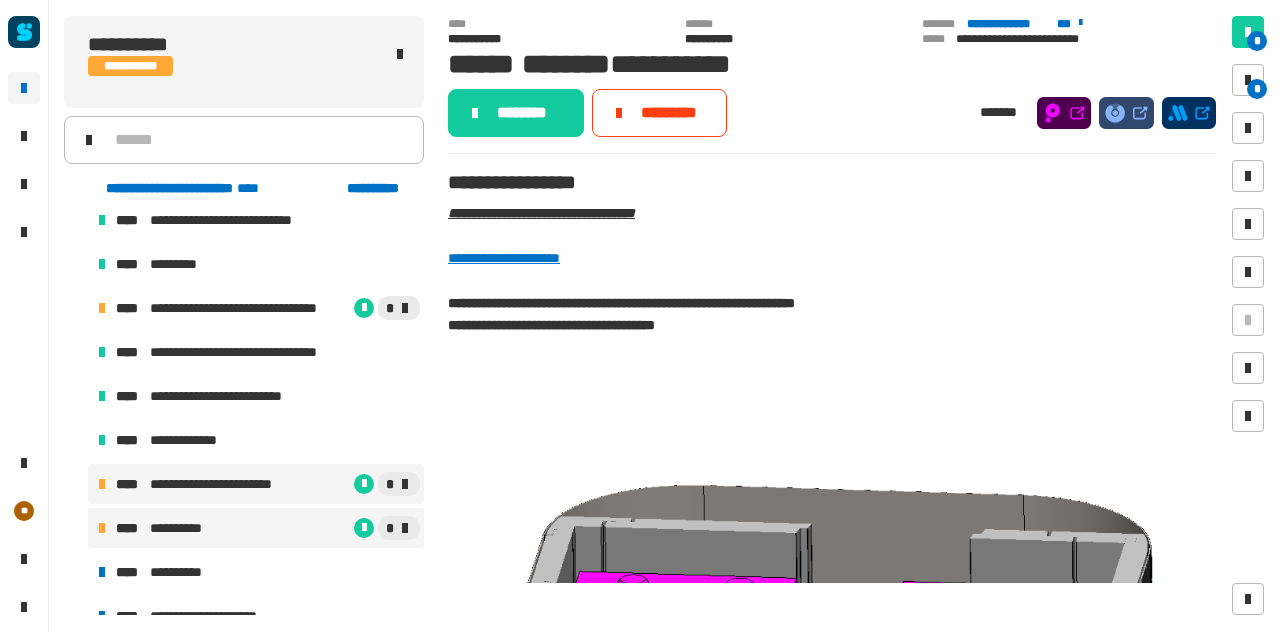 click on "**********" at bounding box center [229, 484] 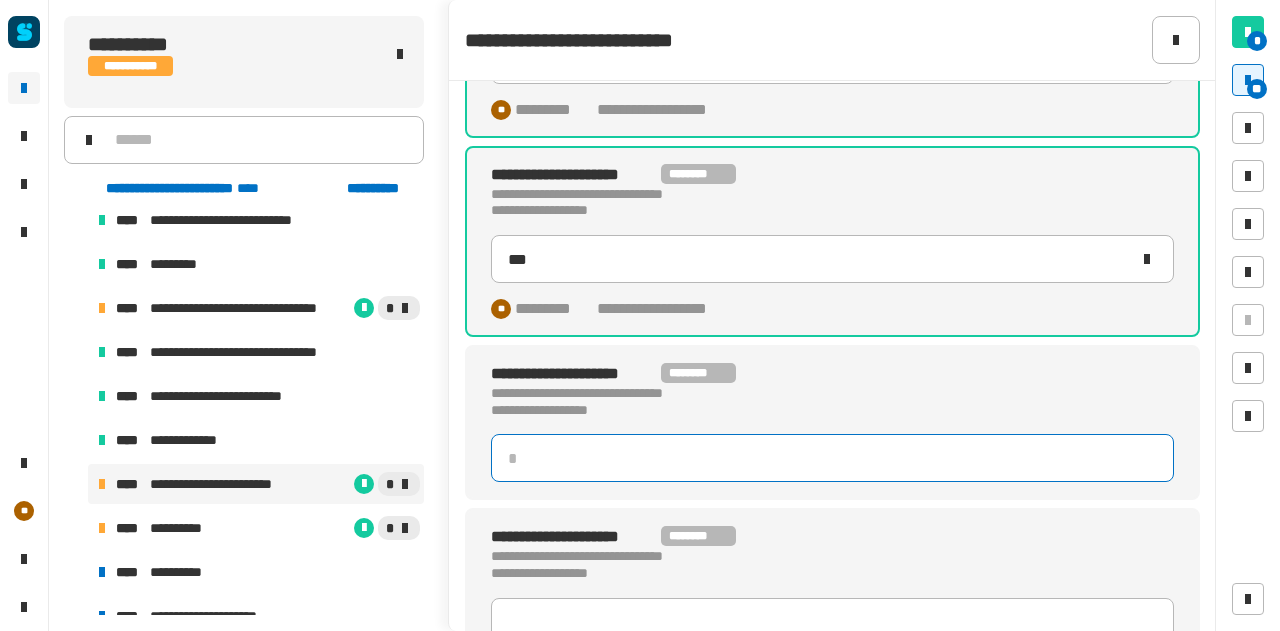 scroll, scrollTop: 2574, scrollLeft: 0, axis: vertical 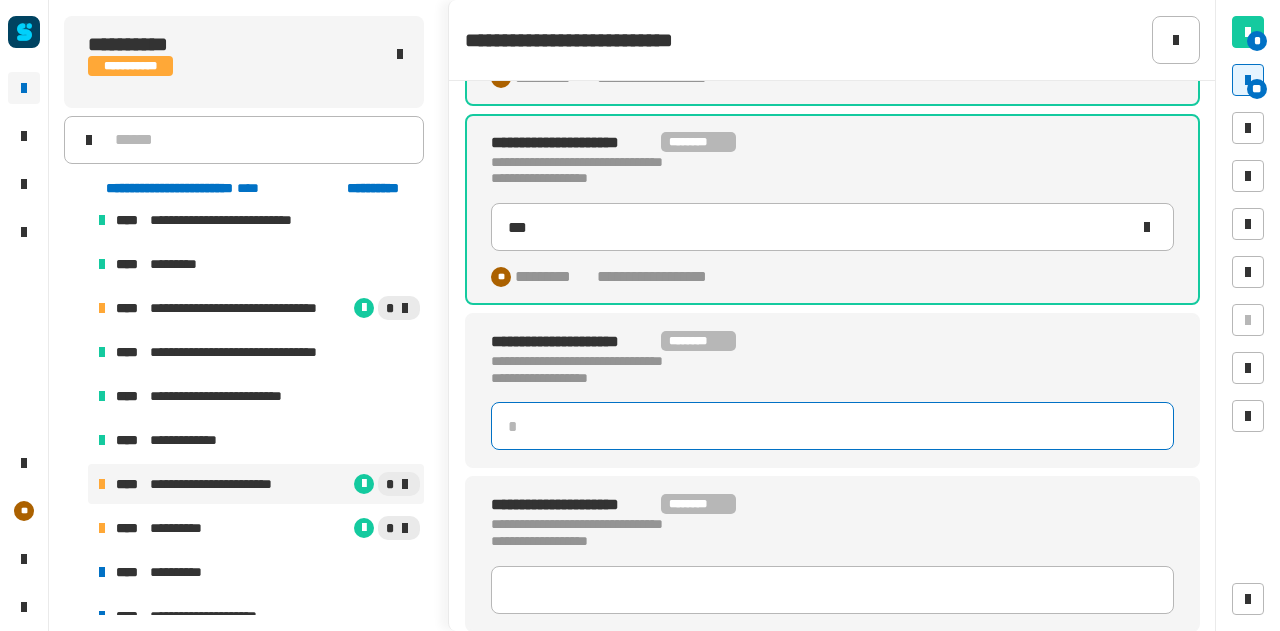 click 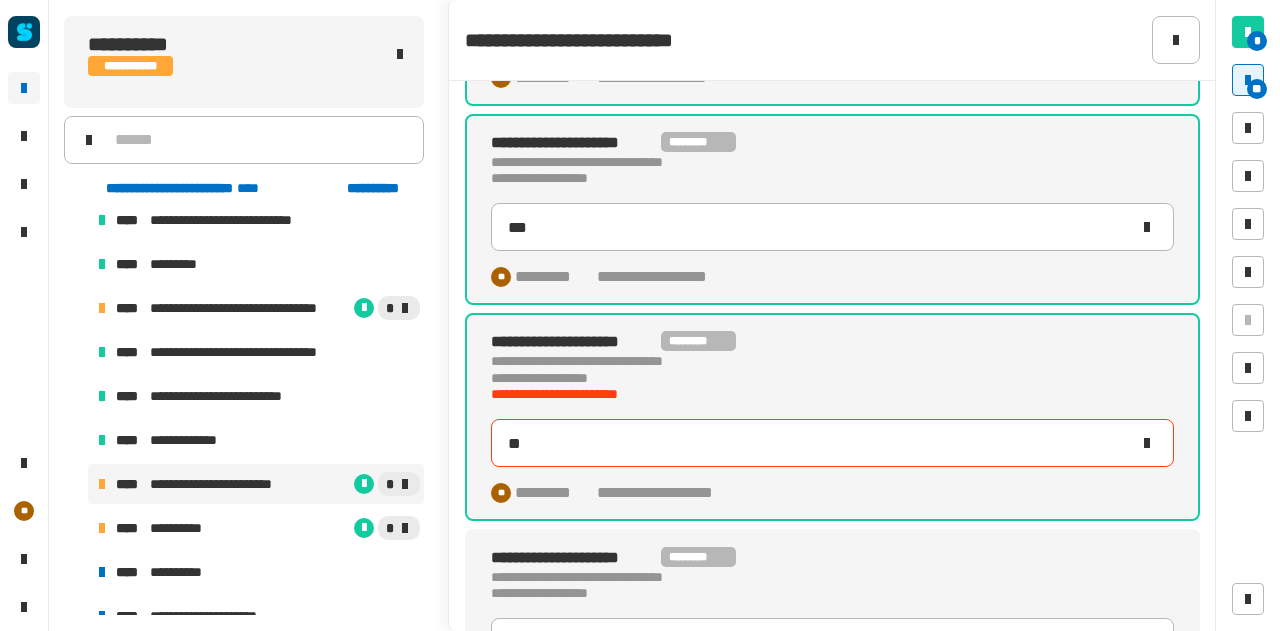 type on "***" 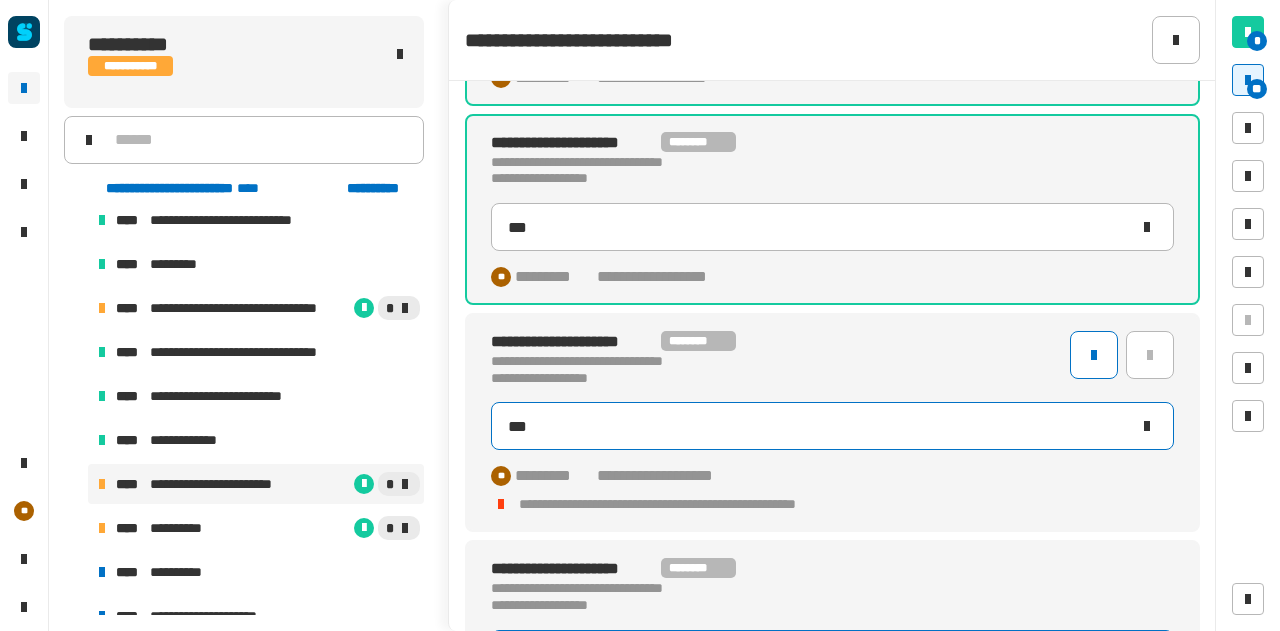 type 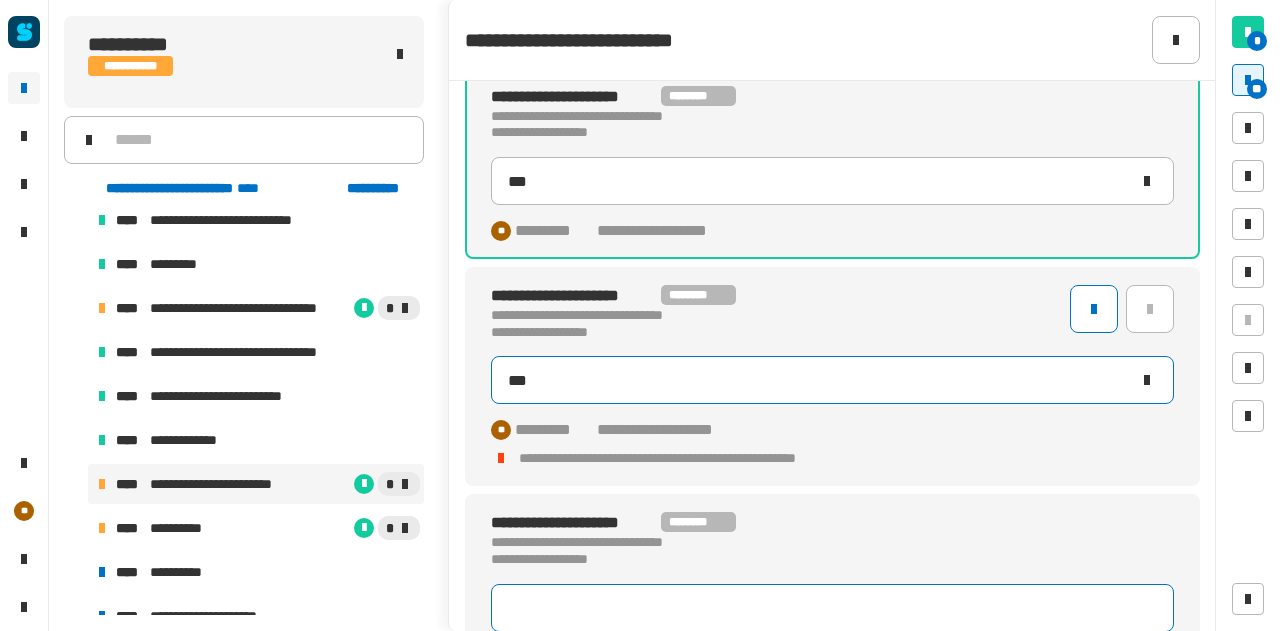 type on "***" 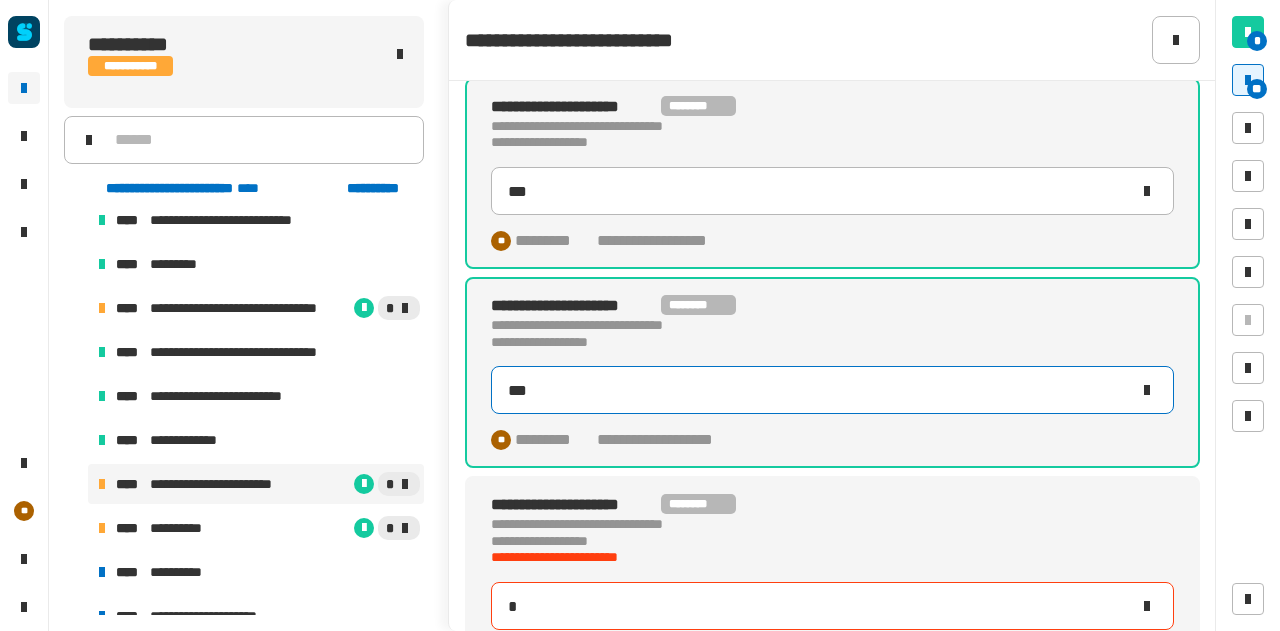 scroll, scrollTop: 2620, scrollLeft: 0, axis: vertical 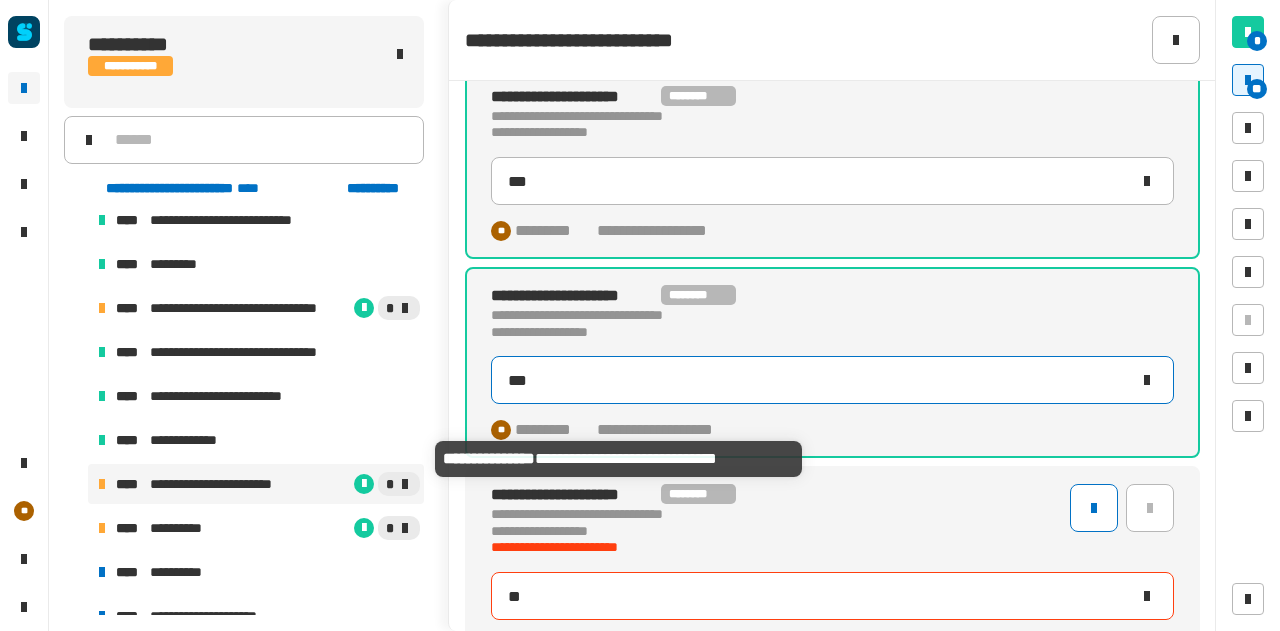 type on "***" 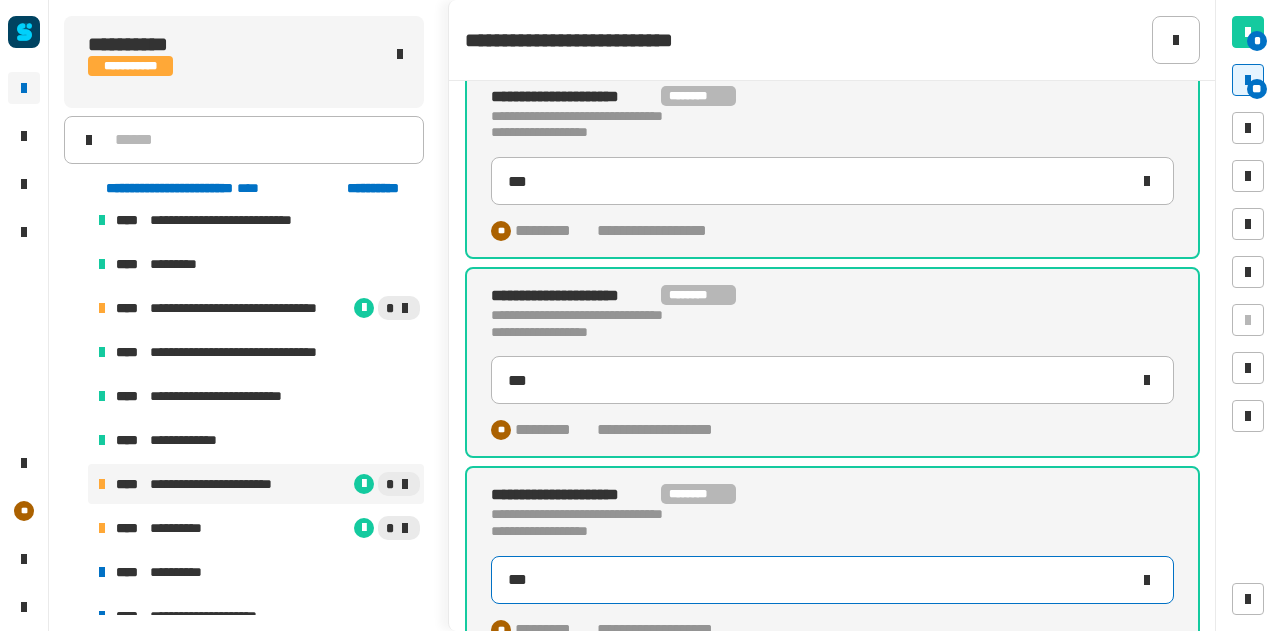 scroll, scrollTop: 2646, scrollLeft: 0, axis: vertical 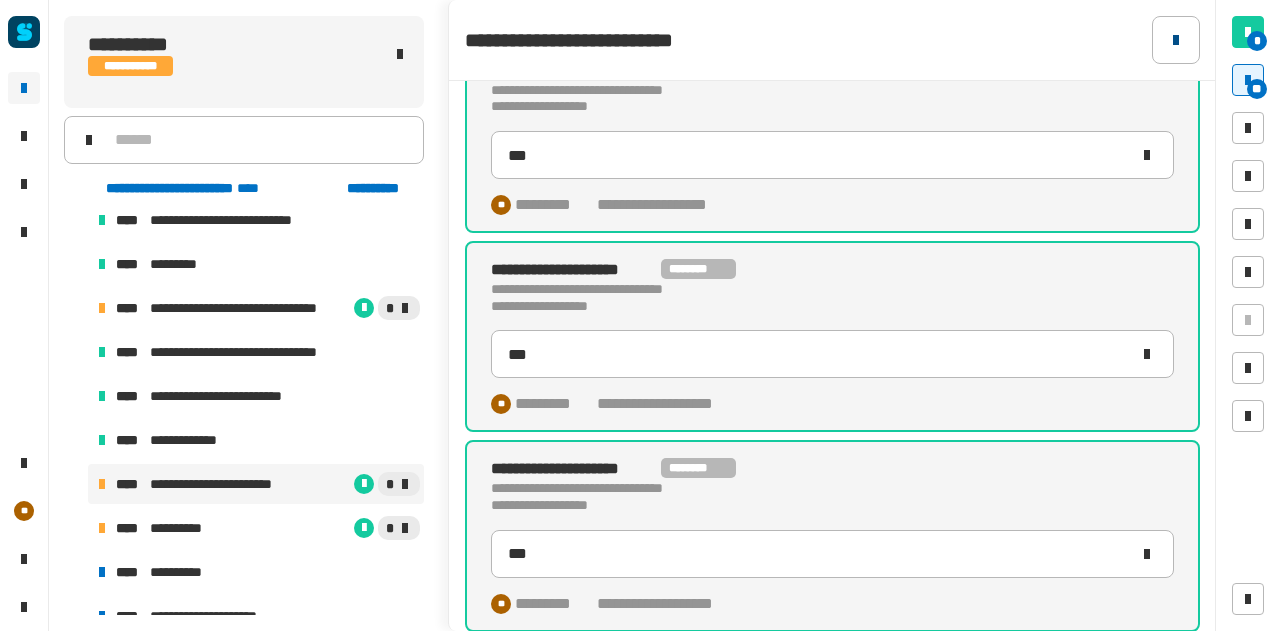 click 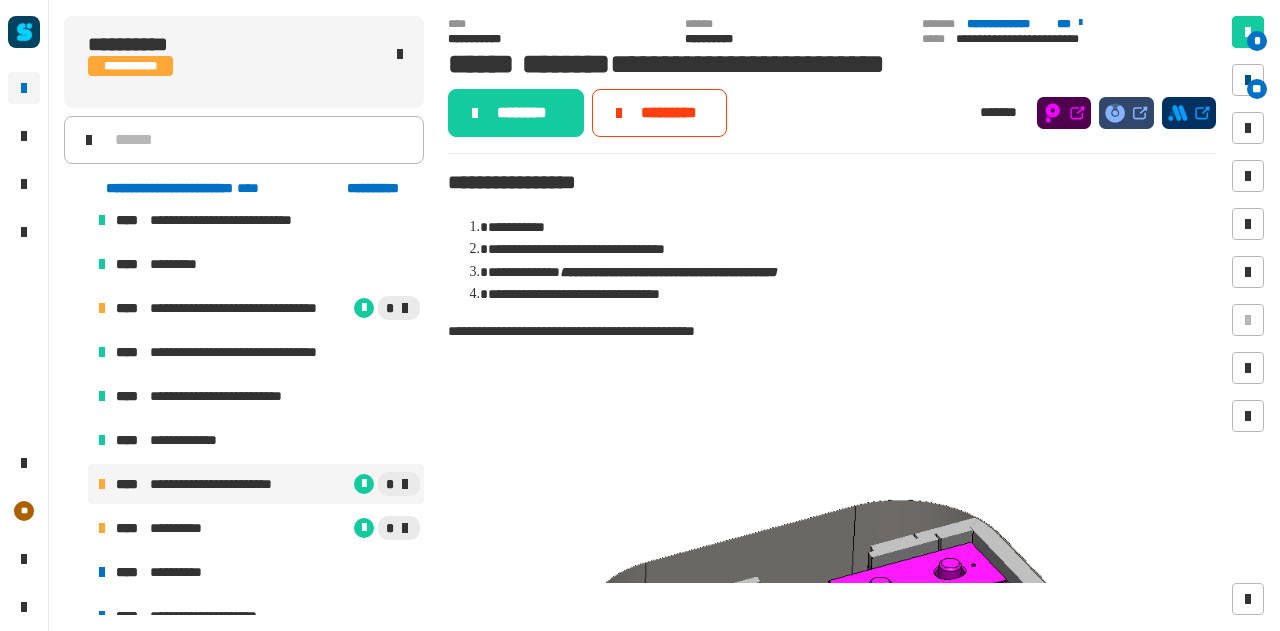 click at bounding box center [1248, 80] 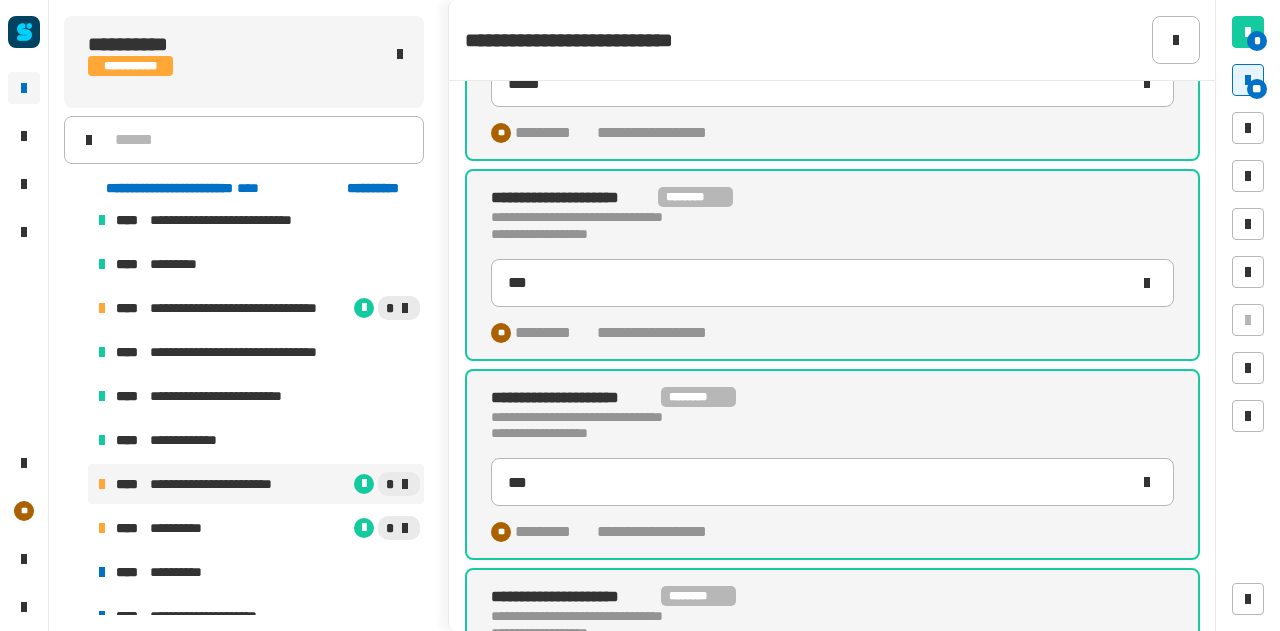 scroll, scrollTop: 2646, scrollLeft: 0, axis: vertical 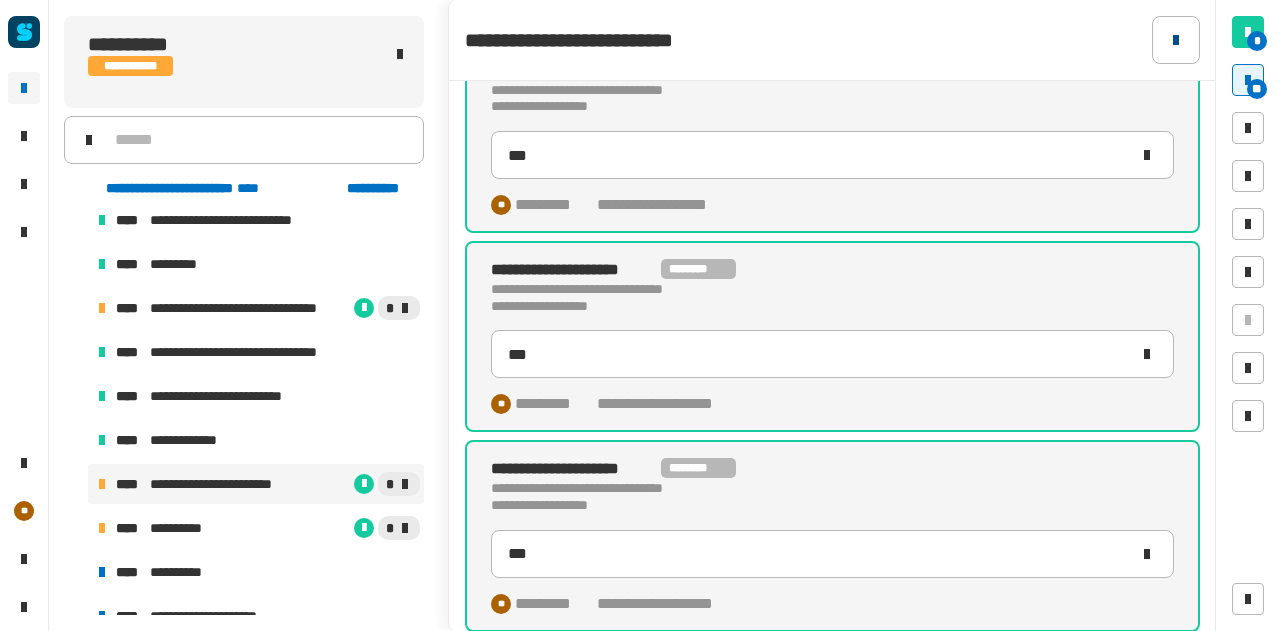 click 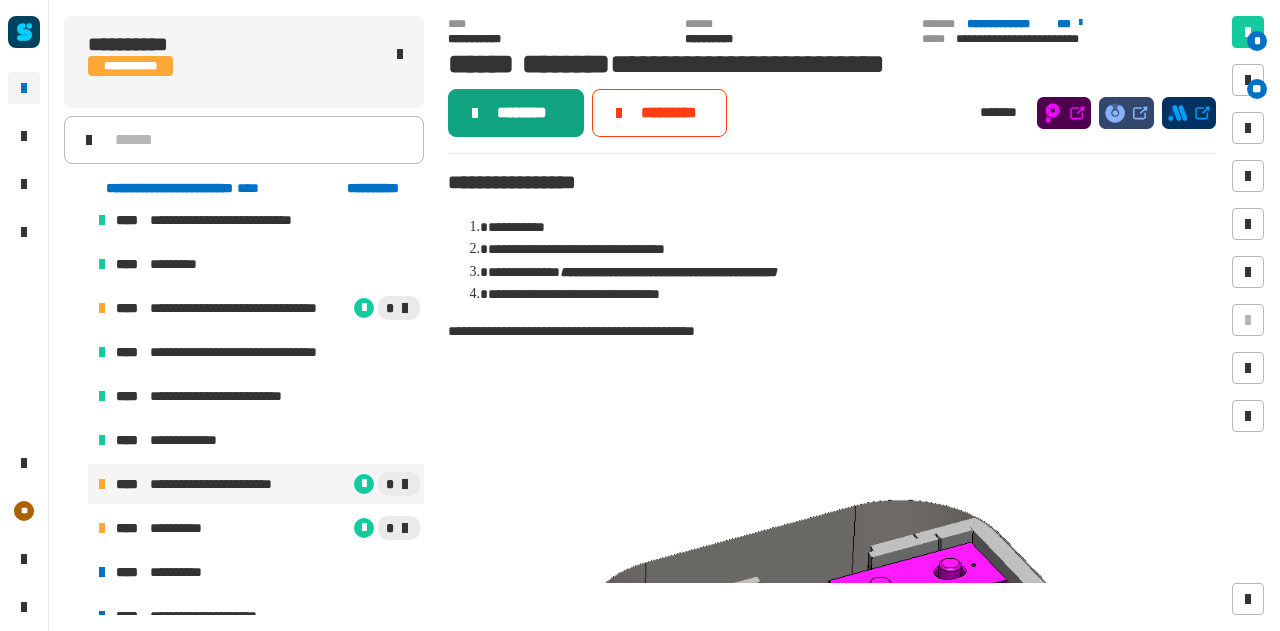 click on "********" 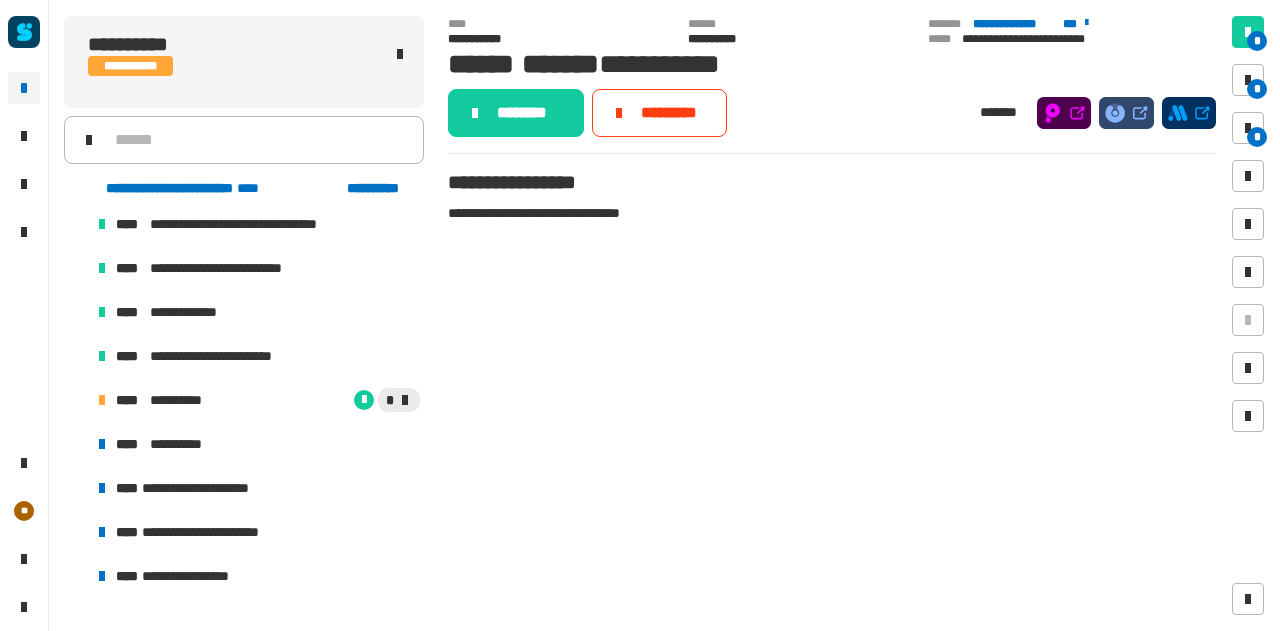 scroll, scrollTop: 1990, scrollLeft: 0, axis: vertical 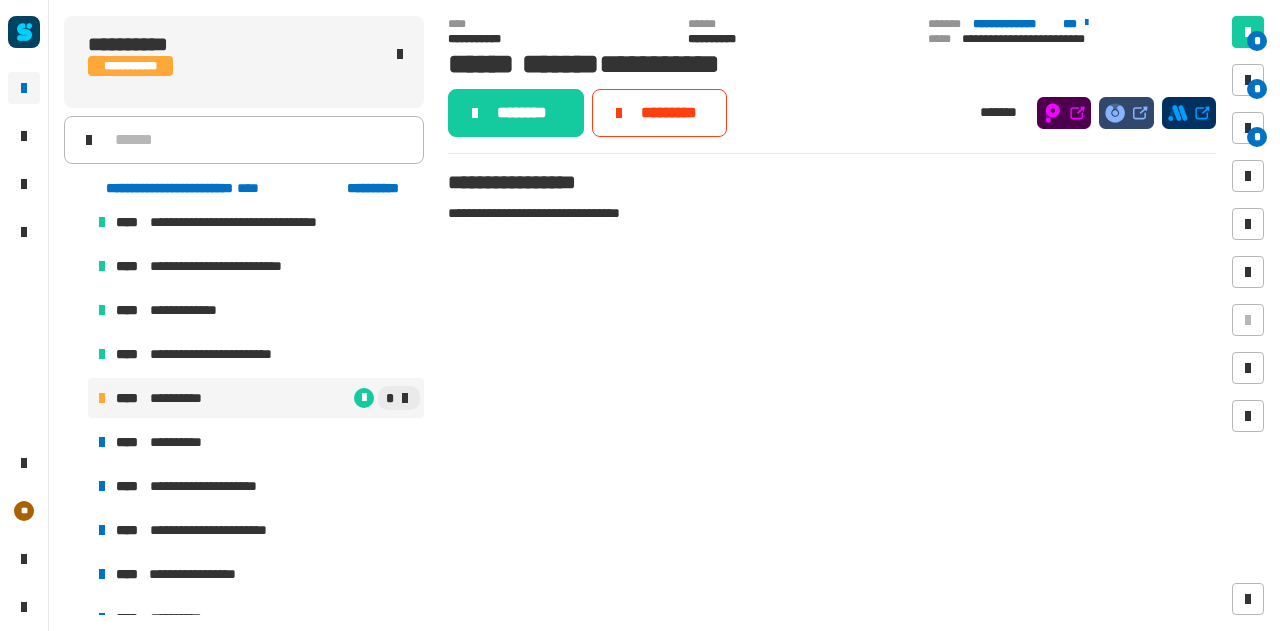 click on "**********" at bounding box center [187, 398] 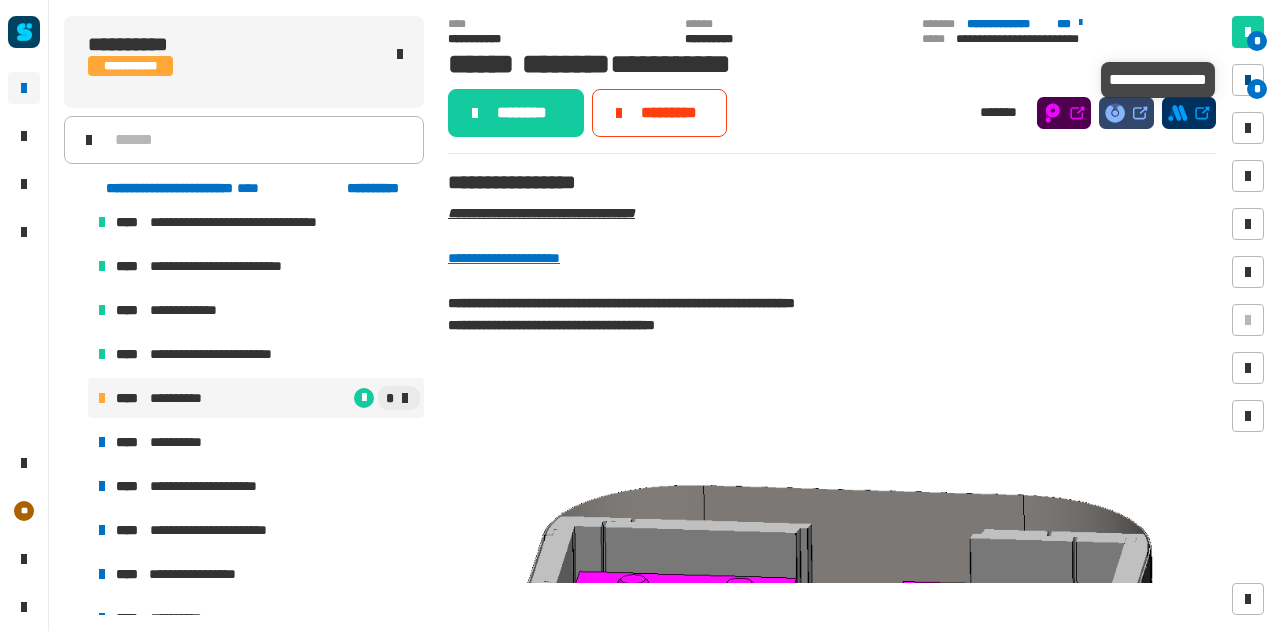 click on "*" at bounding box center (1257, 89) 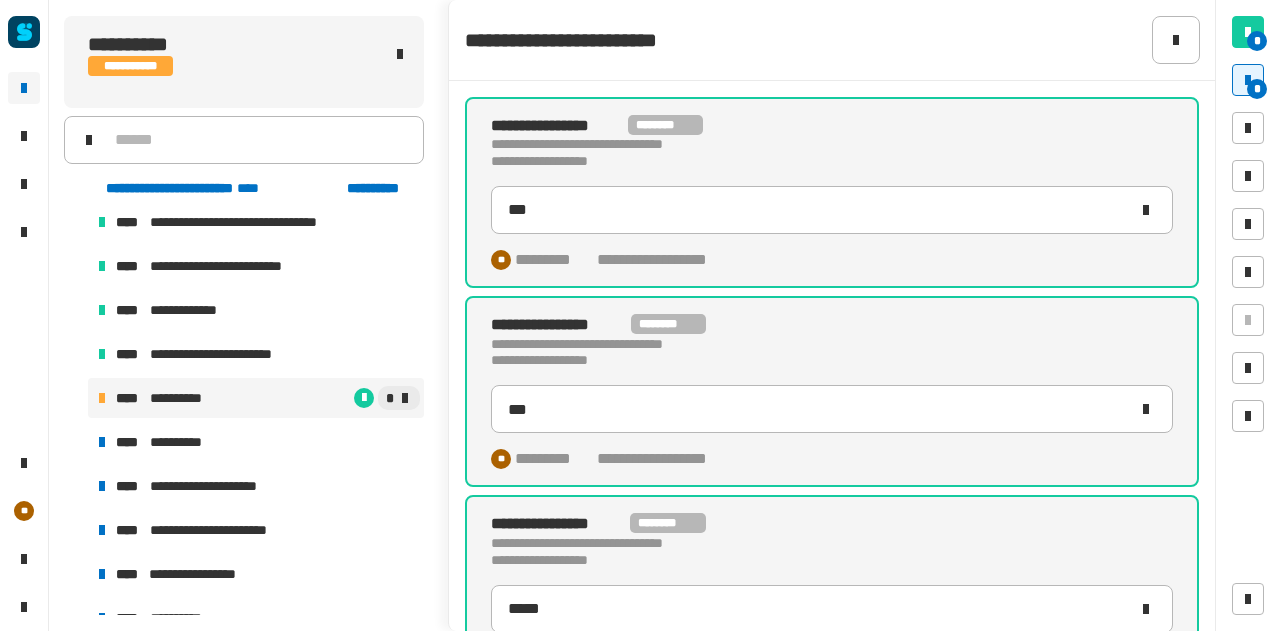 scroll, scrollTop: 254, scrollLeft: 0, axis: vertical 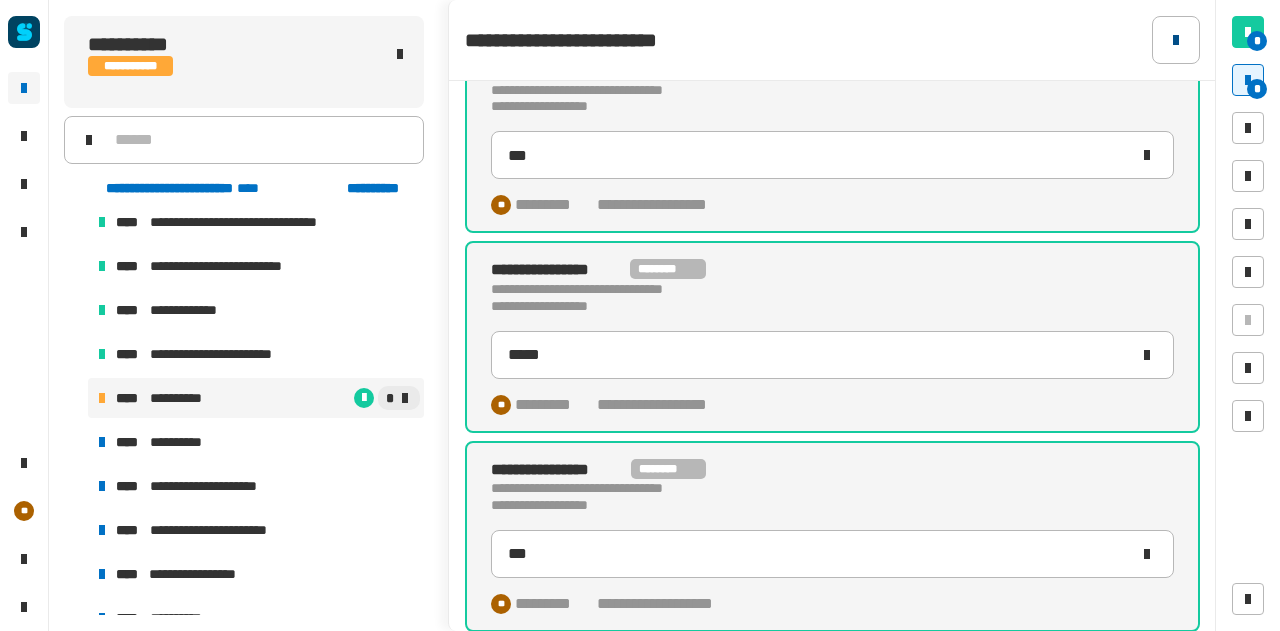 click 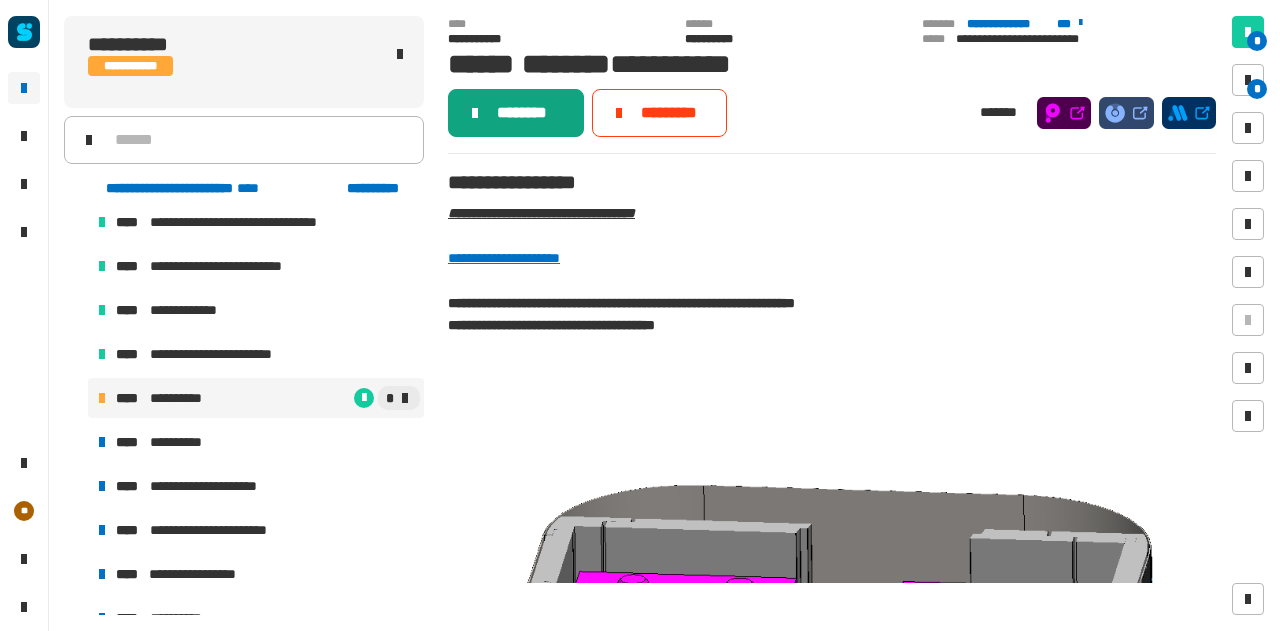 click on "********" 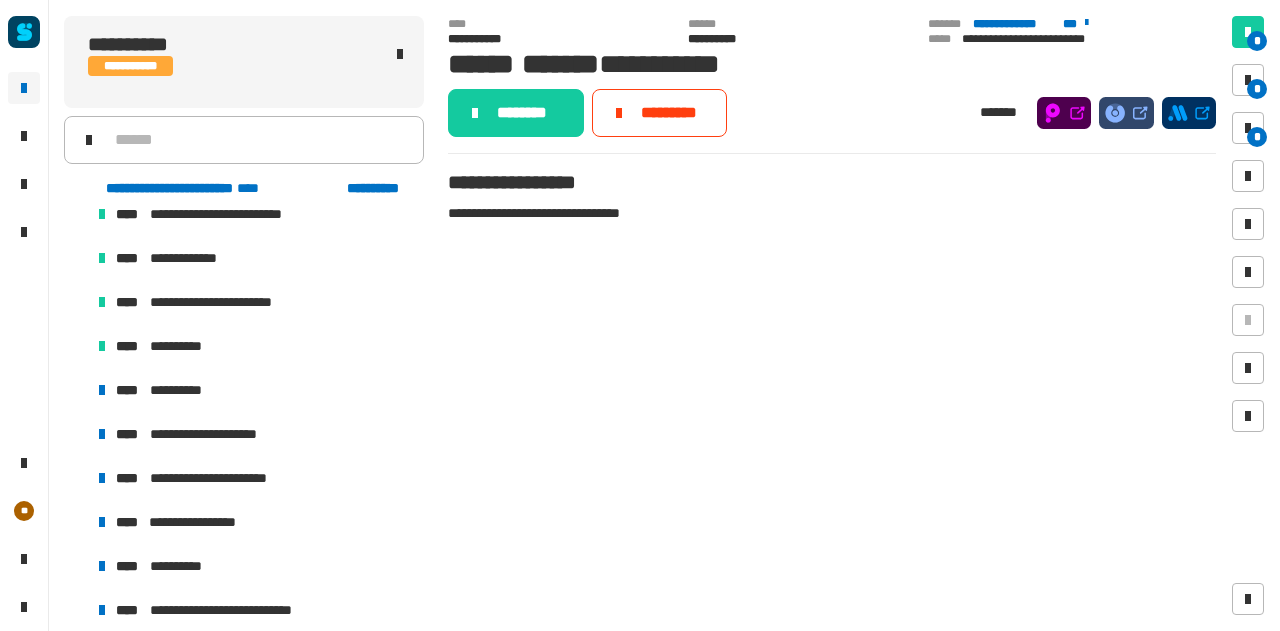 scroll, scrollTop: 2044, scrollLeft: 0, axis: vertical 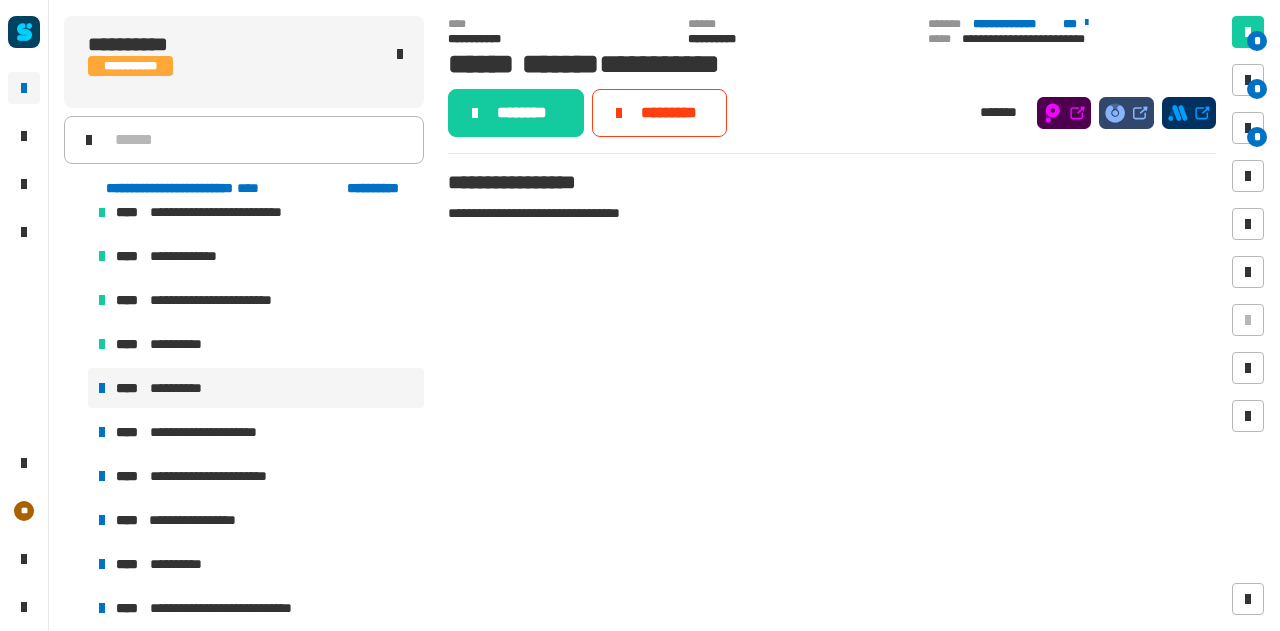 click on "**********" at bounding box center (256, 388) 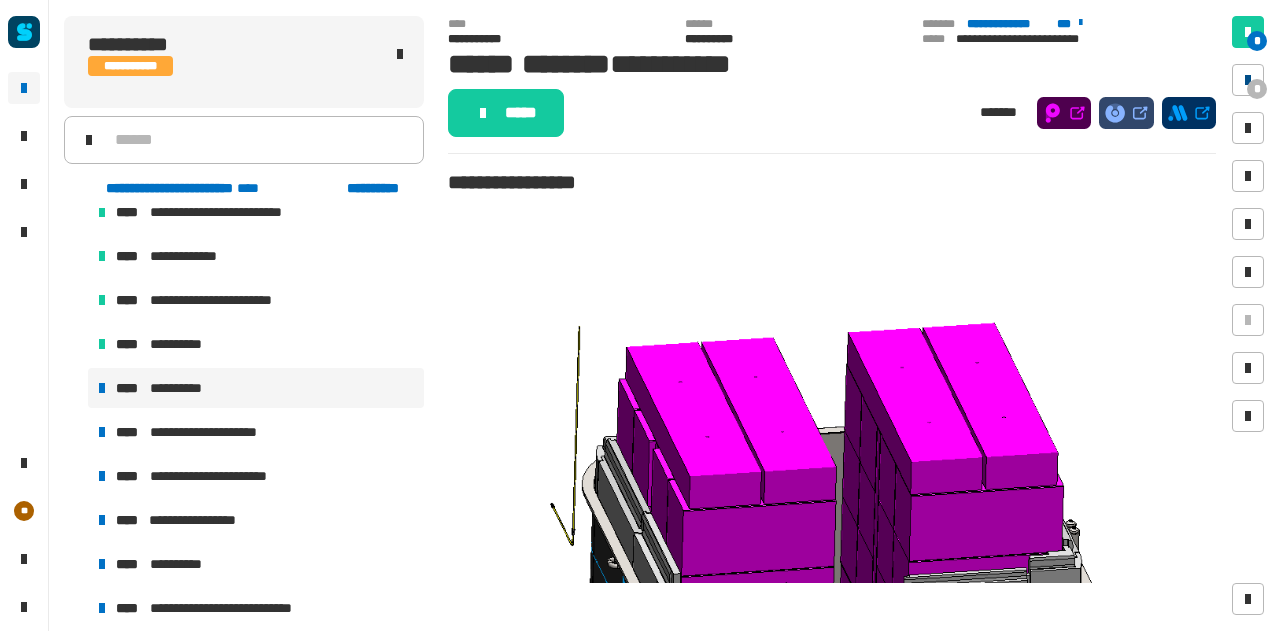 click at bounding box center (1248, 80) 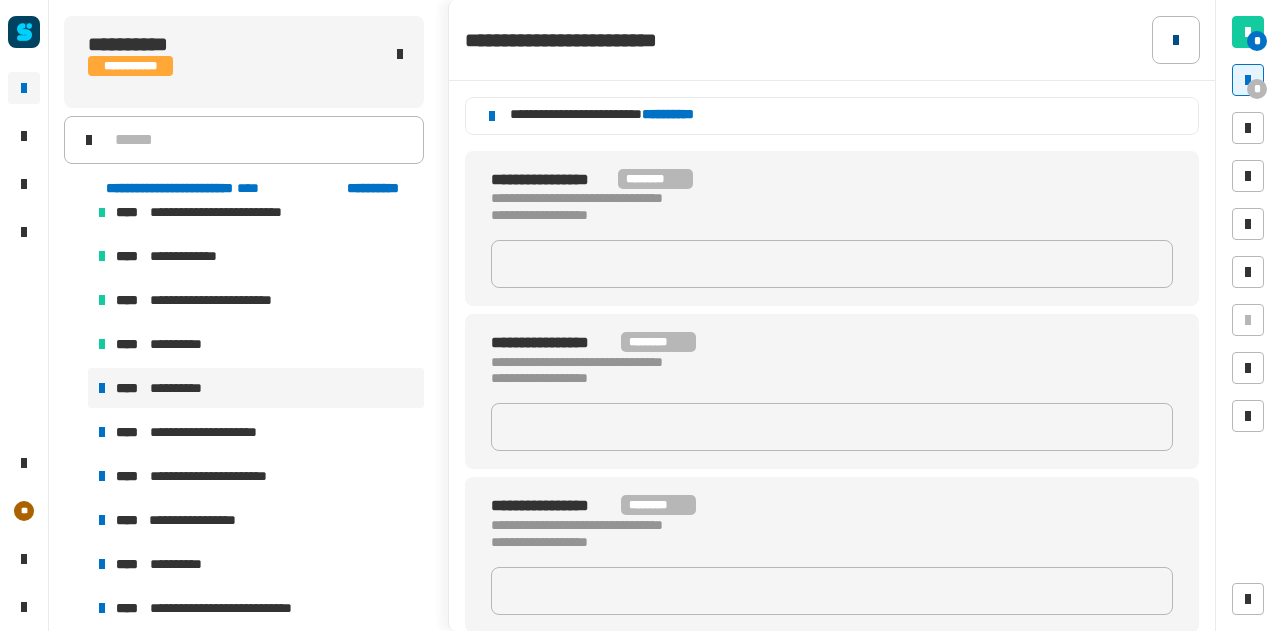 click 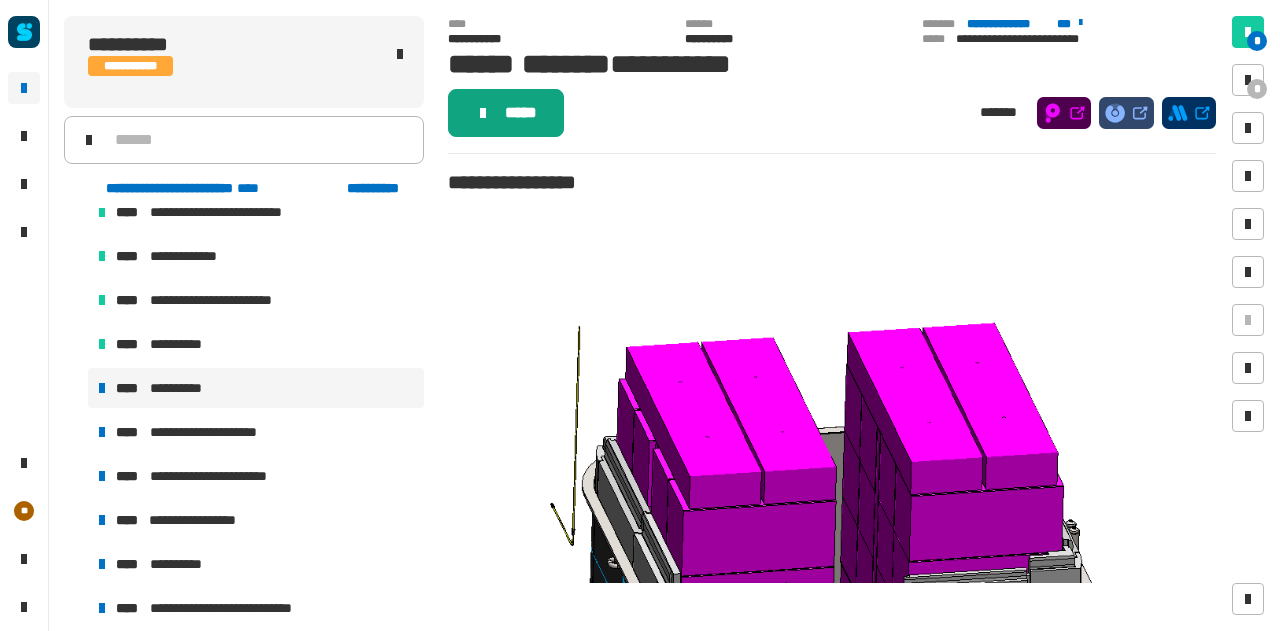 click on "*****" 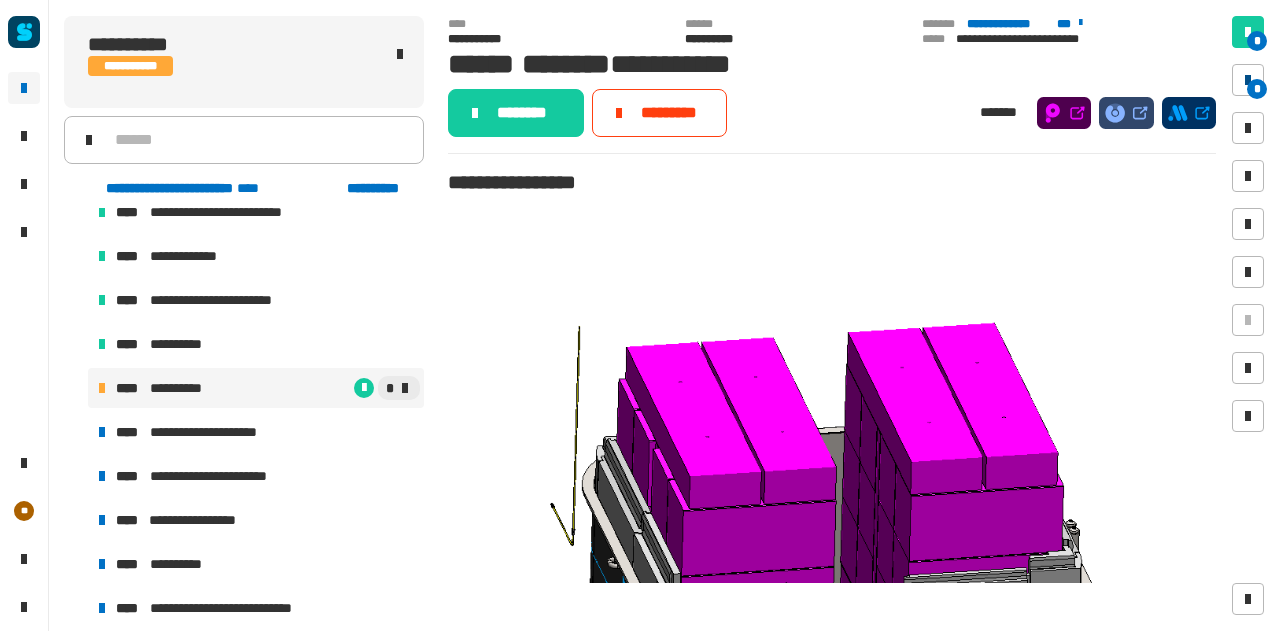 click at bounding box center (1248, 80) 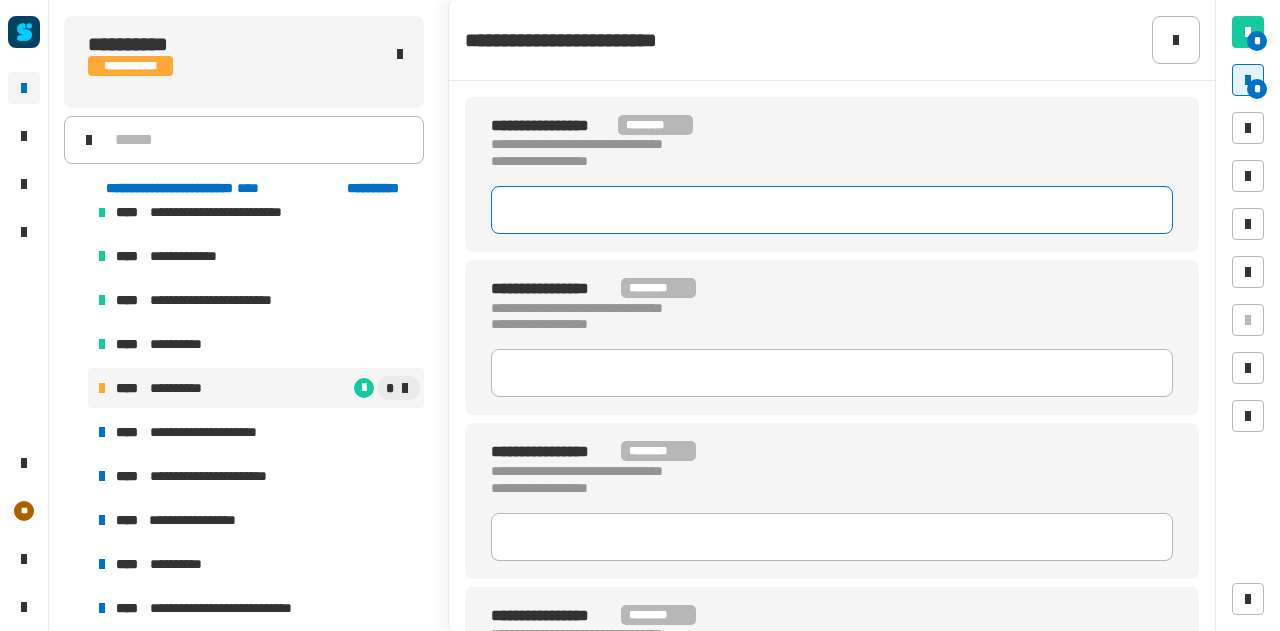 click 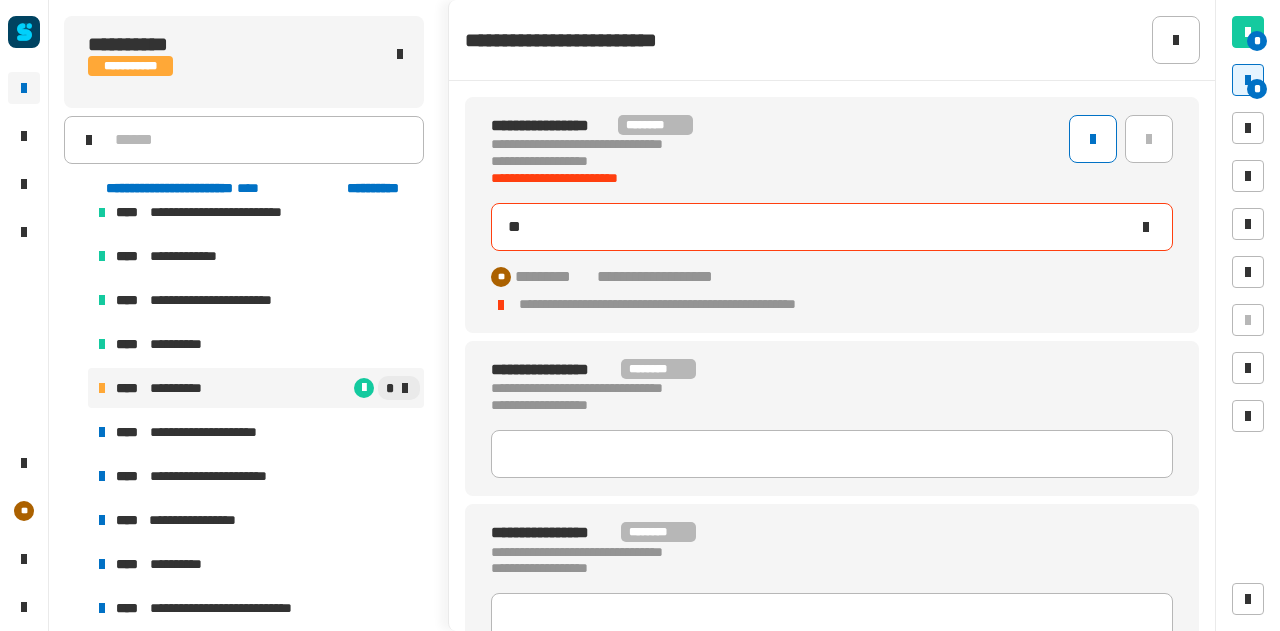 type on "***" 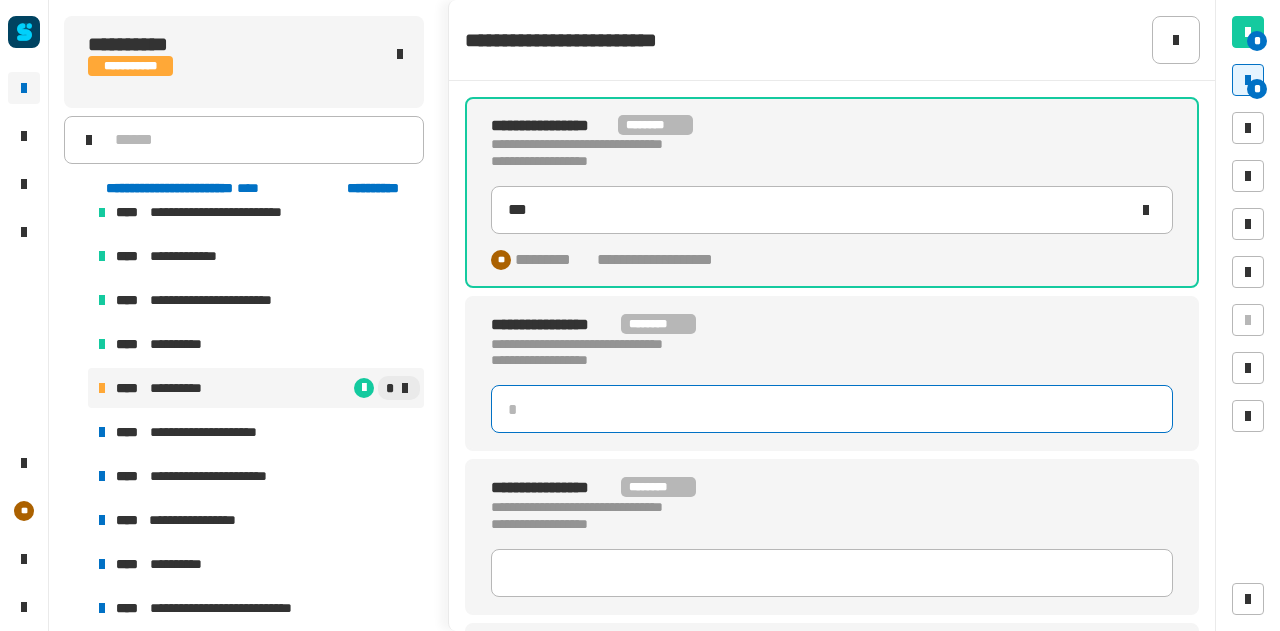 click 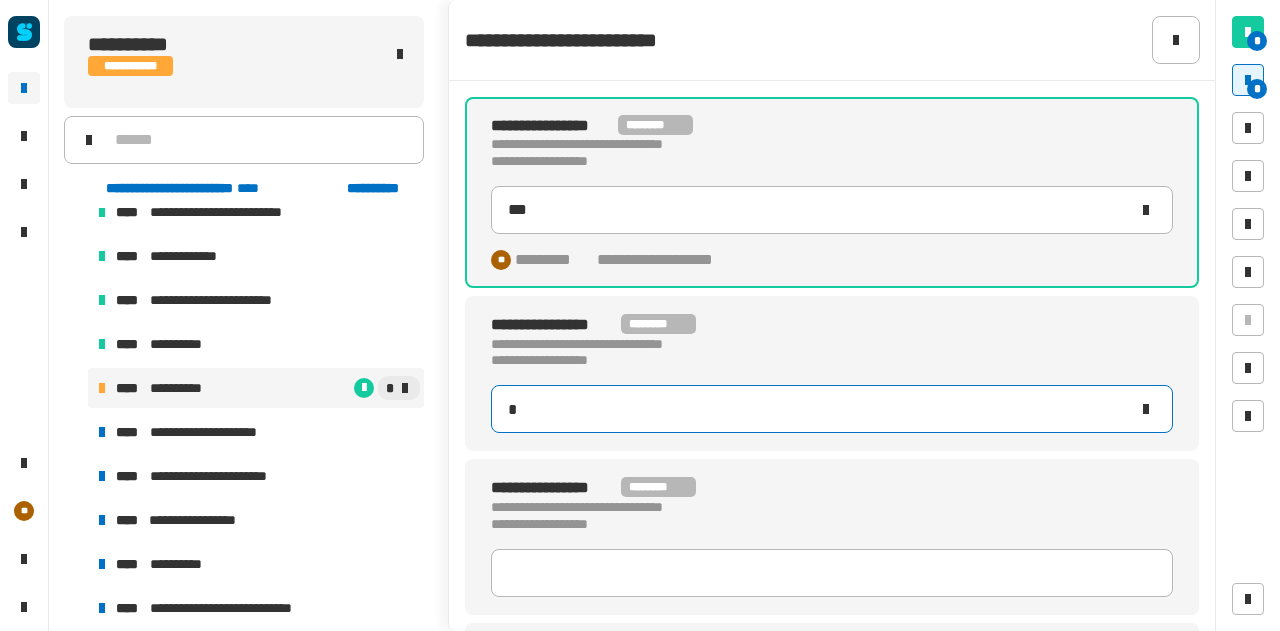 type on "**" 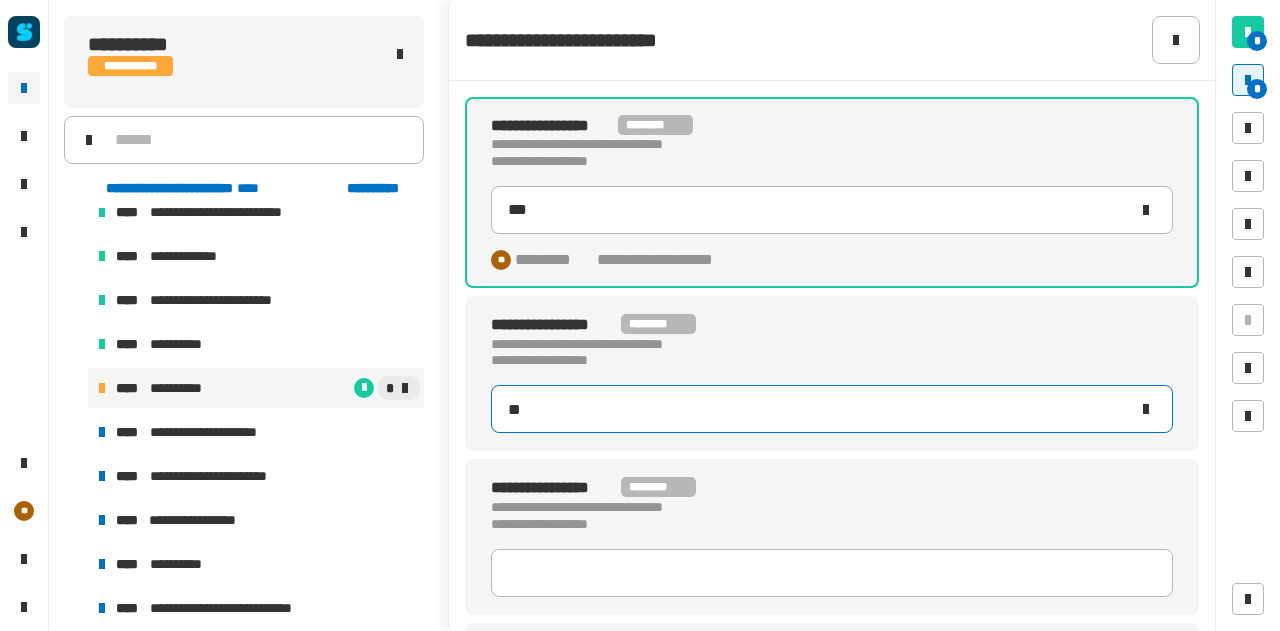 type on "***" 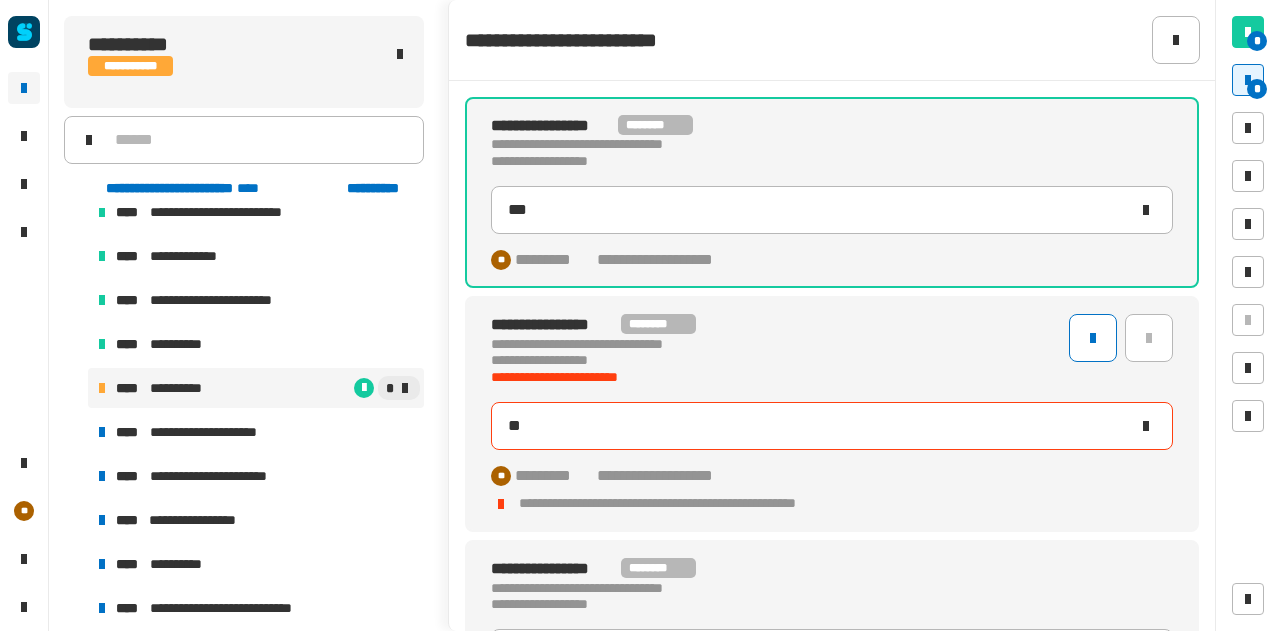 type on "***" 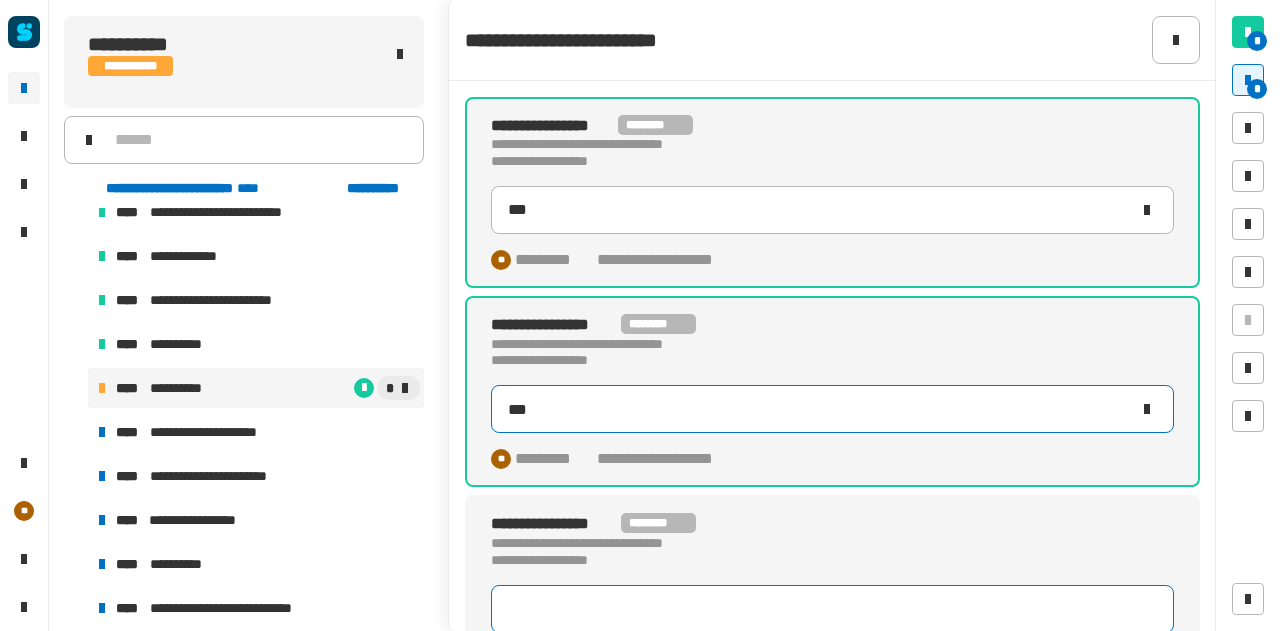 scroll, scrollTop: 182, scrollLeft: 0, axis: vertical 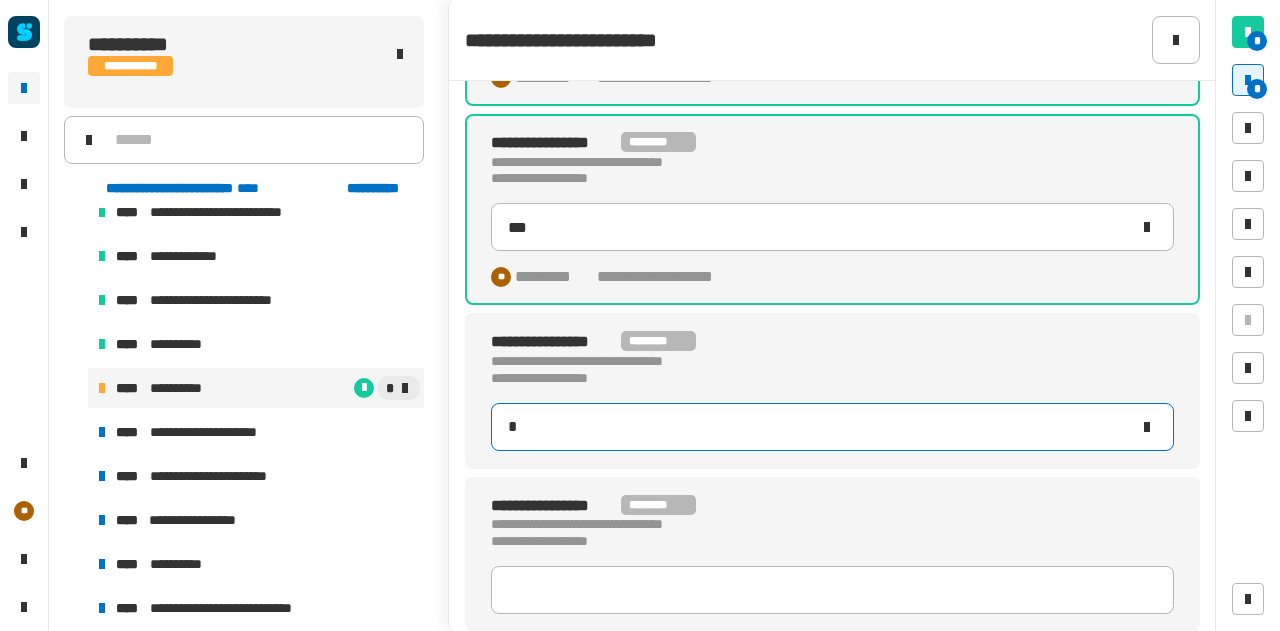 type on "**" 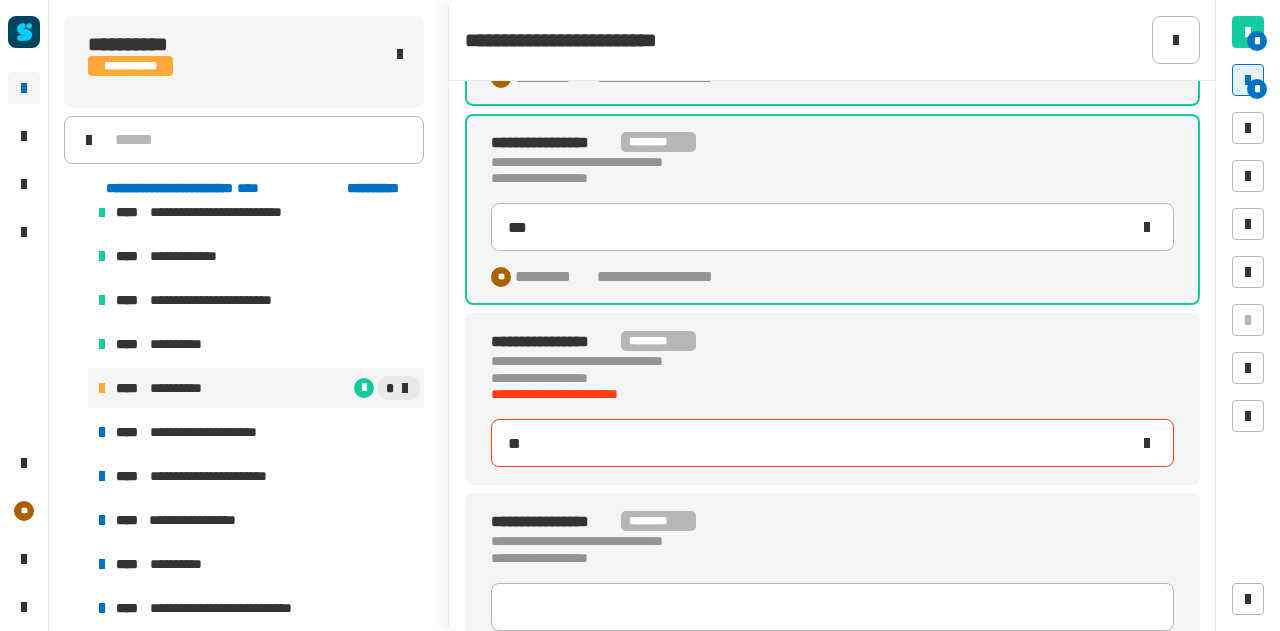 type on "***" 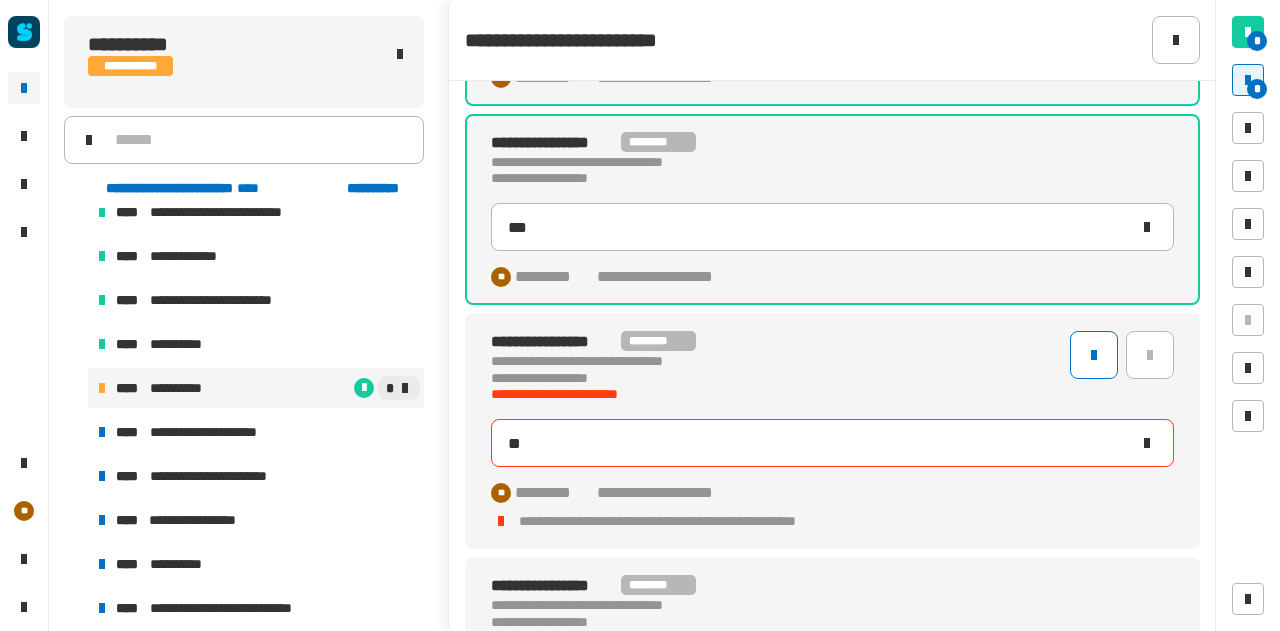 type on "***" 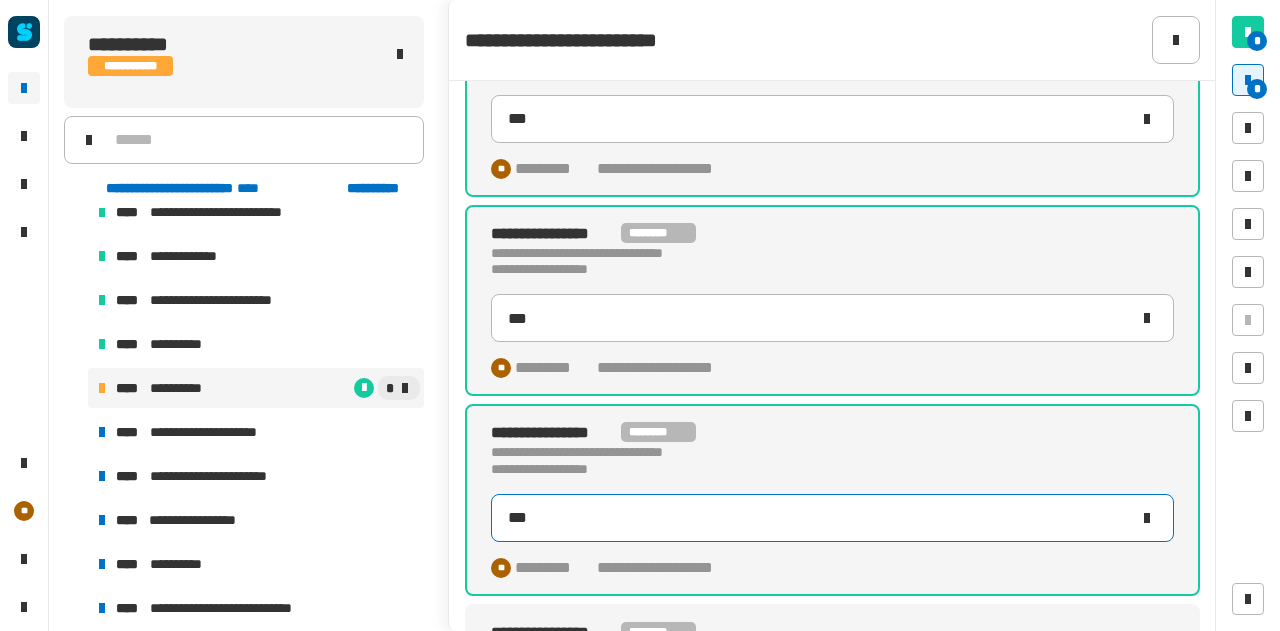 scroll, scrollTop: 218, scrollLeft: 0, axis: vertical 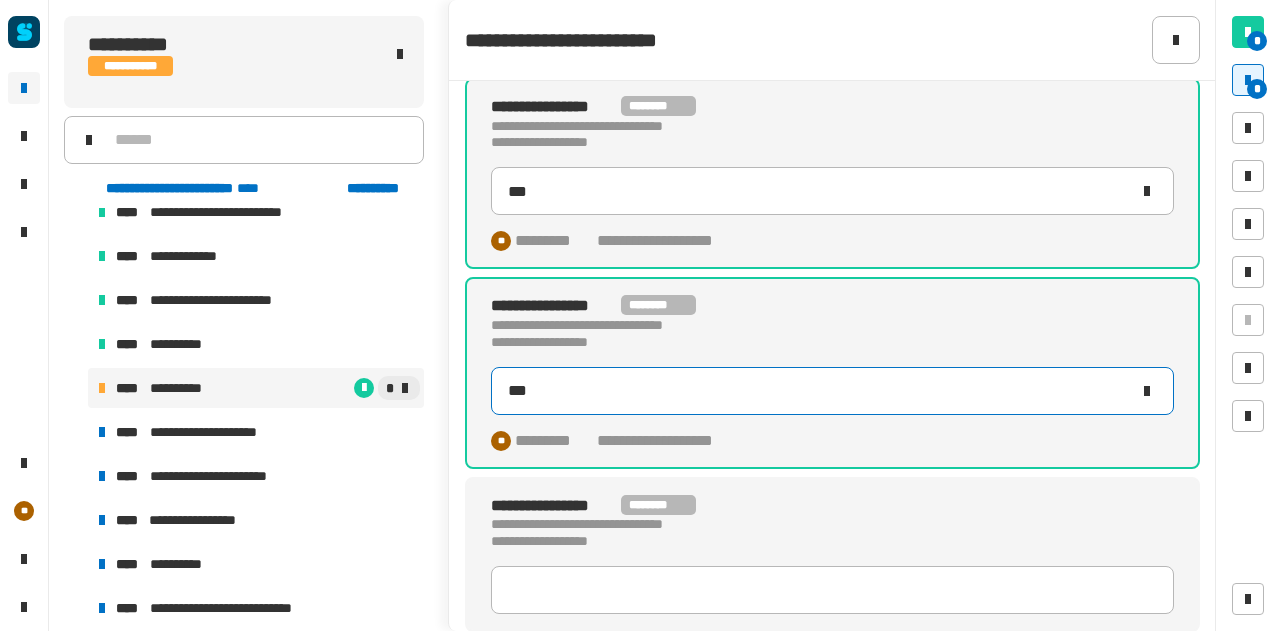 type 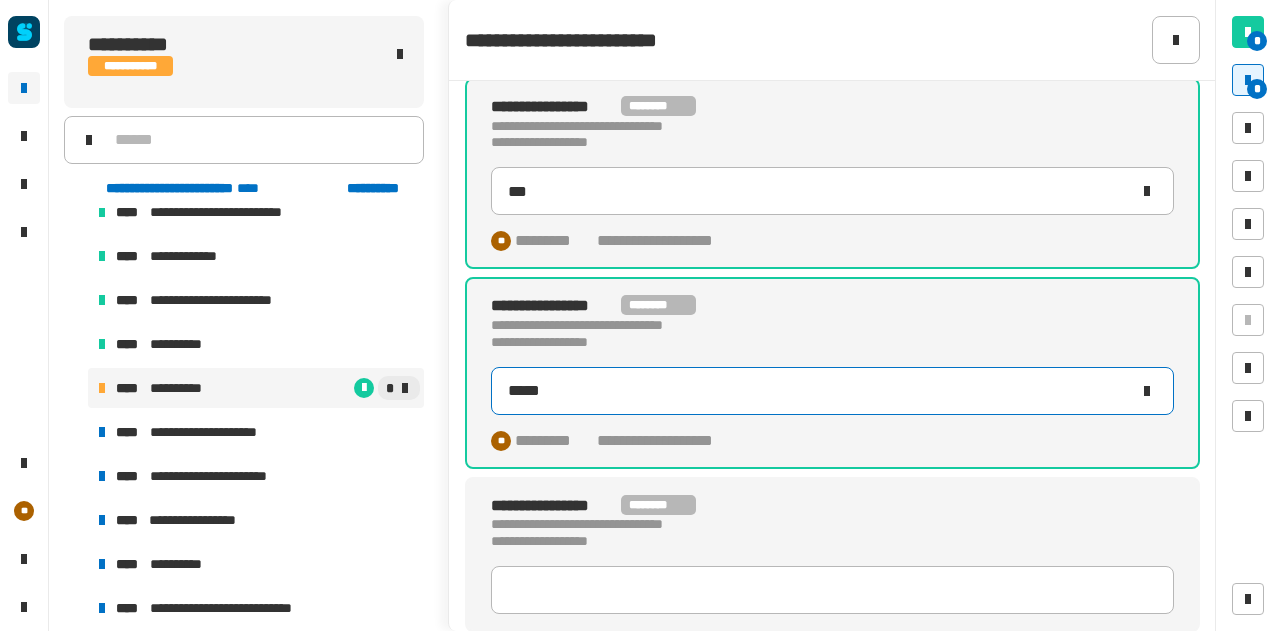 type on "*****" 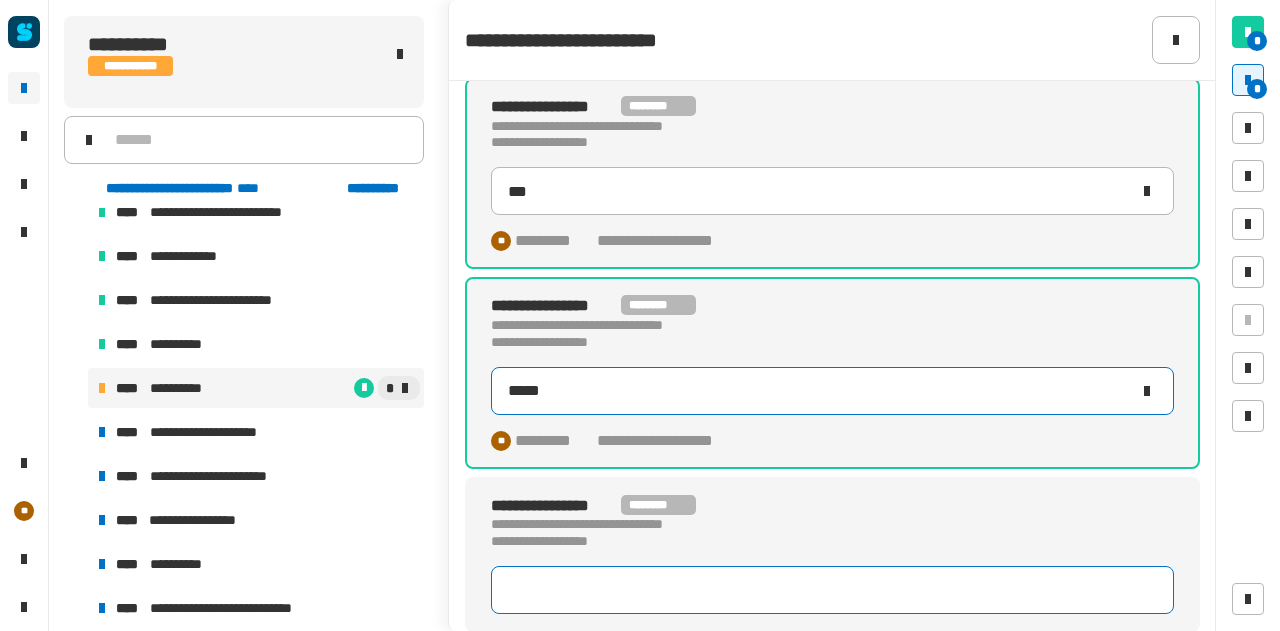 type 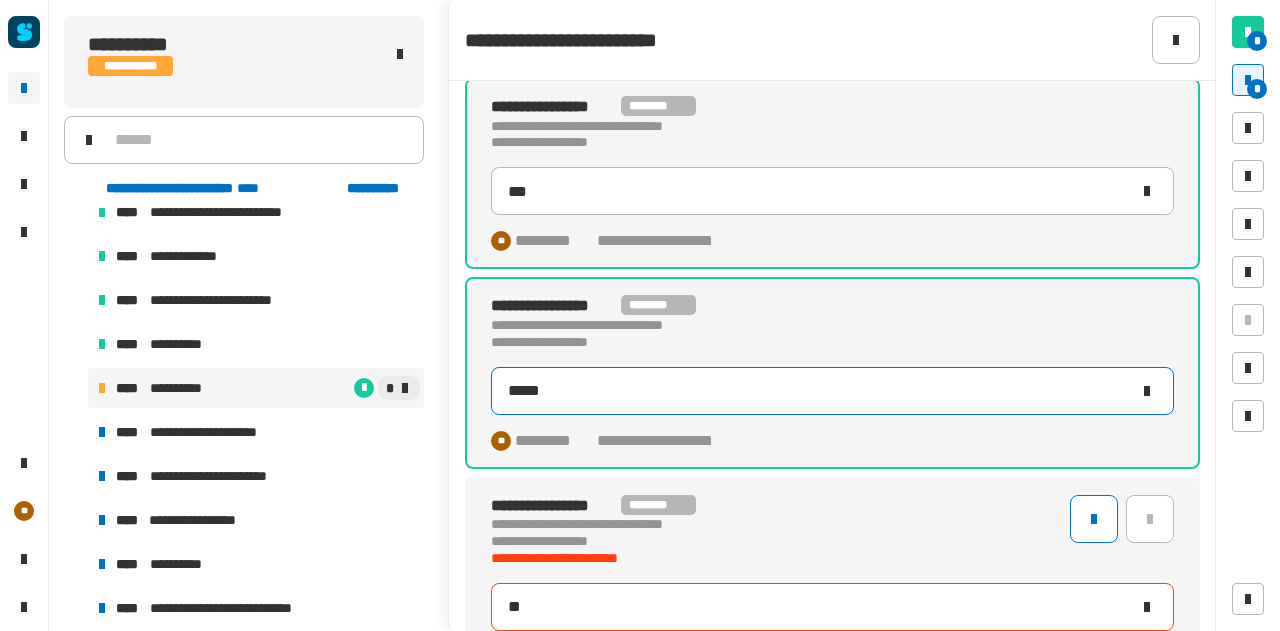 type on "***" 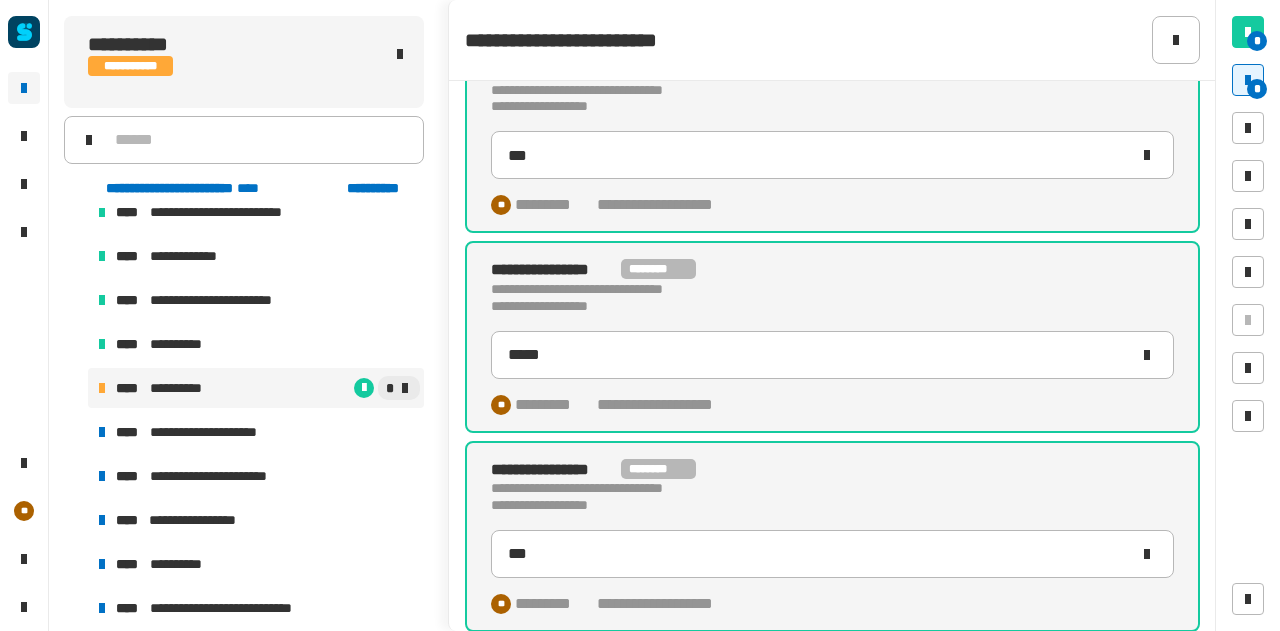 scroll, scrollTop: 0, scrollLeft: 0, axis: both 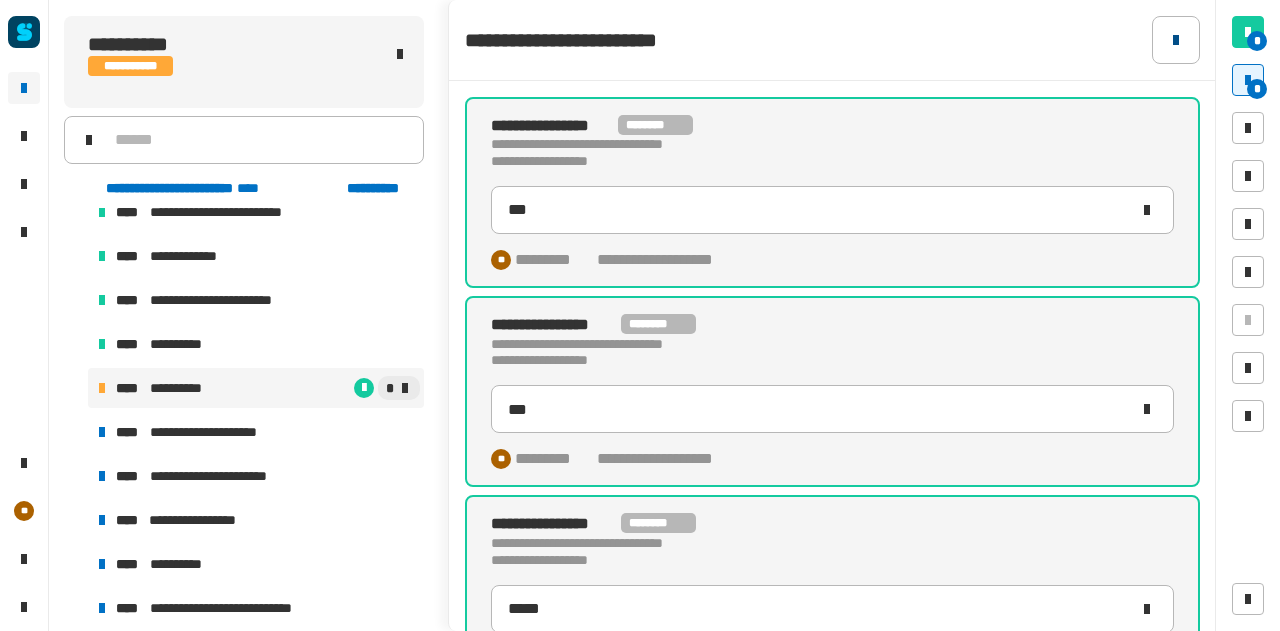 click 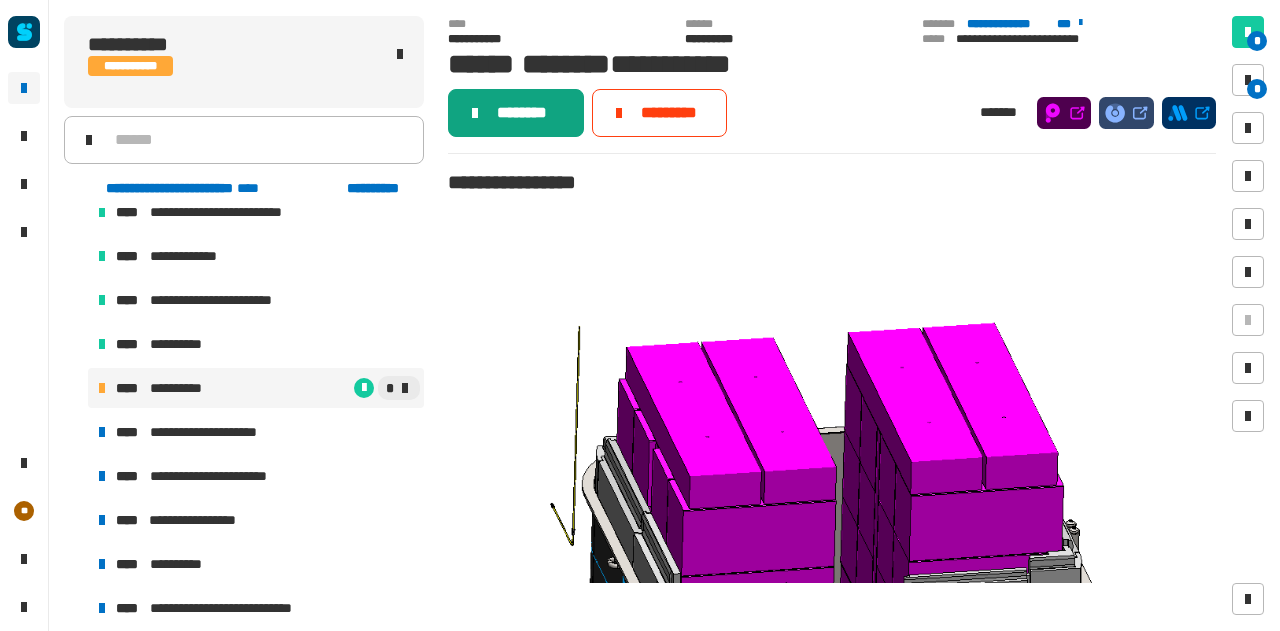 click on "********" 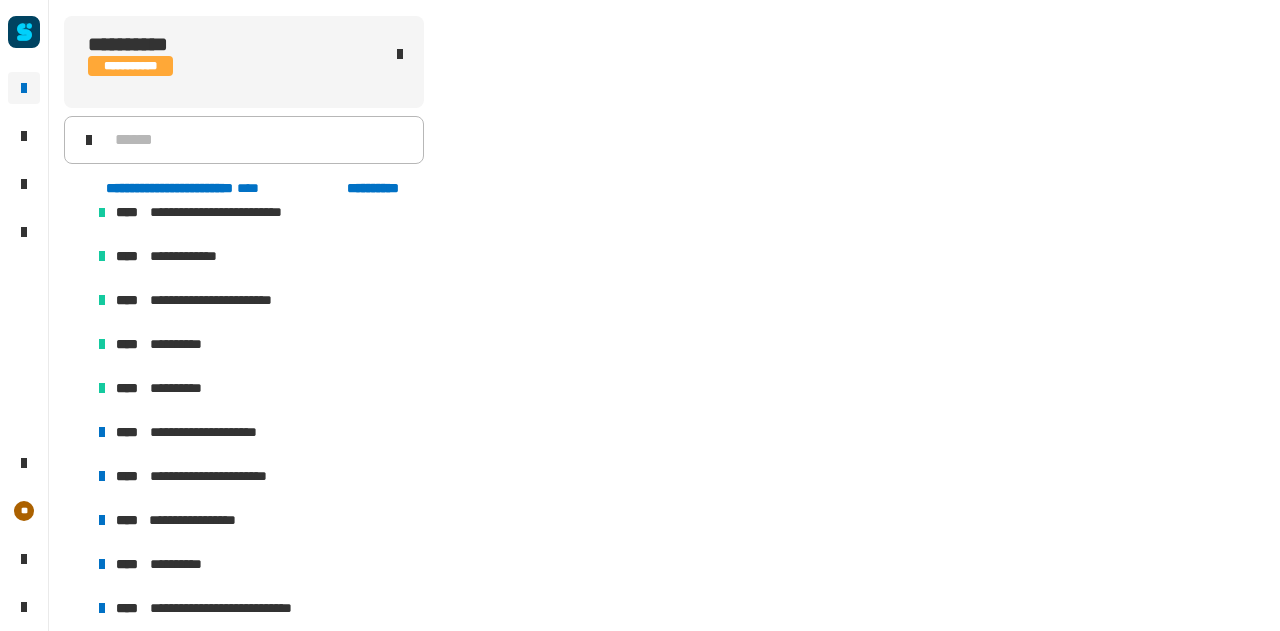 scroll, scrollTop: 612, scrollLeft: 0, axis: vertical 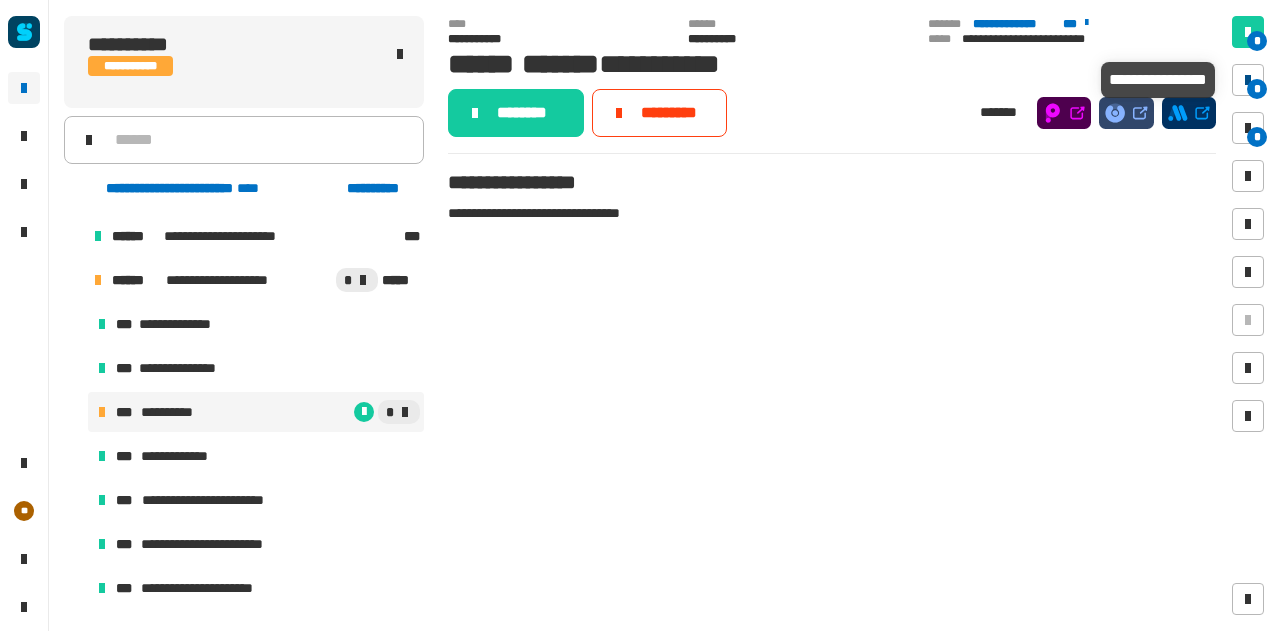 click at bounding box center [1248, 80] 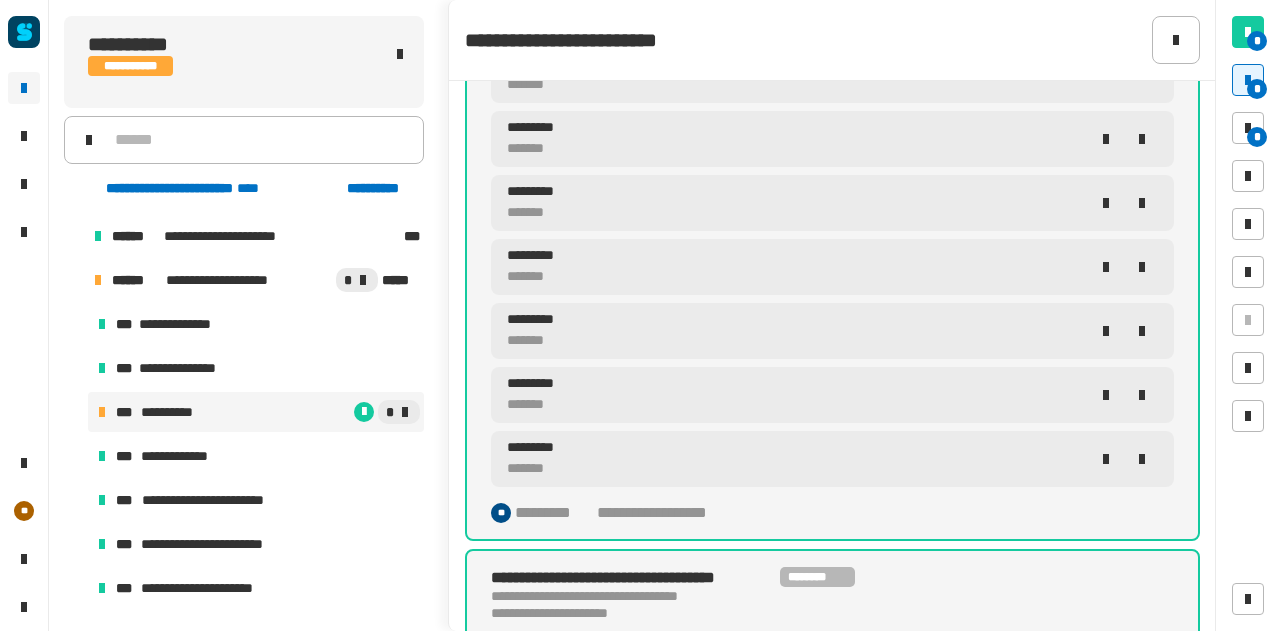 scroll, scrollTop: 2686, scrollLeft: 0, axis: vertical 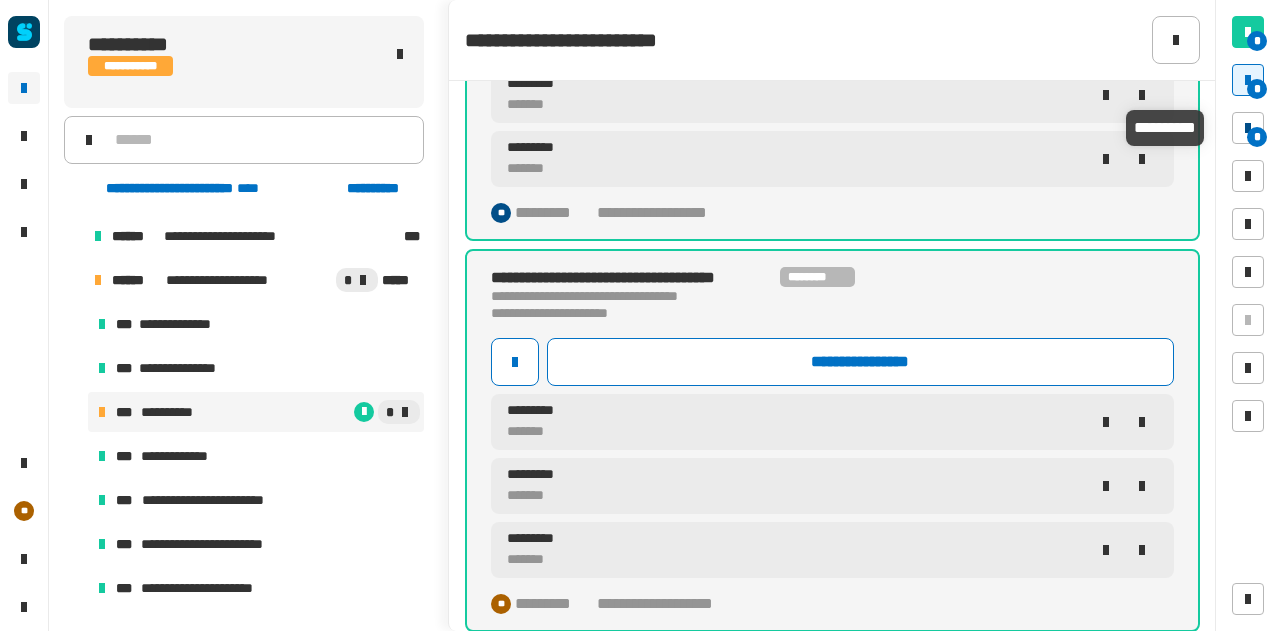 click at bounding box center [1248, 128] 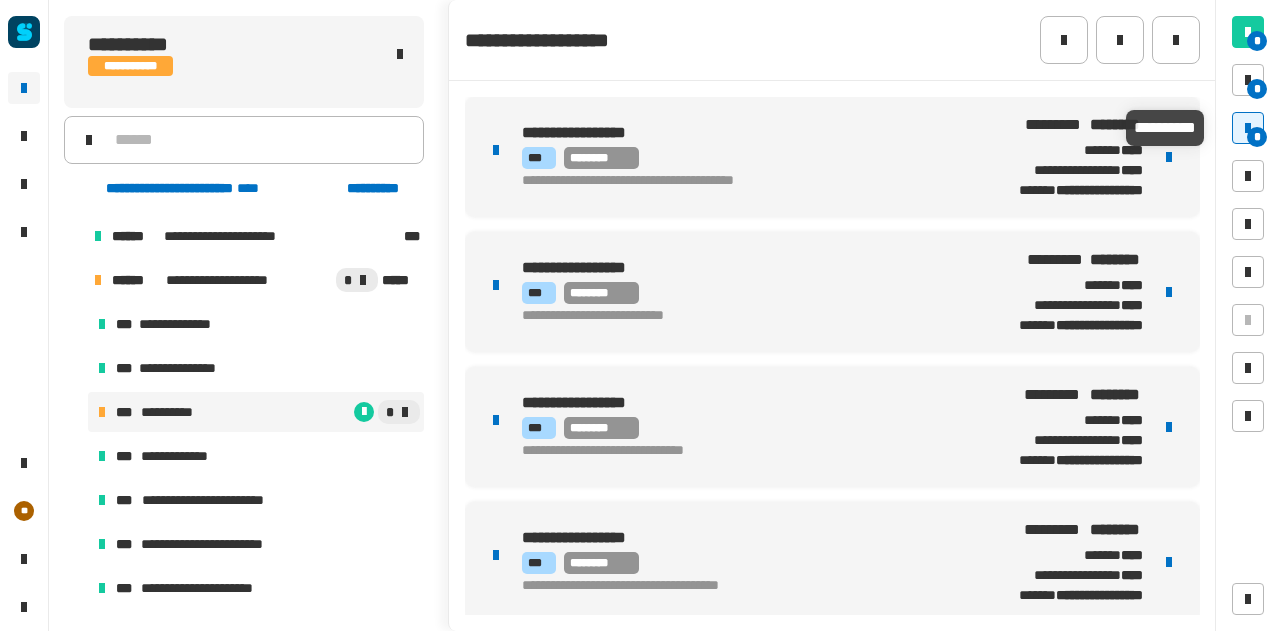scroll, scrollTop: 0, scrollLeft: 0, axis: both 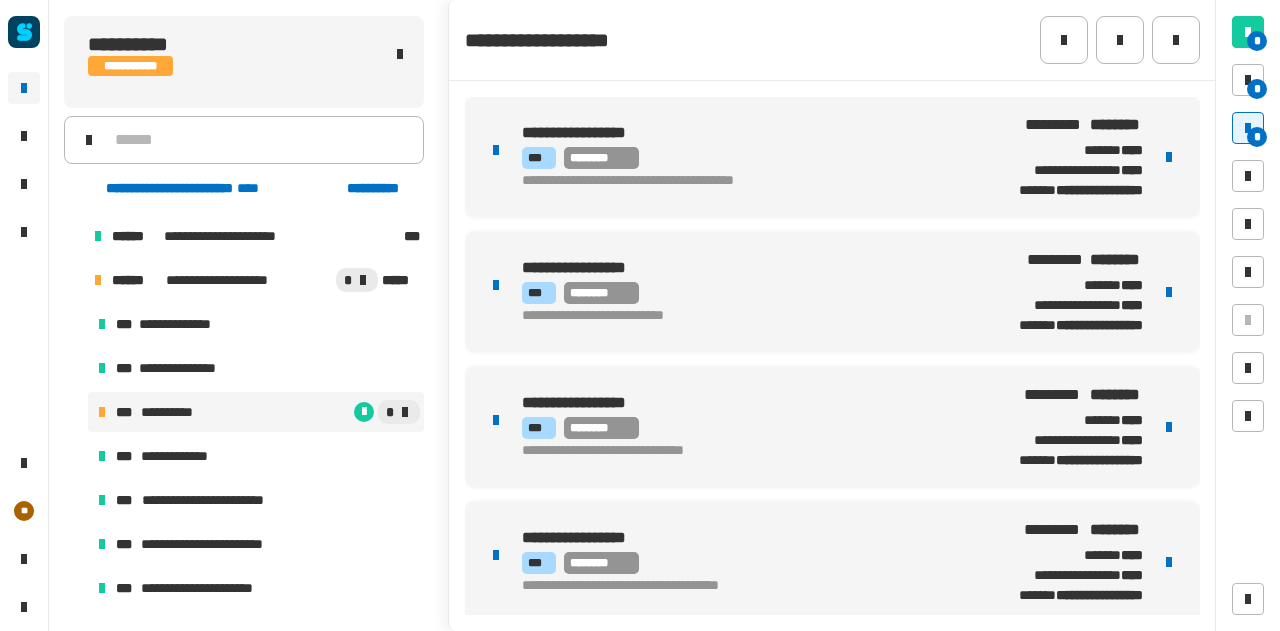 click at bounding box center [1169, 157] 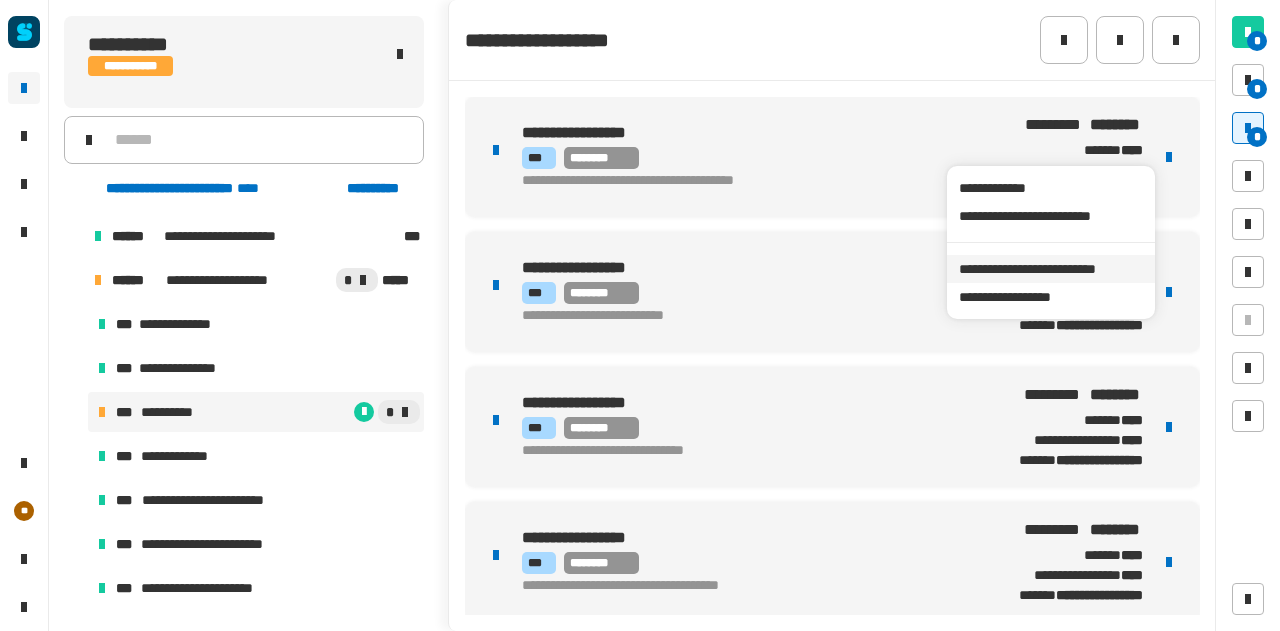 click on "**********" at bounding box center [1050, 269] 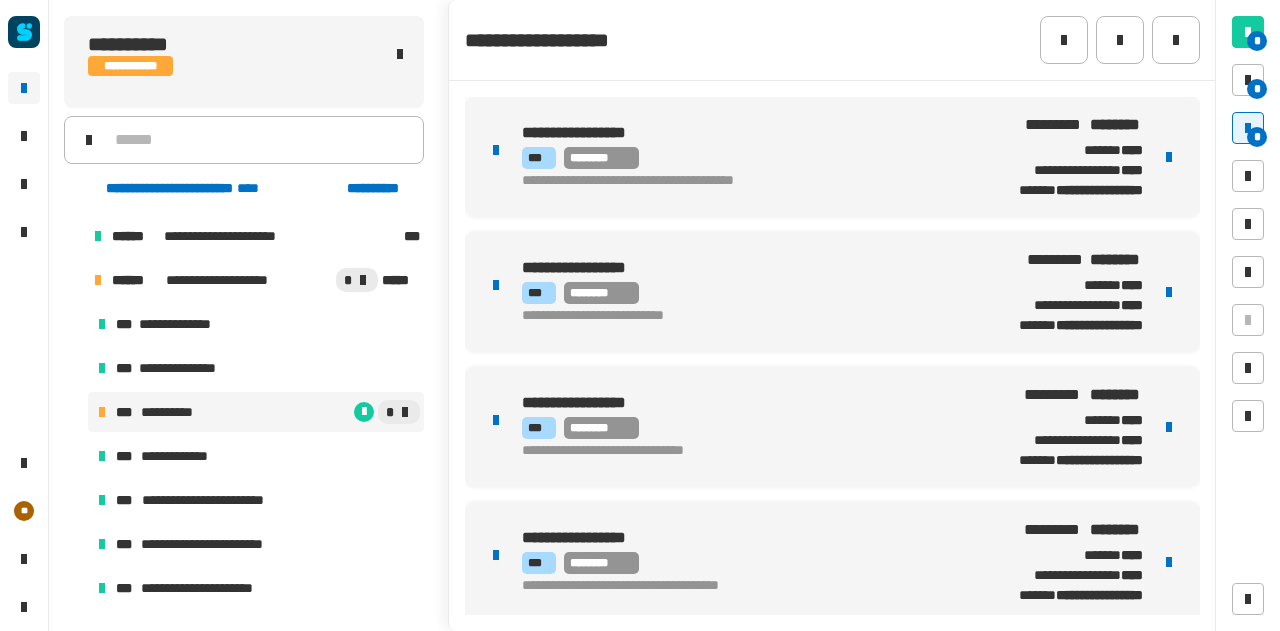 click on "**********" at bounding box center (732, 133) 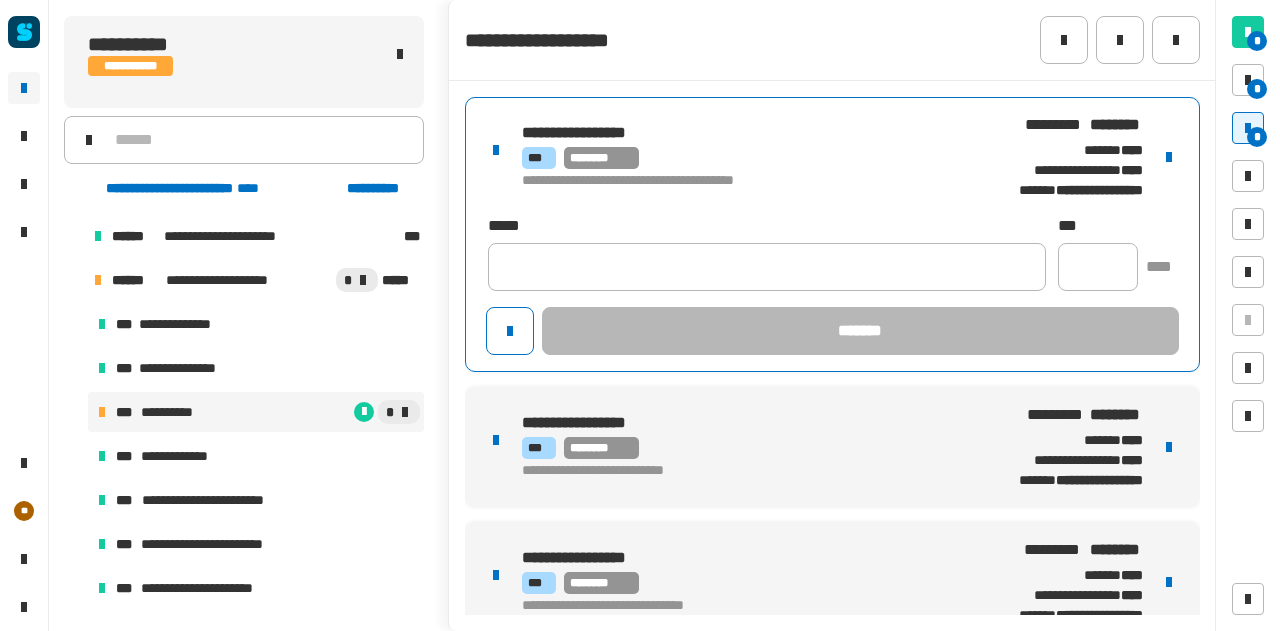 click on "**********" at bounding box center (832, 639) 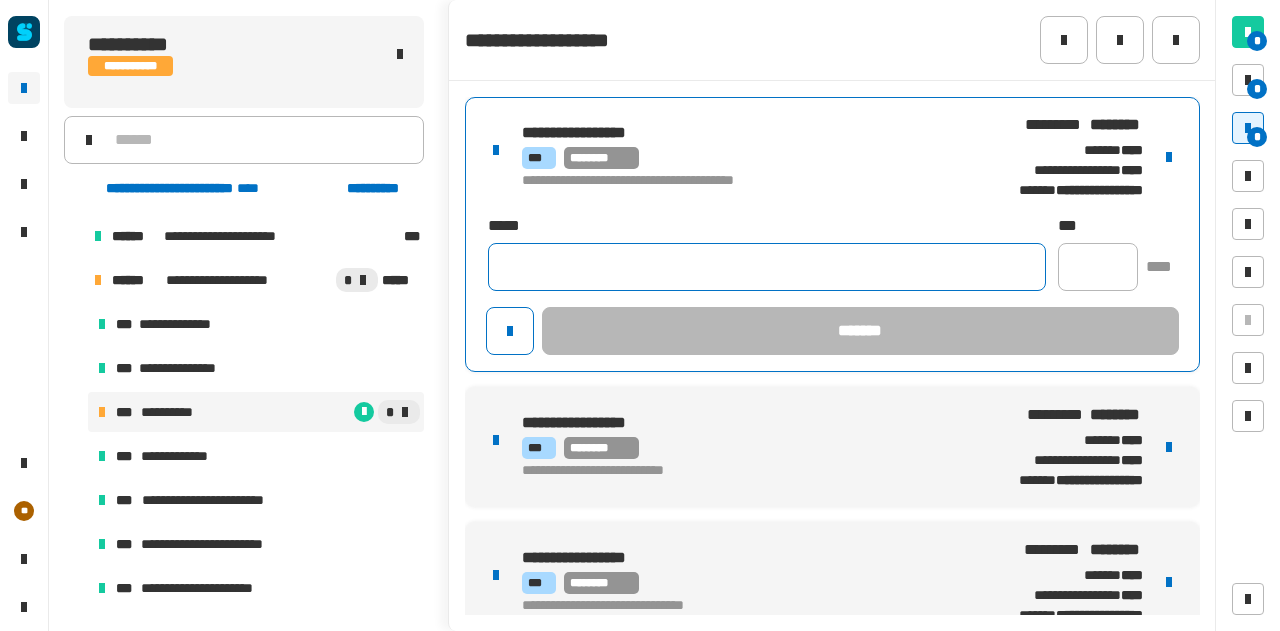 click 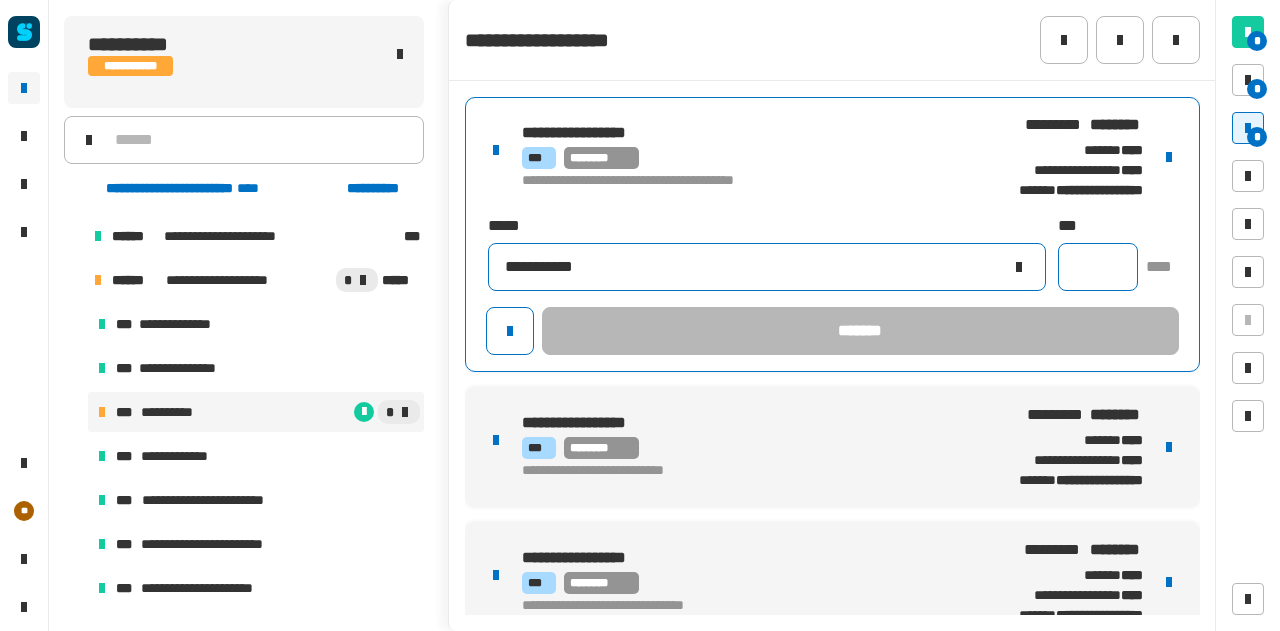 type on "**********" 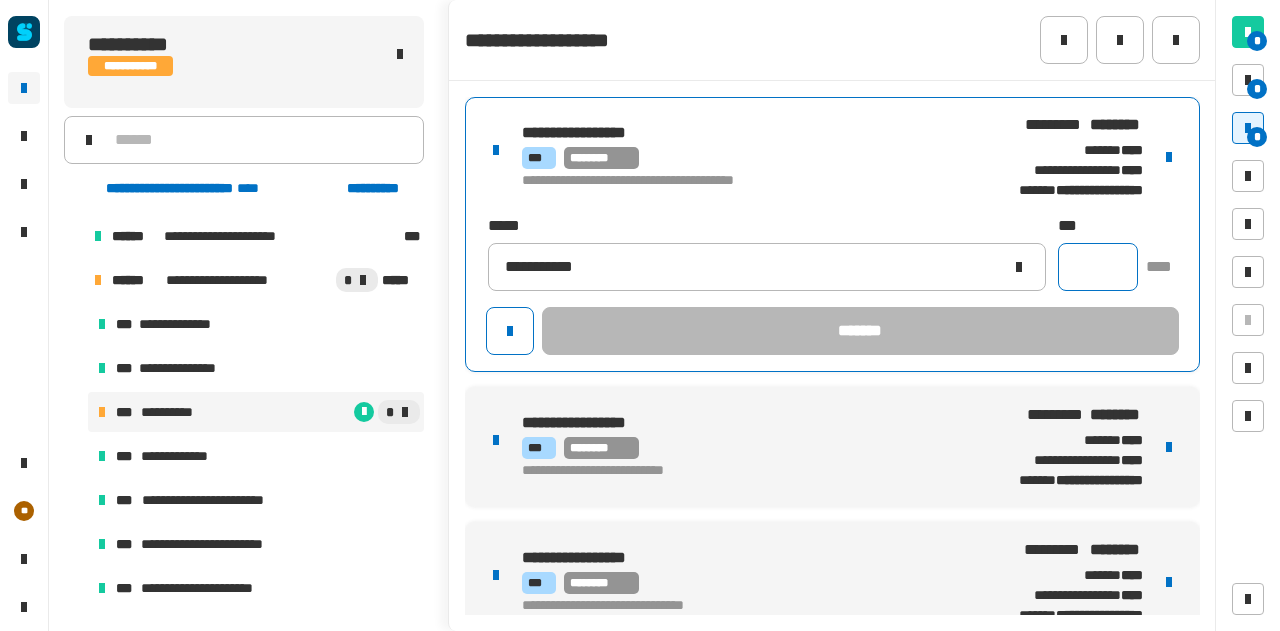 click 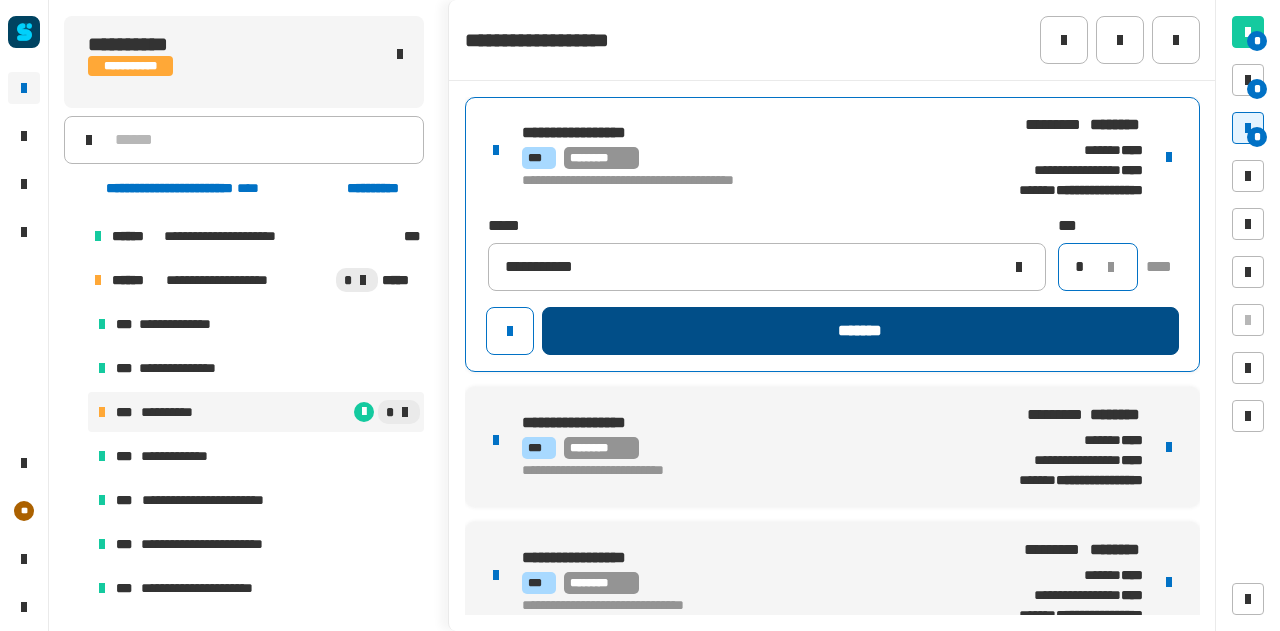 type on "*" 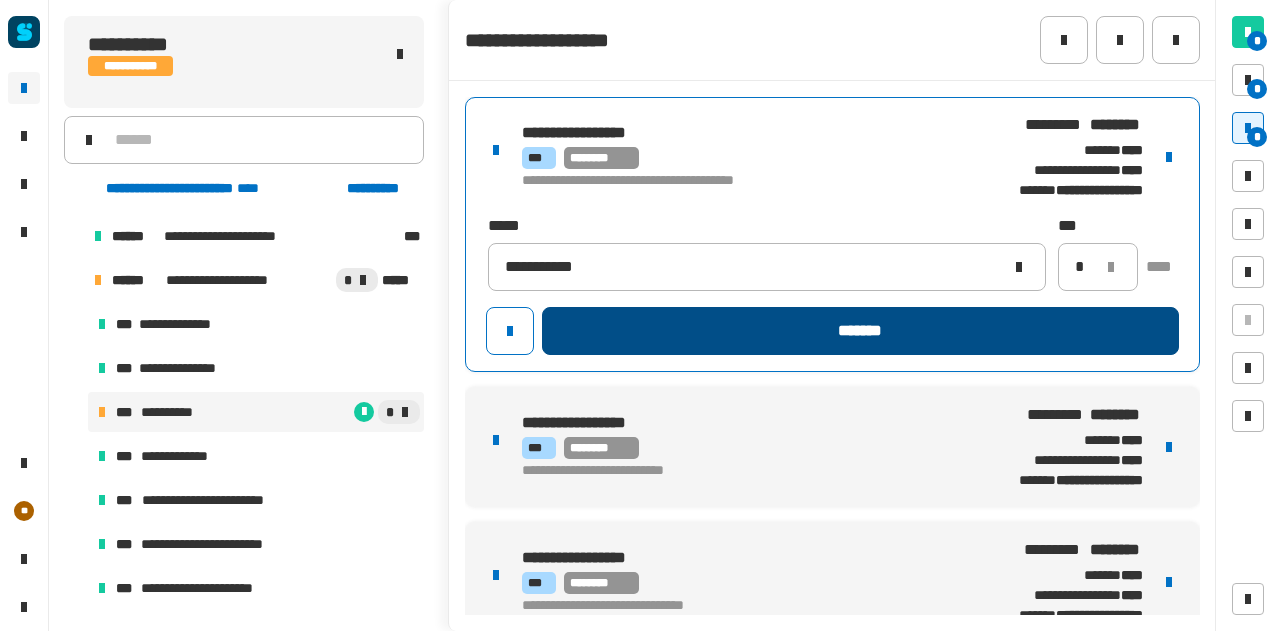 click on "*******" 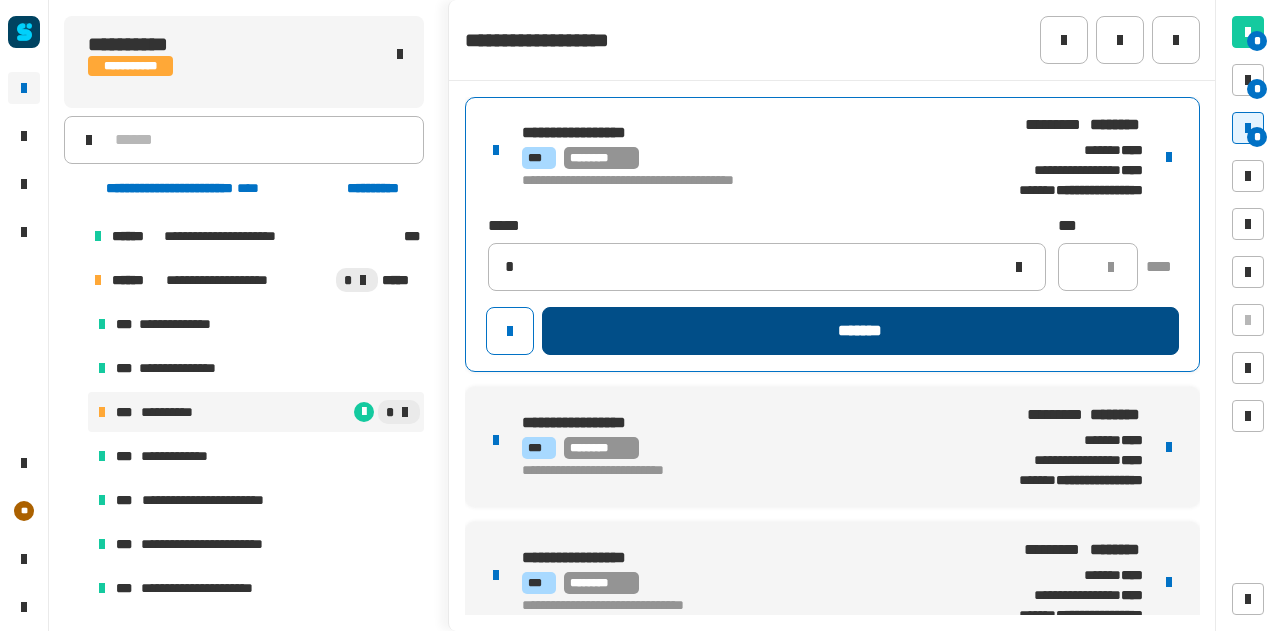 type 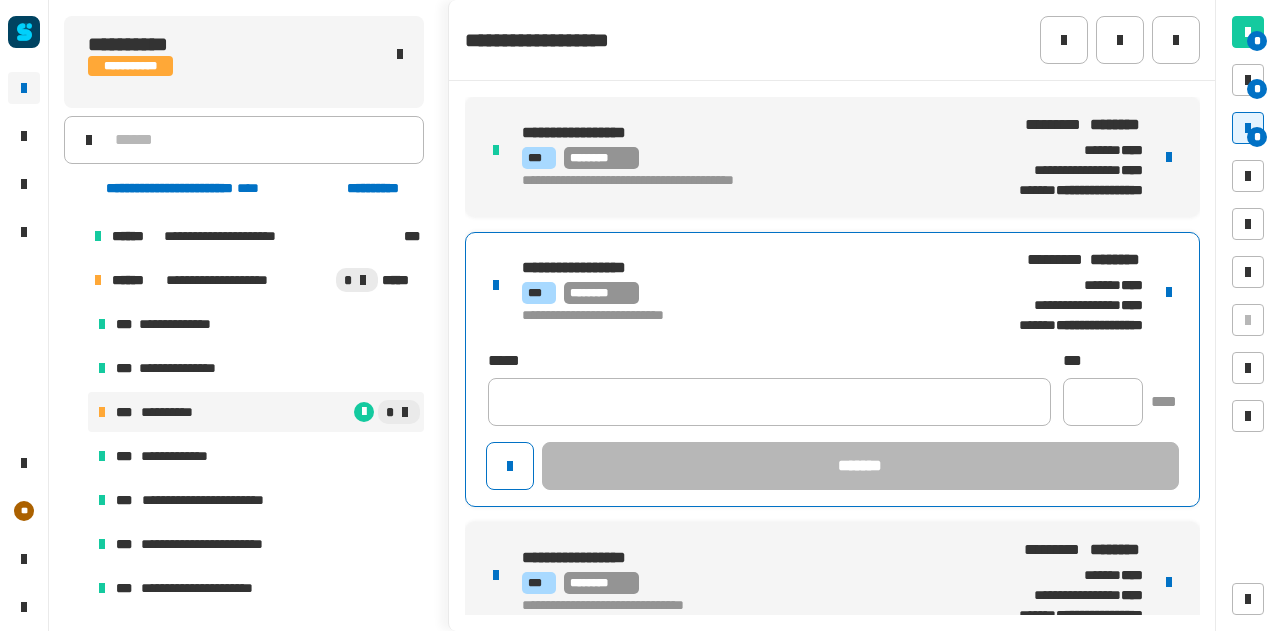 click on "**********" at bounding box center [832, 369] 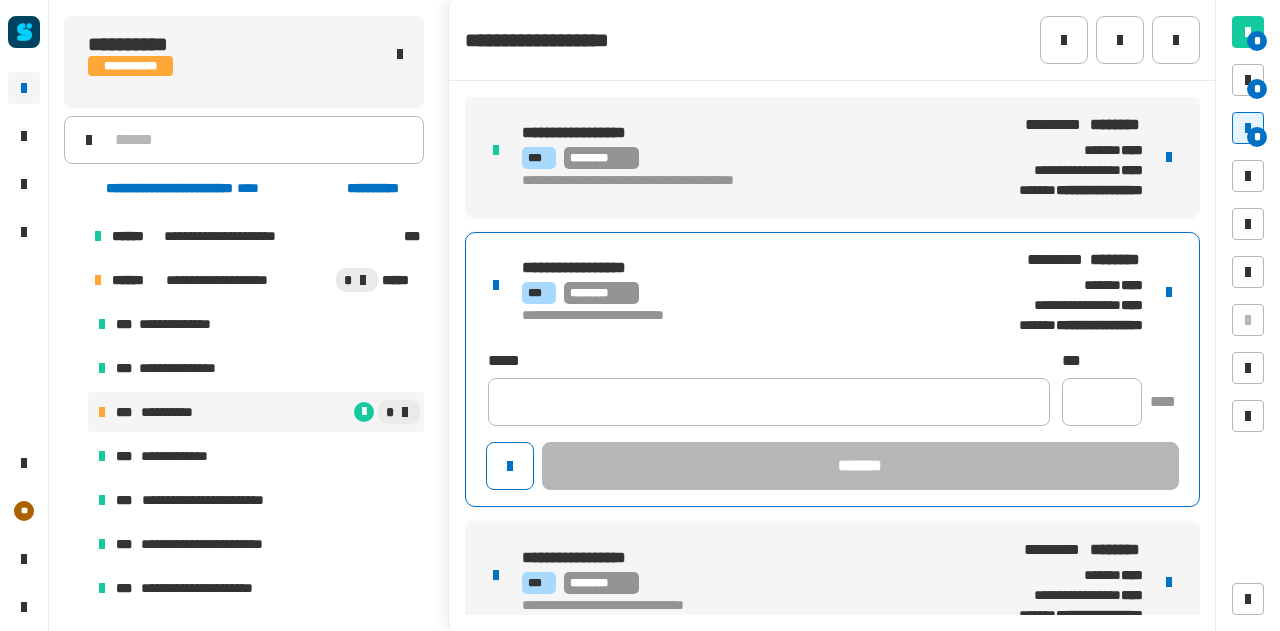 click at bounding box center [1169, 292] 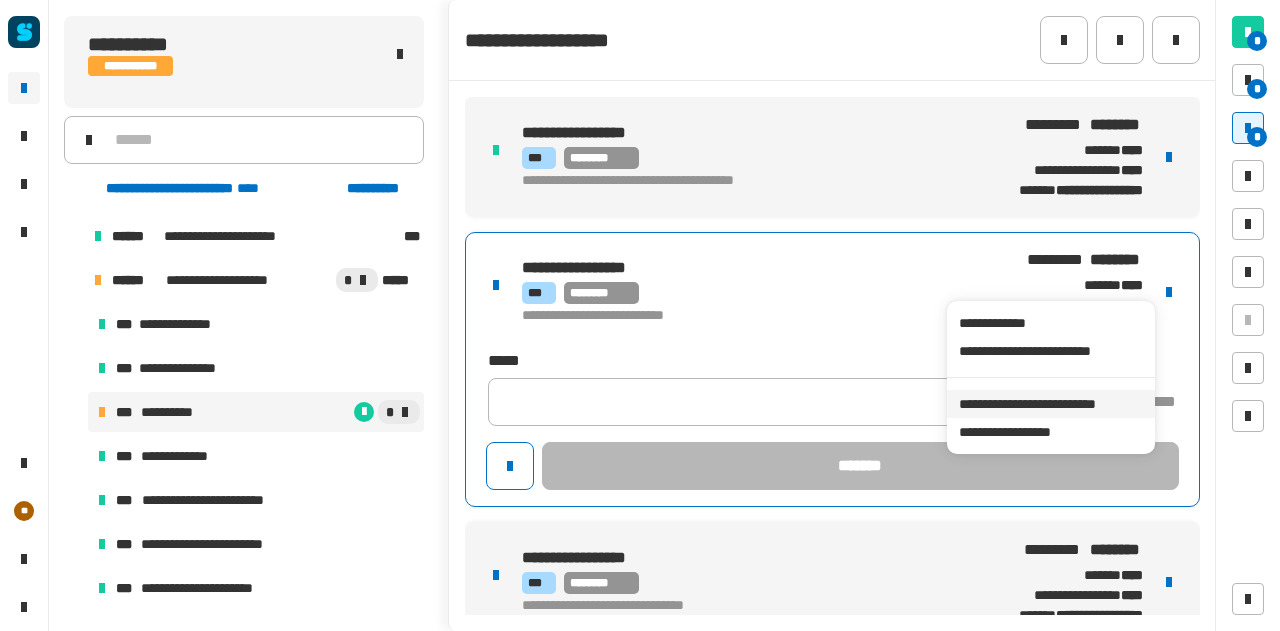 click on "**********" at bounding box center (1050, 404) 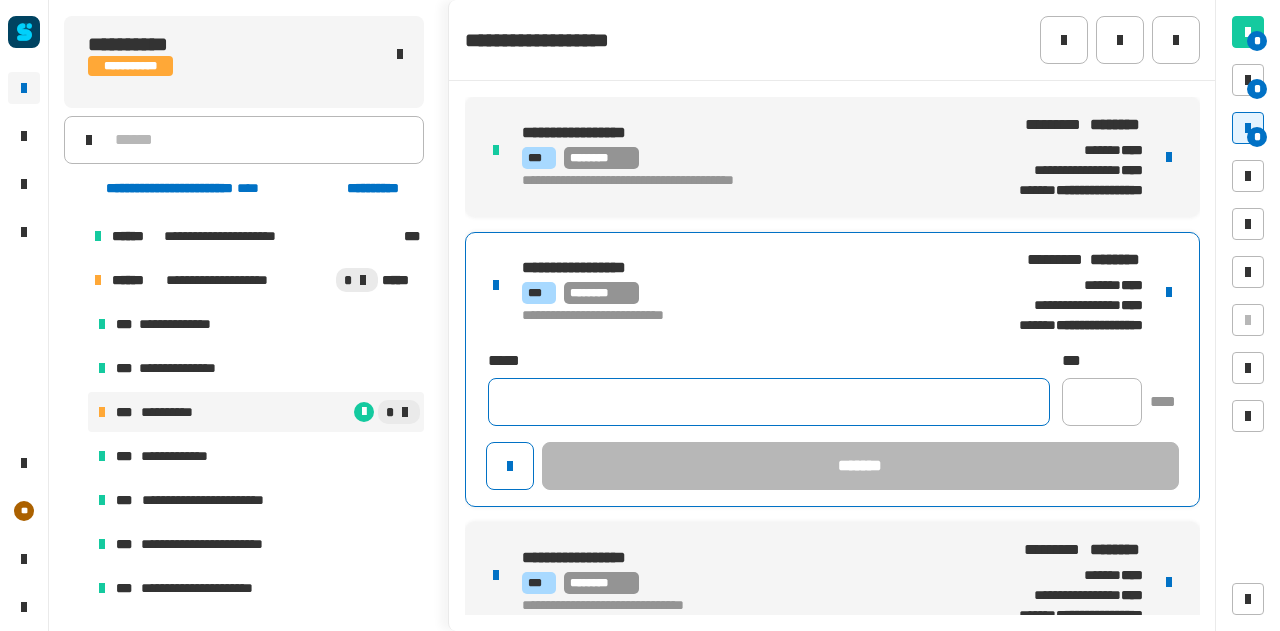 click 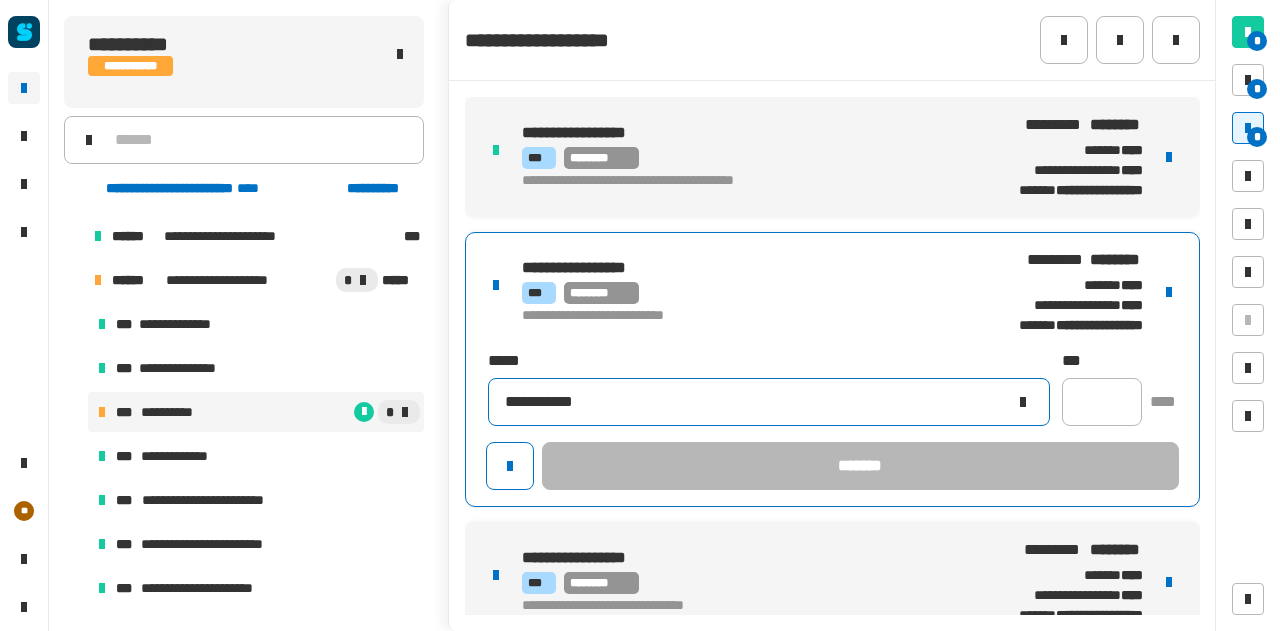 type on "**********" 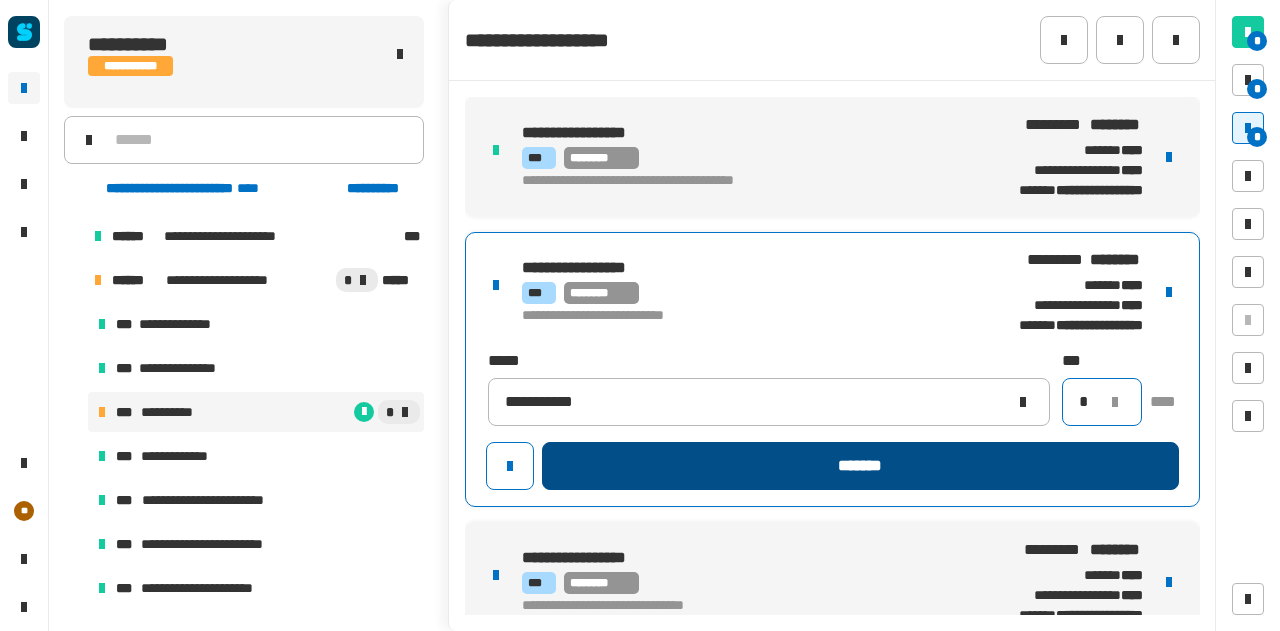 type on "*" 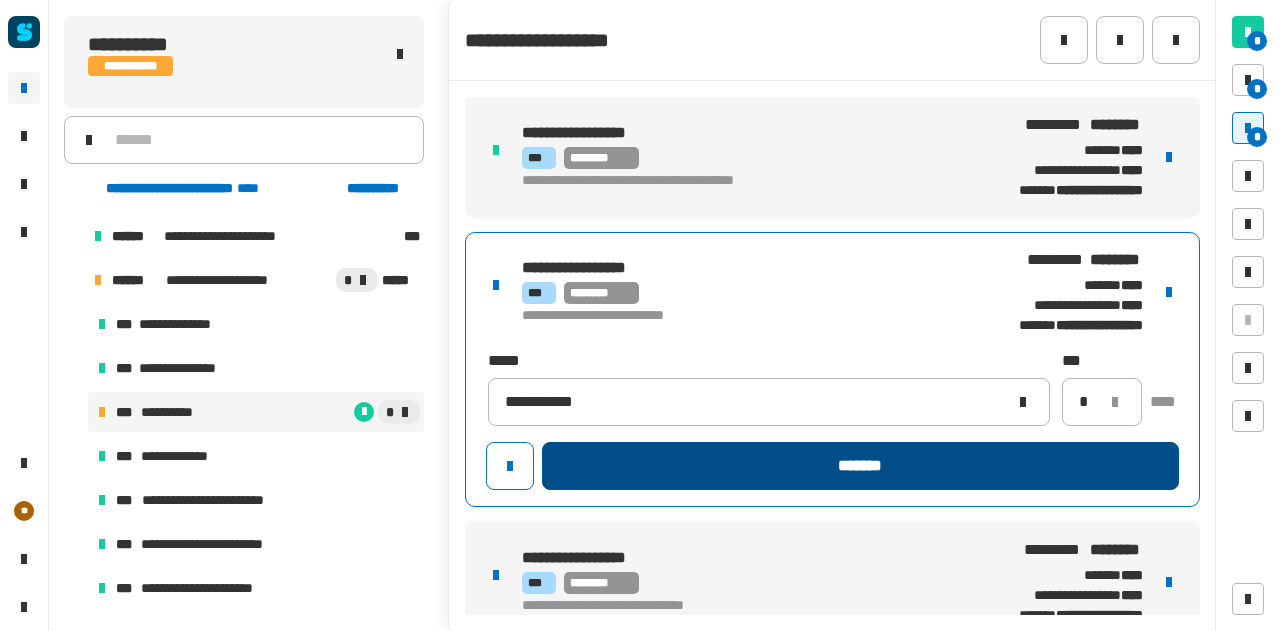 click on "*******" 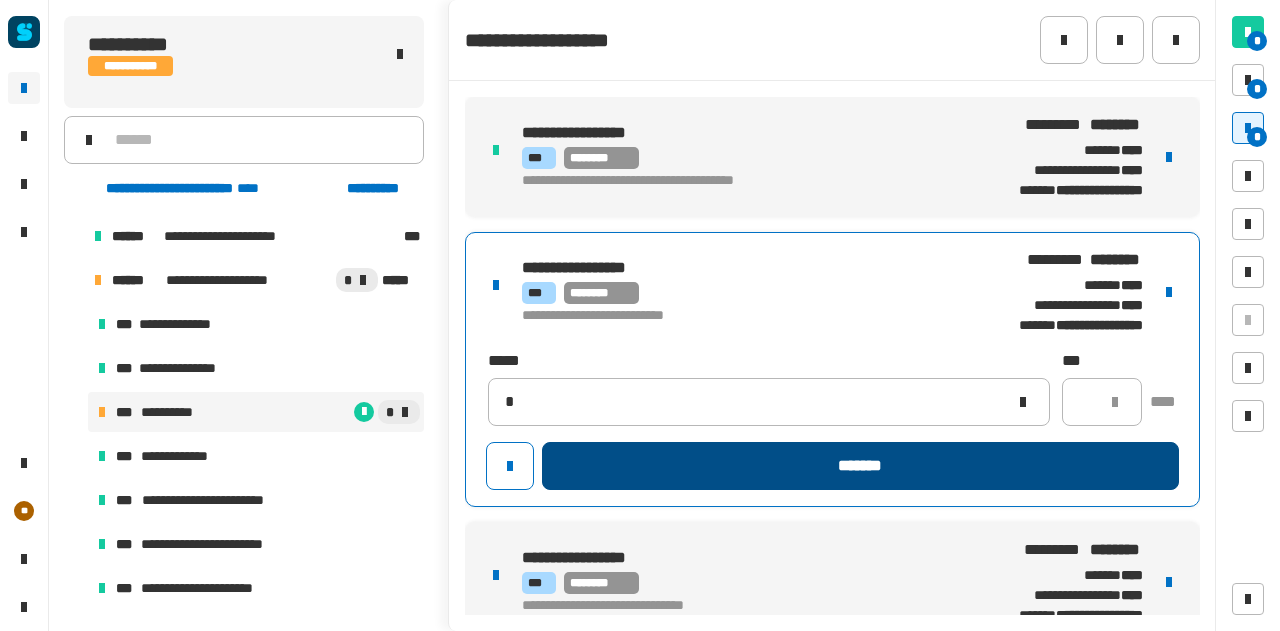 type 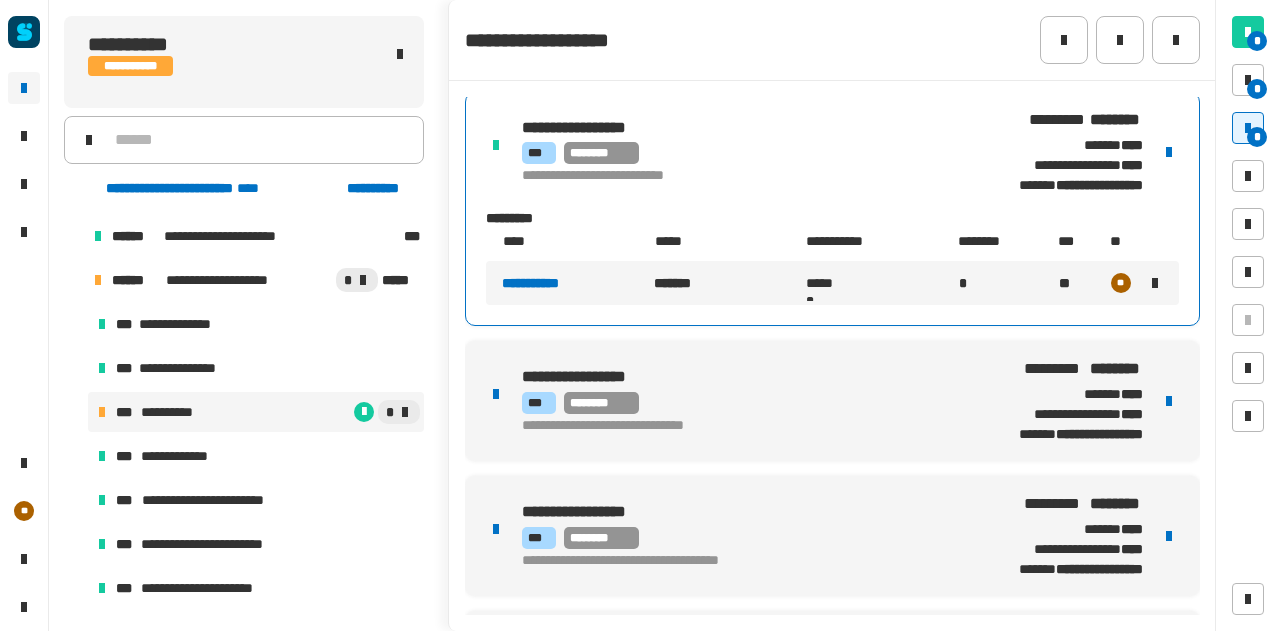 scroll, scrollTop: 143, scrollLeft: 0, axis: vertical 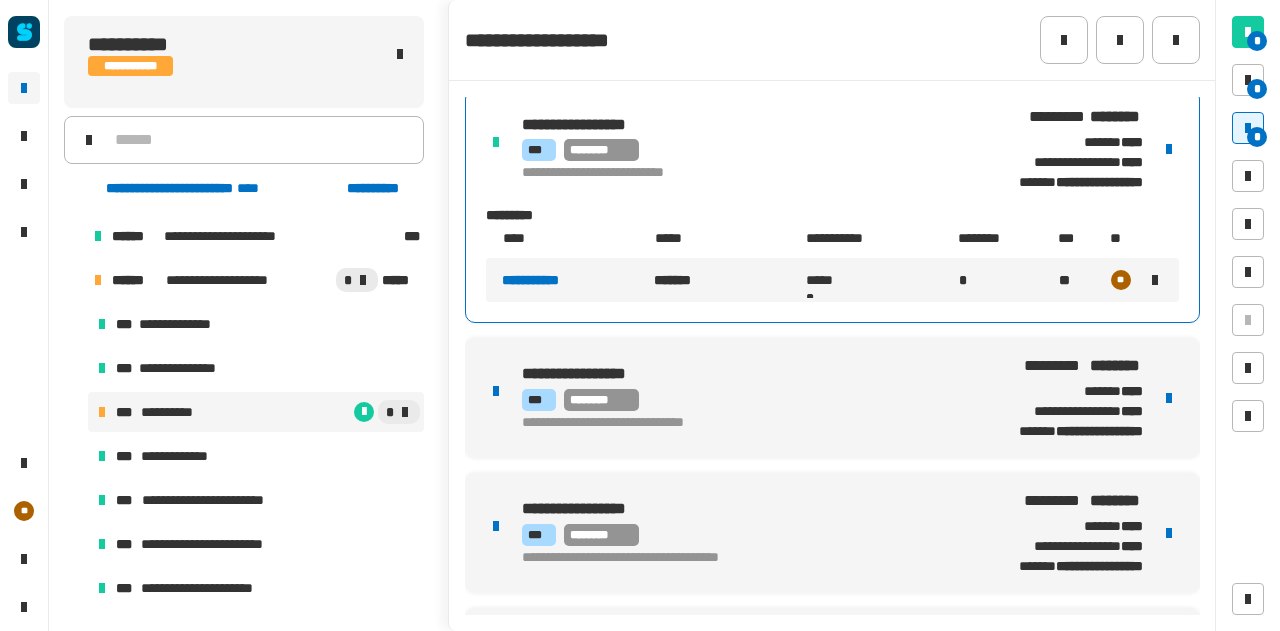 click on "**********" at bounding box center [832, 398] 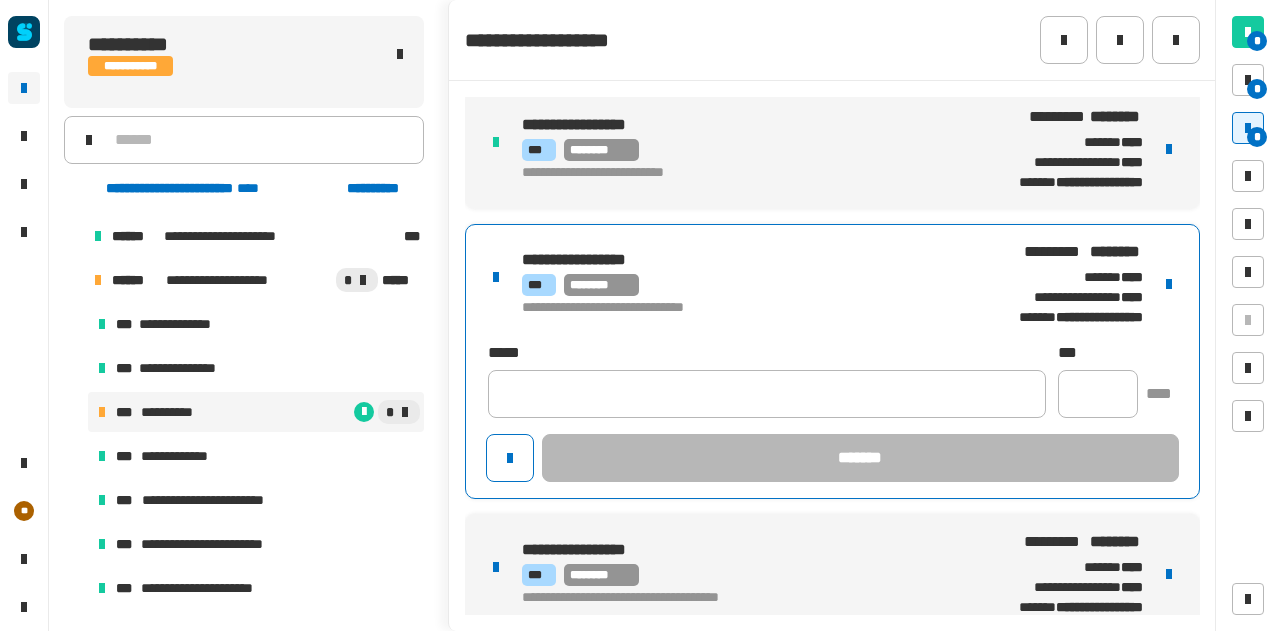 click at bounding box center (1169, 284) 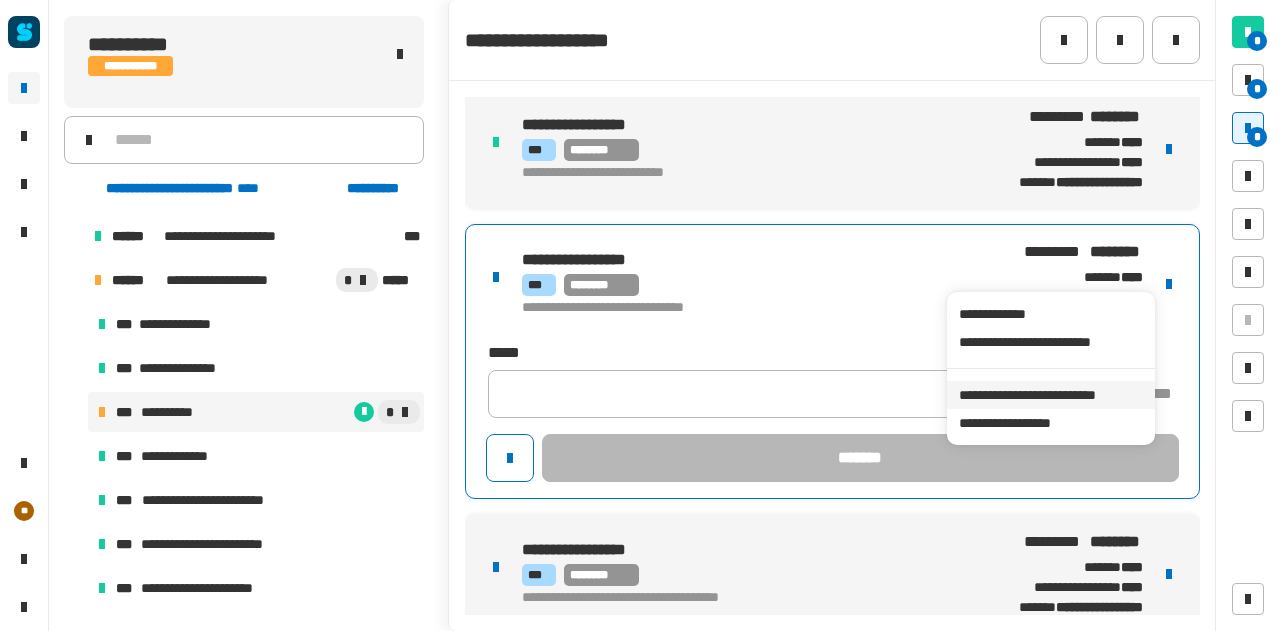click on "**********" at bounding box center [1050, 395] 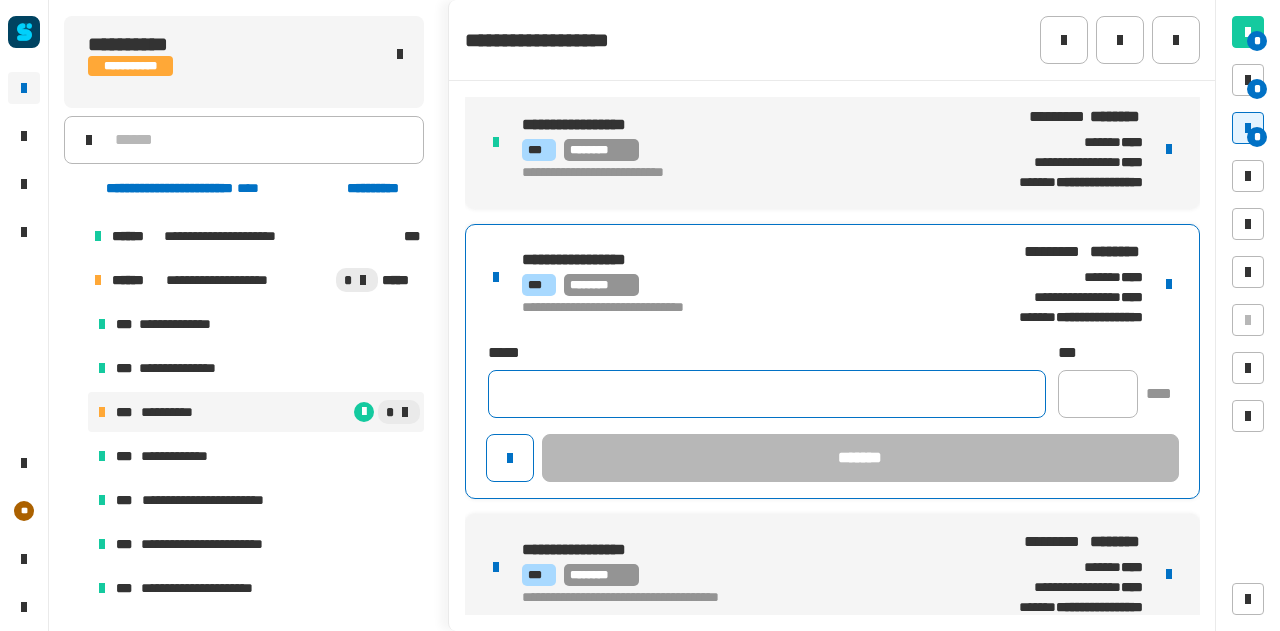 click 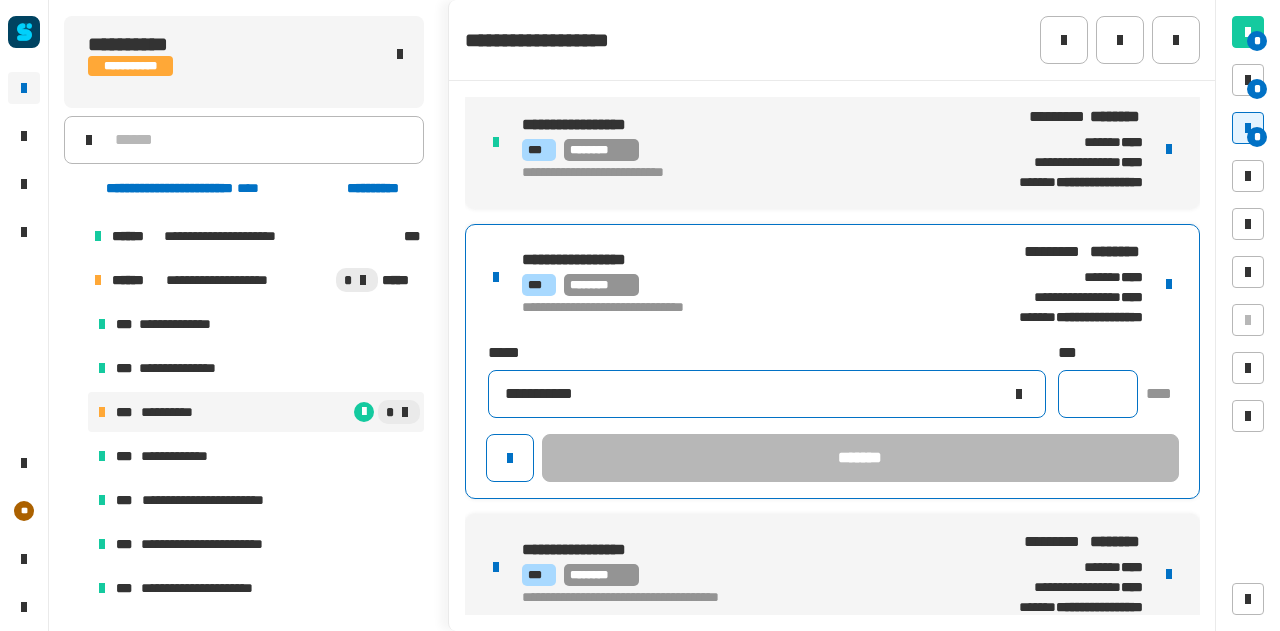 type on "**********" 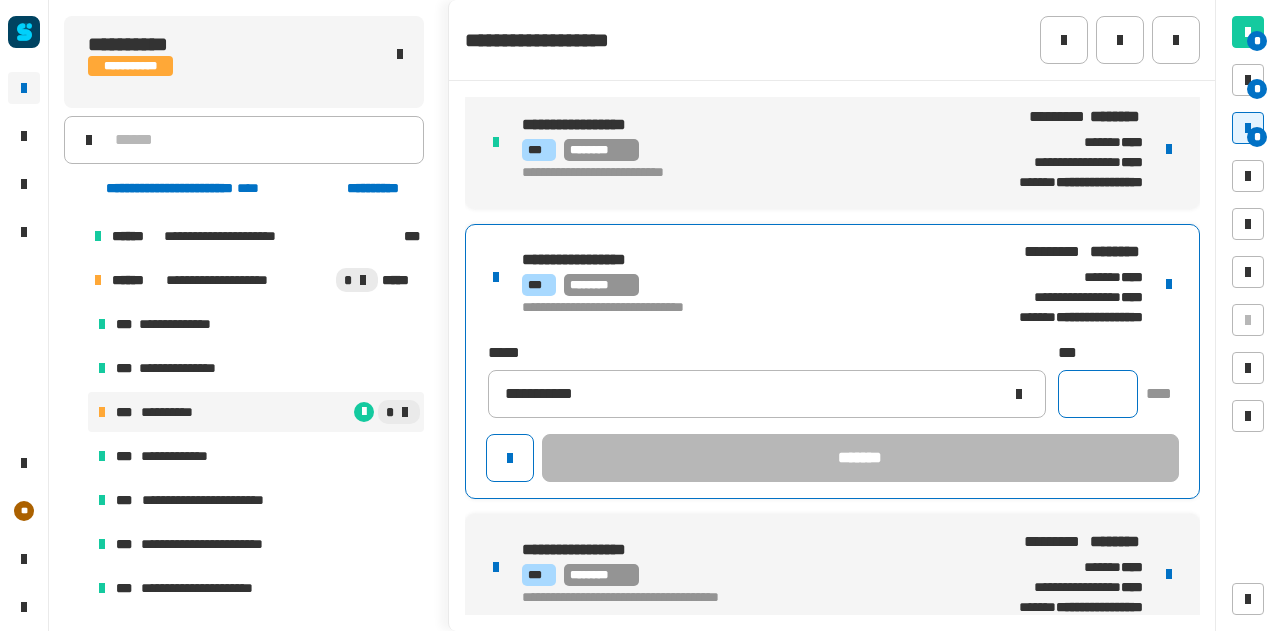click 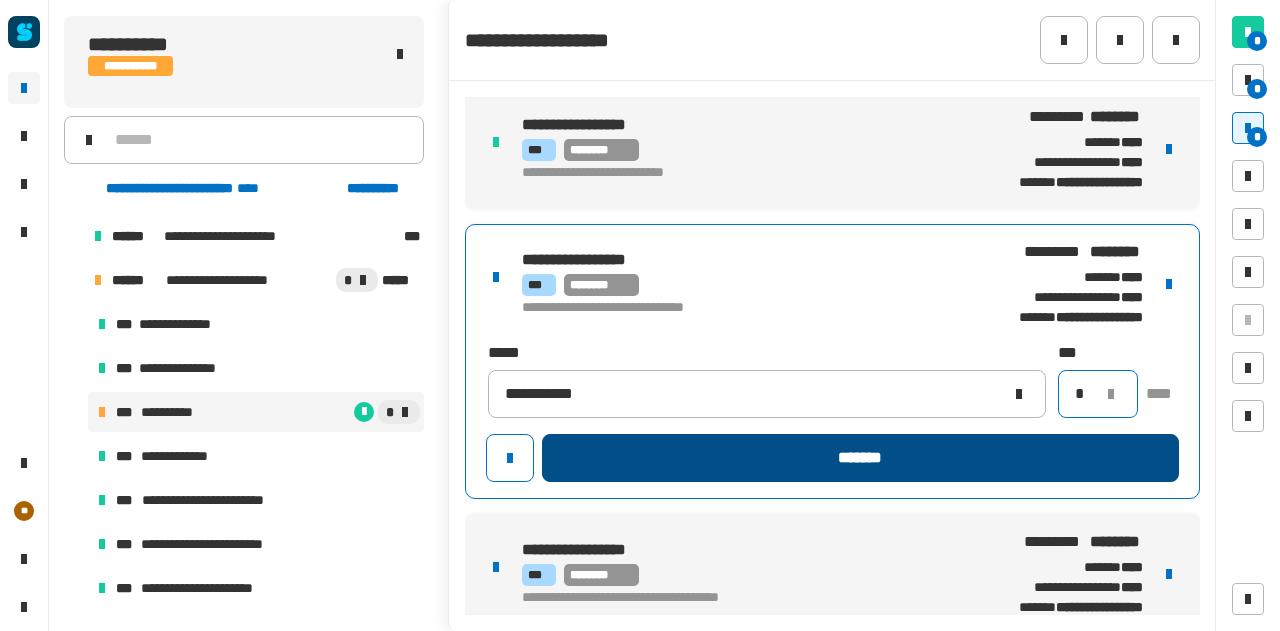 type on "*" 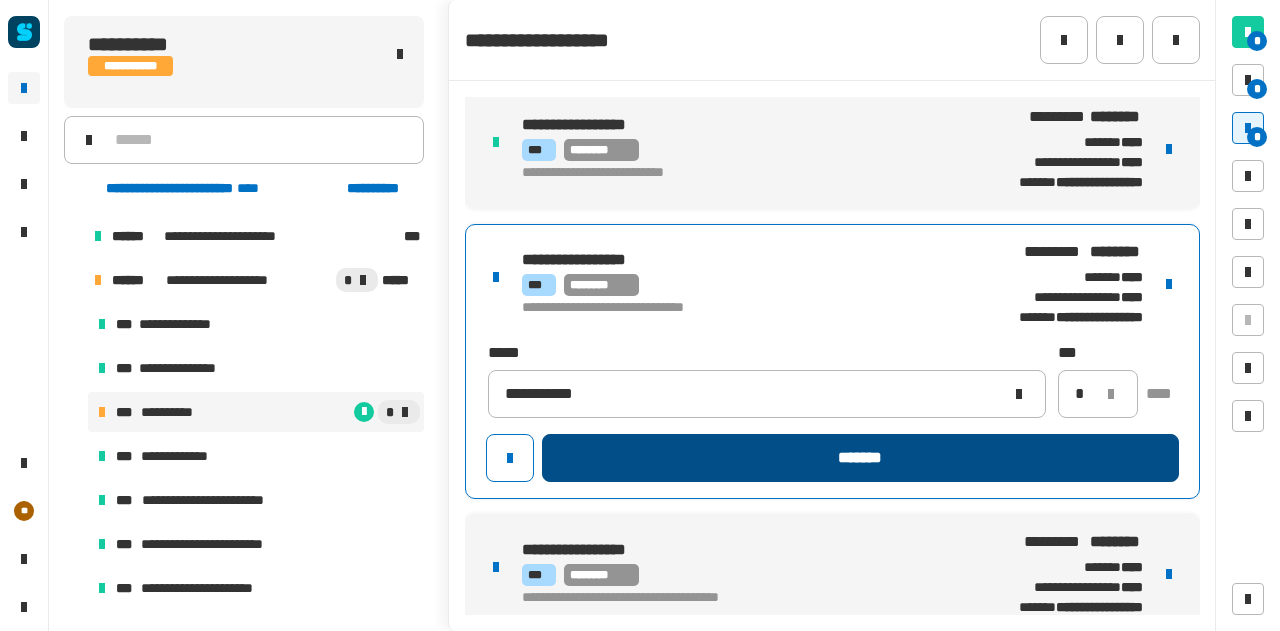 click on "*******" 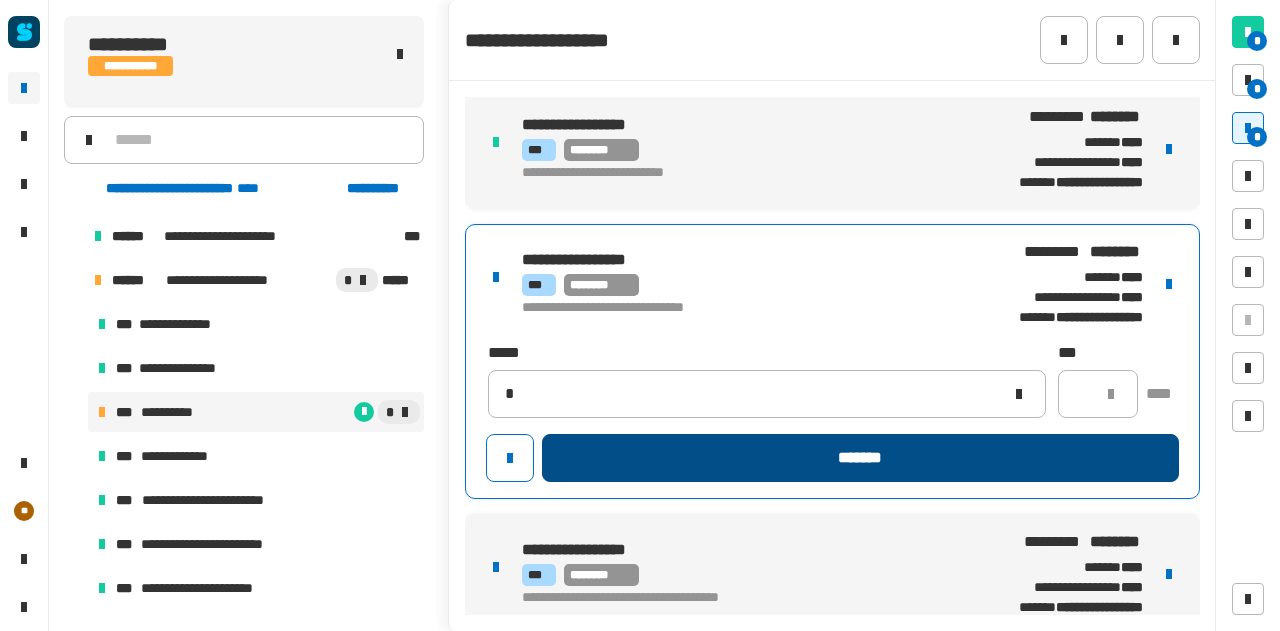 type 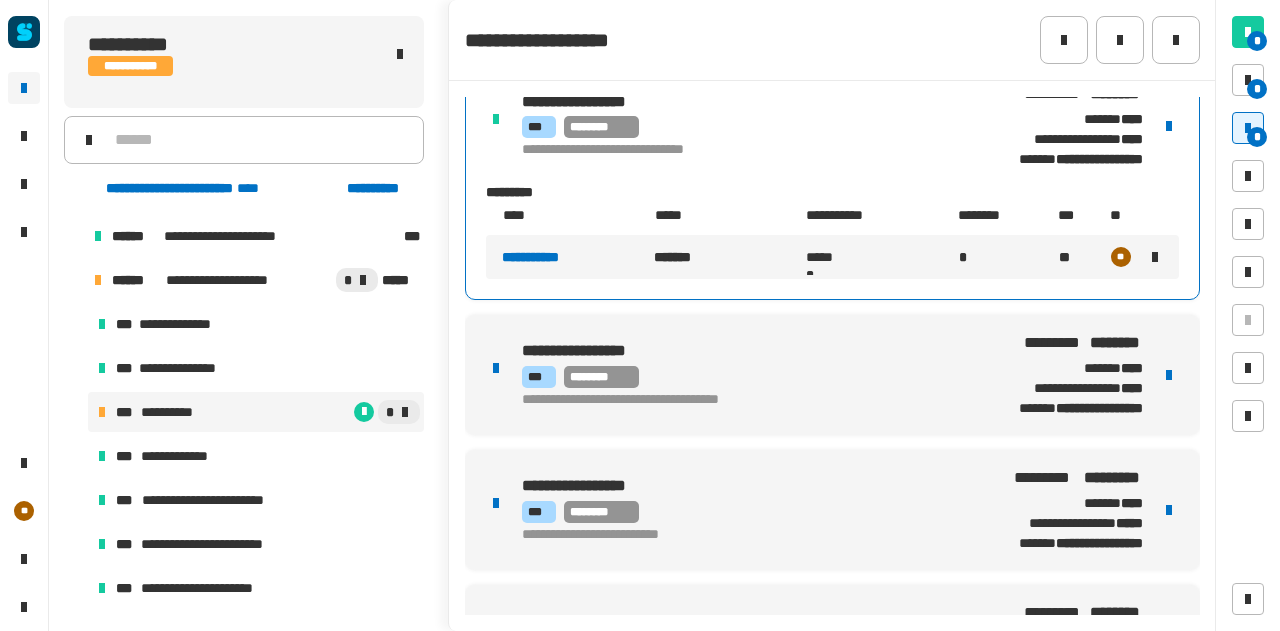 scroll, scrollTop: 304, scrollLeft: 0, axis: vertical 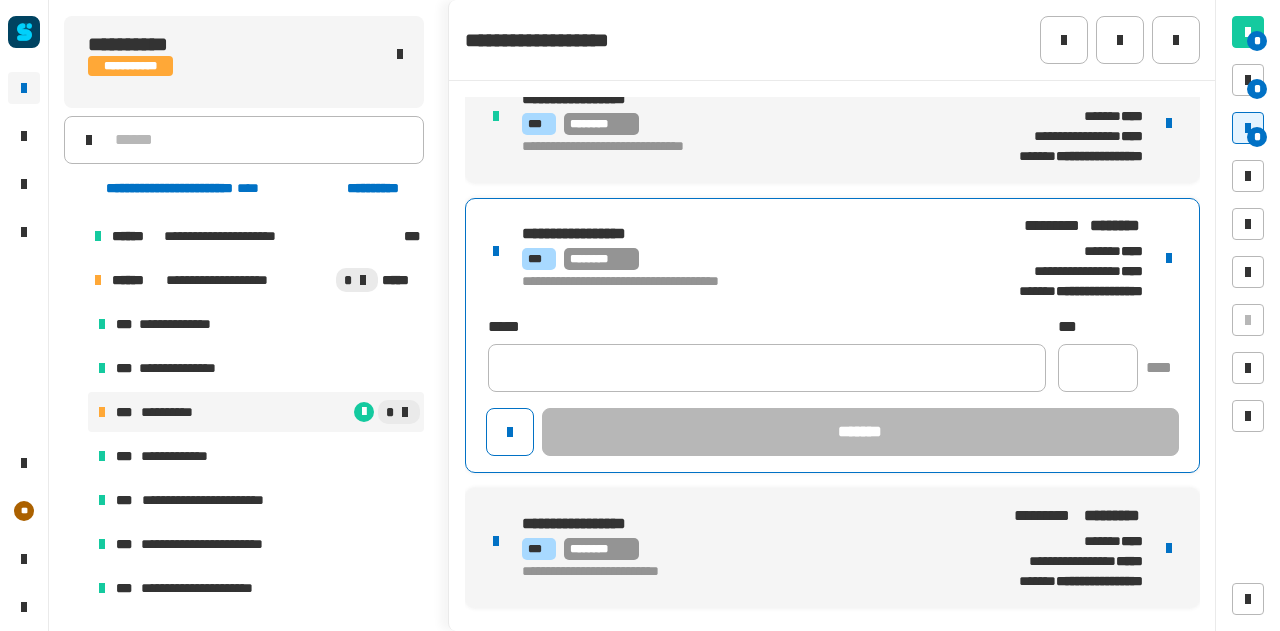click on "**********" at bounding box center [832, 335] 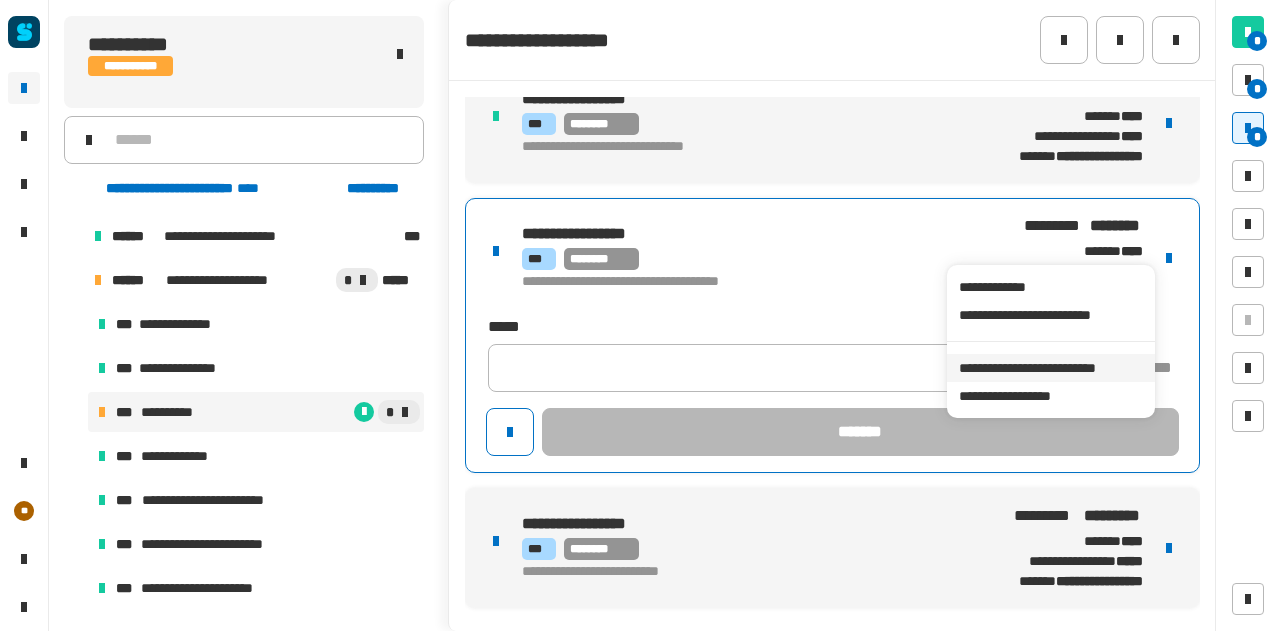 click on "**********" at bounding box center (1050, 368) 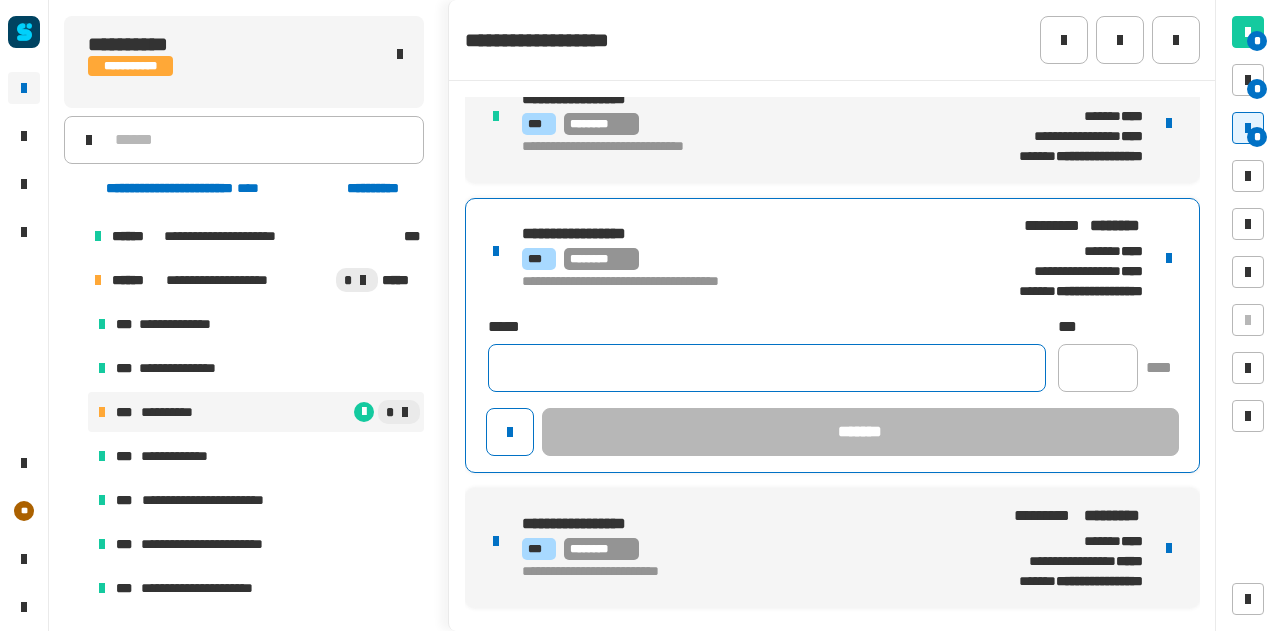 click 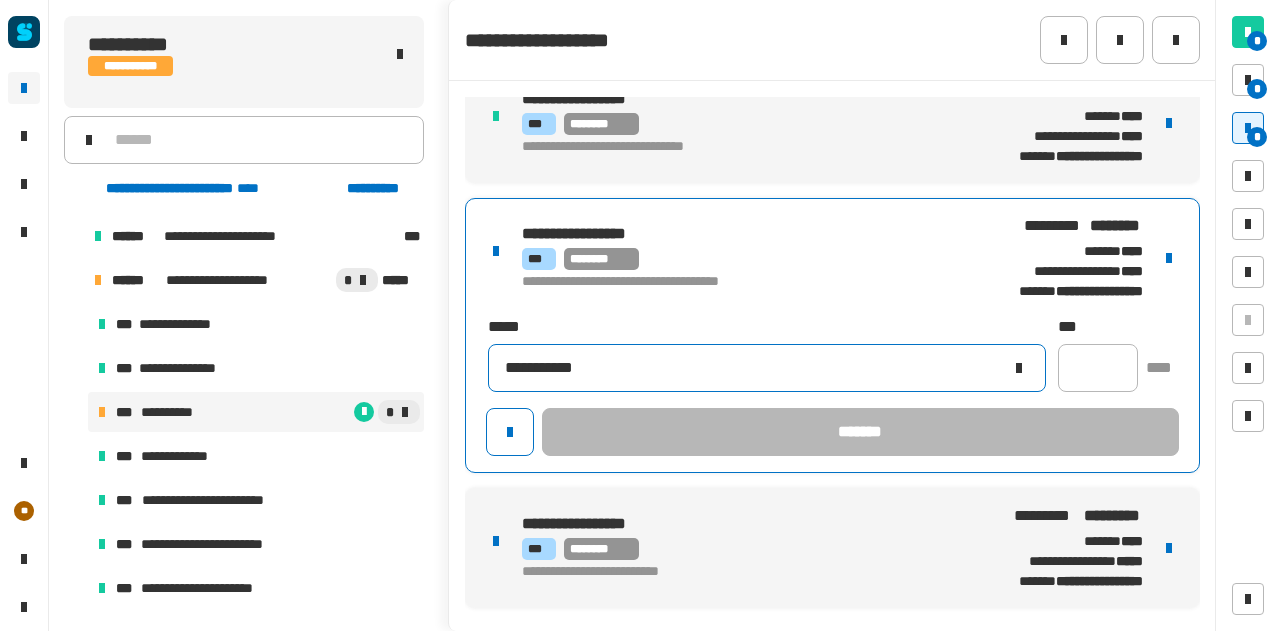 type on "**********" 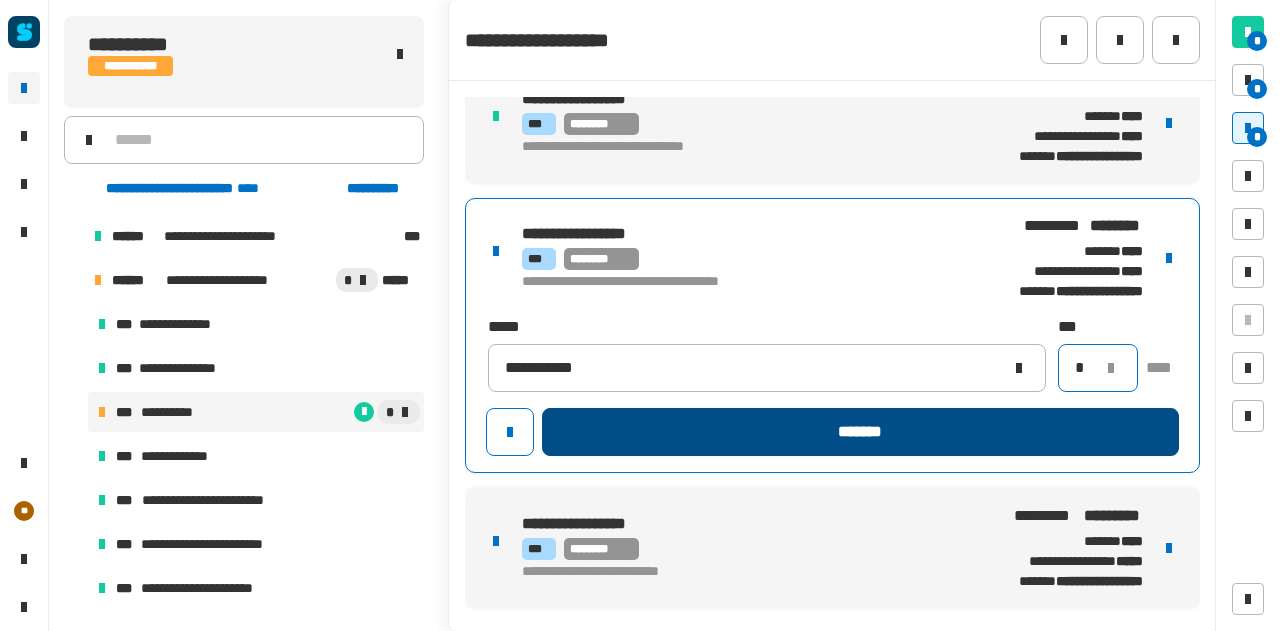 type on "*" 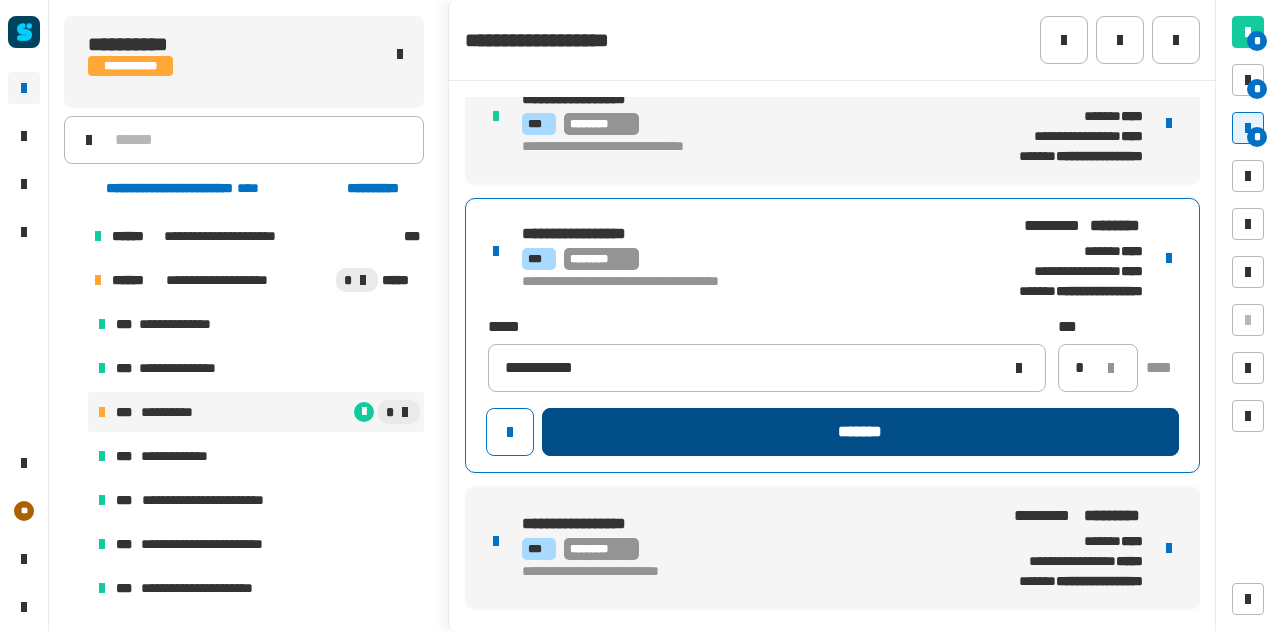 click on "*******" 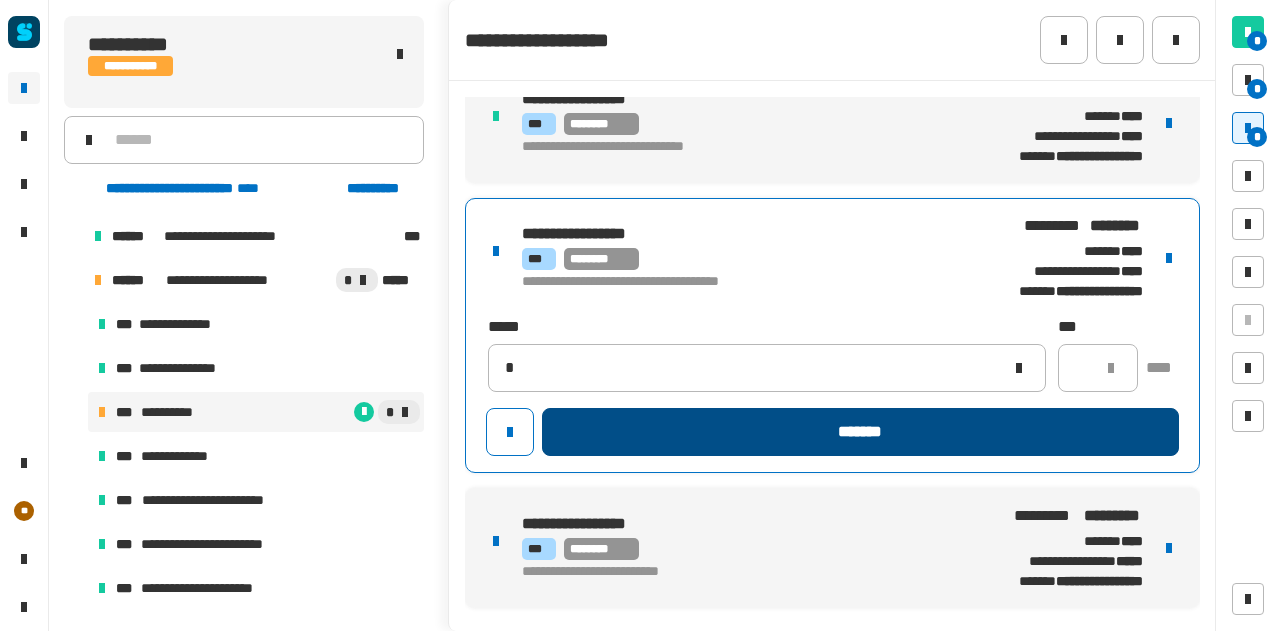 type 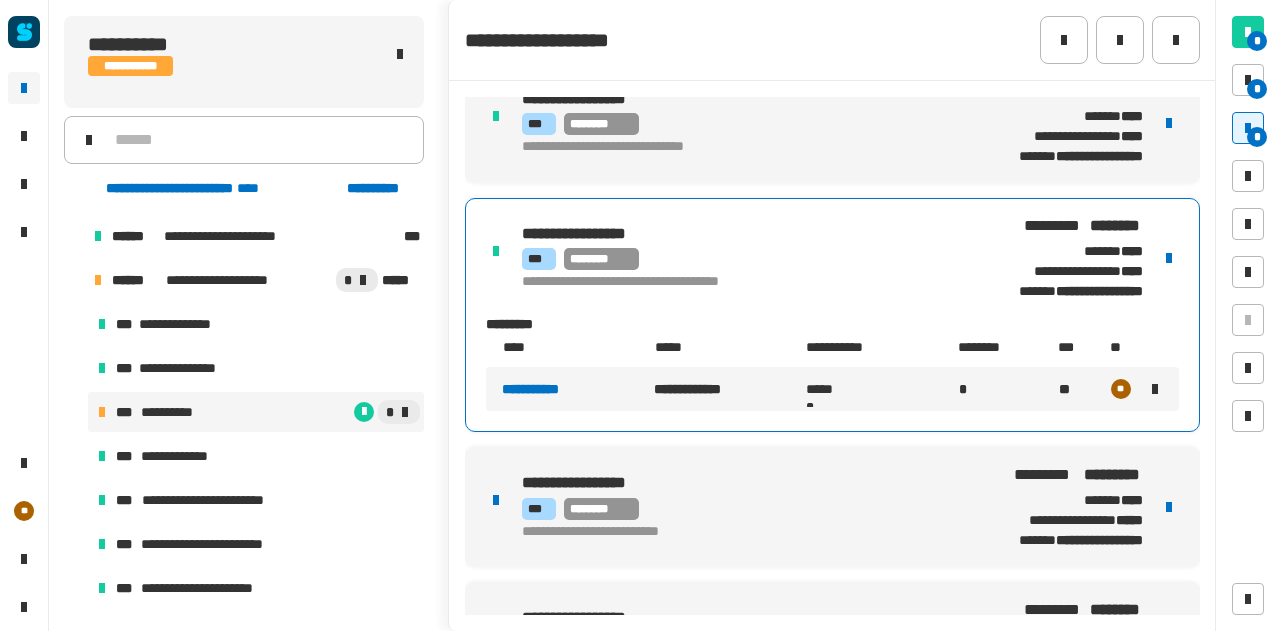 scroll, scrollTop: 520, scrollLeft: 0, axis: vertical 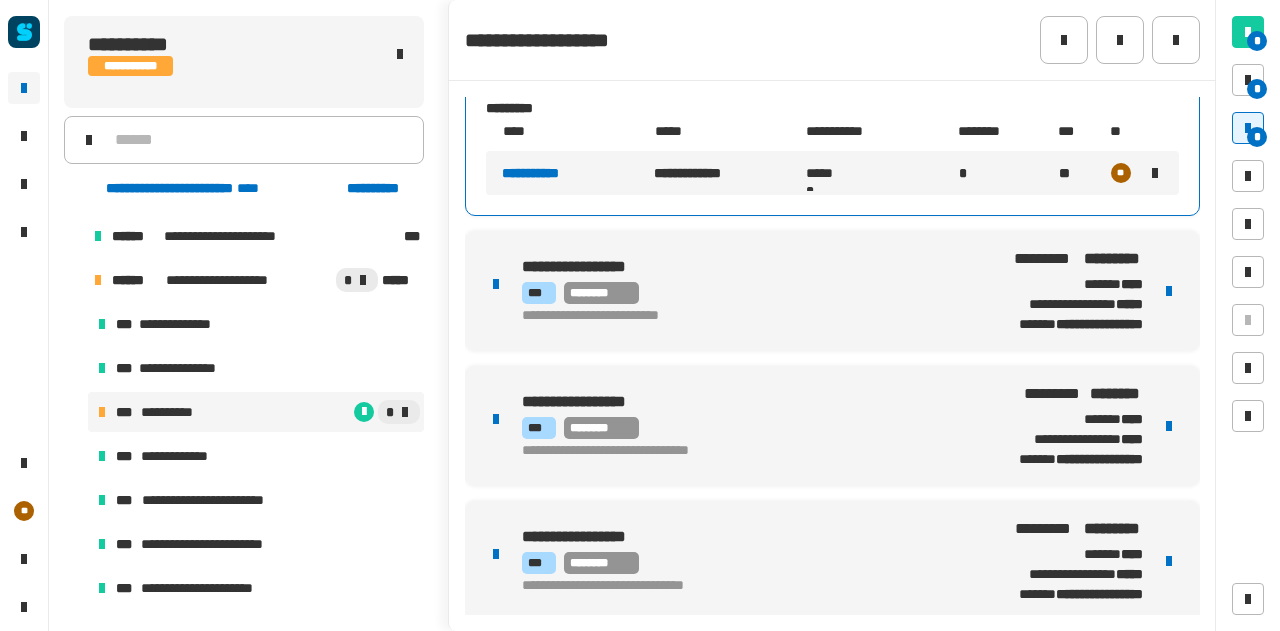 click at bounding box center (1169, 291) 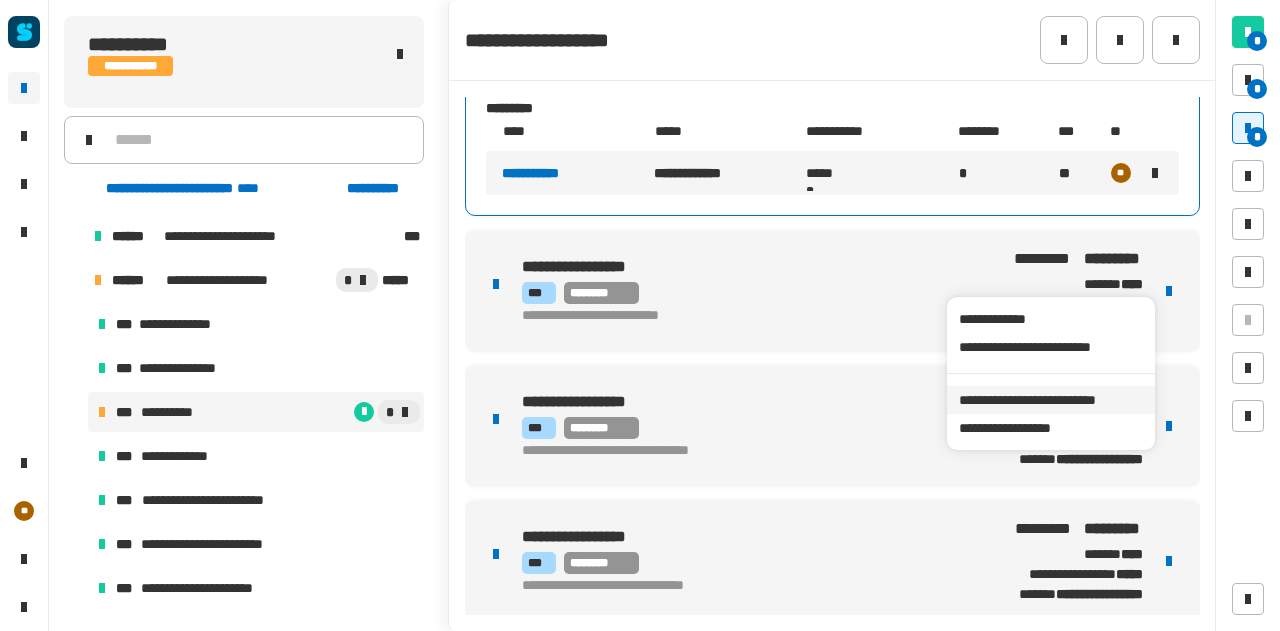 click on "**********" at bounding box center [1050, 400] 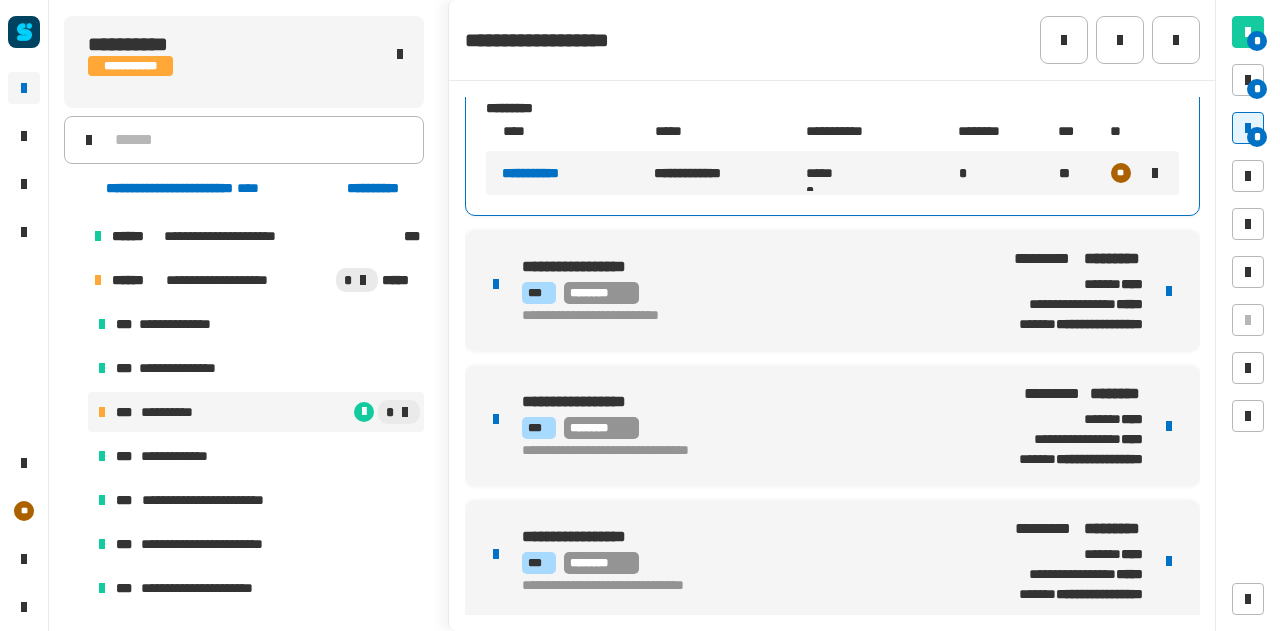 click on "**********" at bounding box center [832, 291] 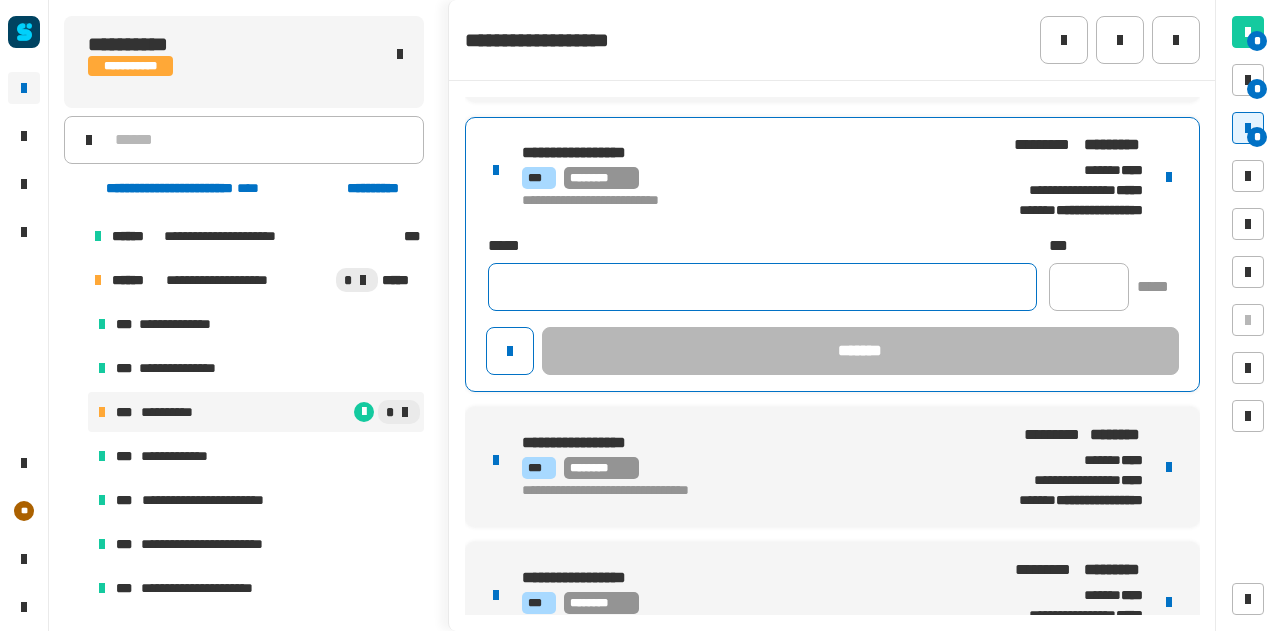 click 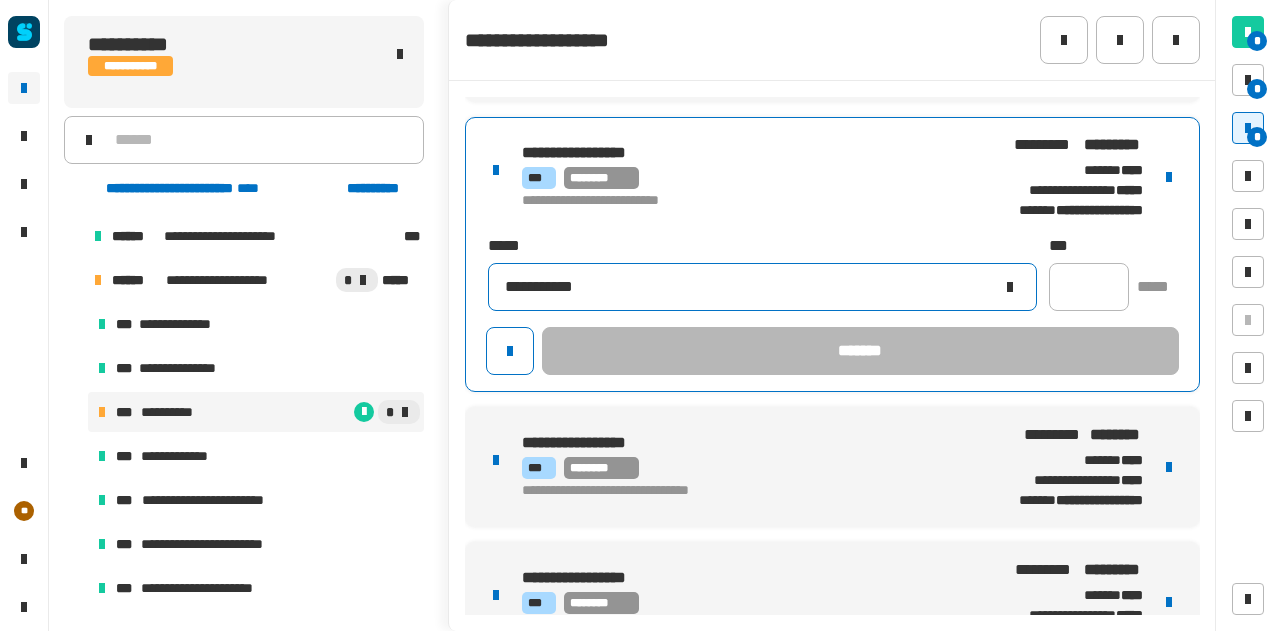 type on "**********" 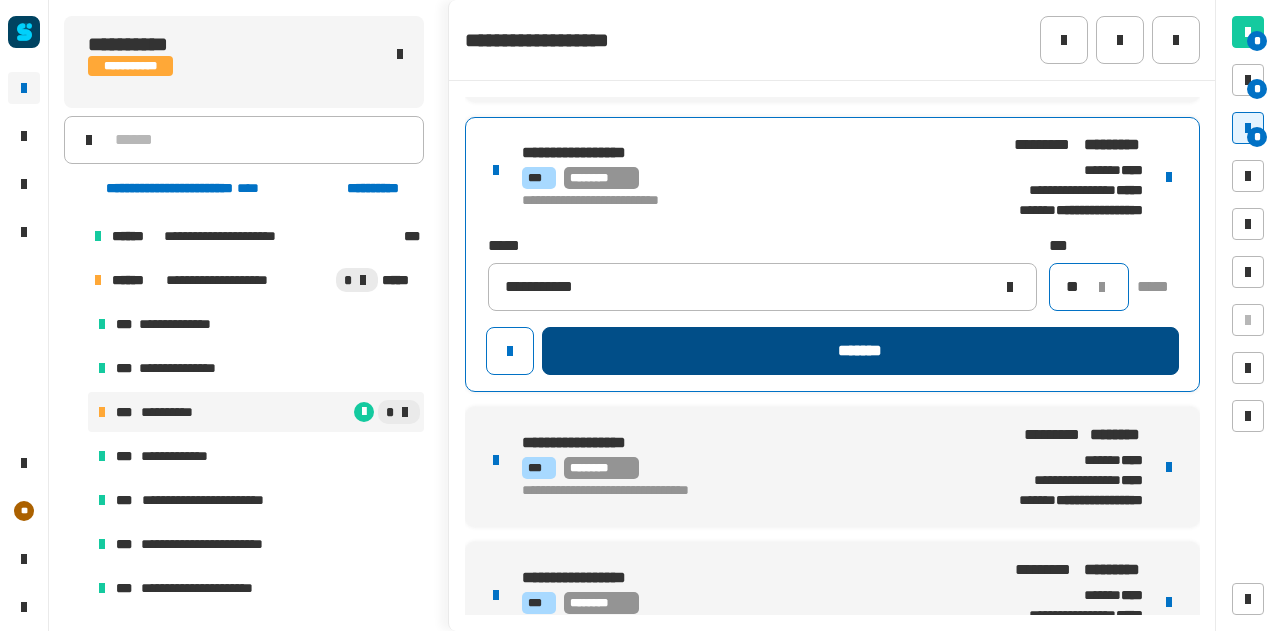 type on "**" 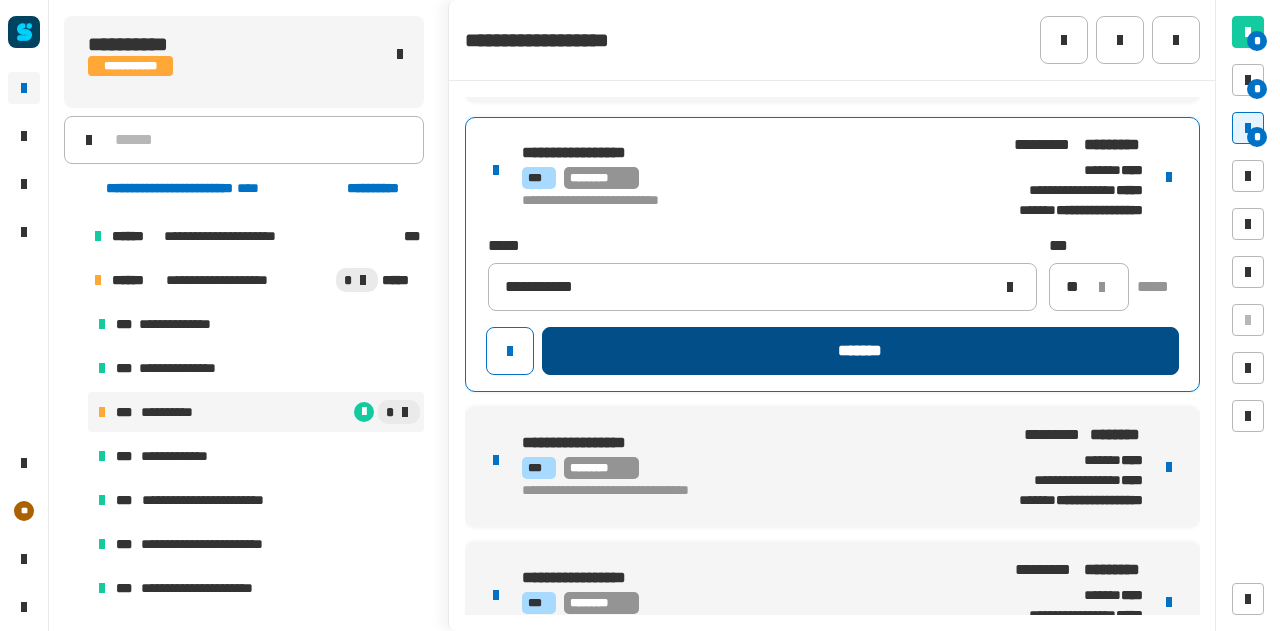 click on "*******" 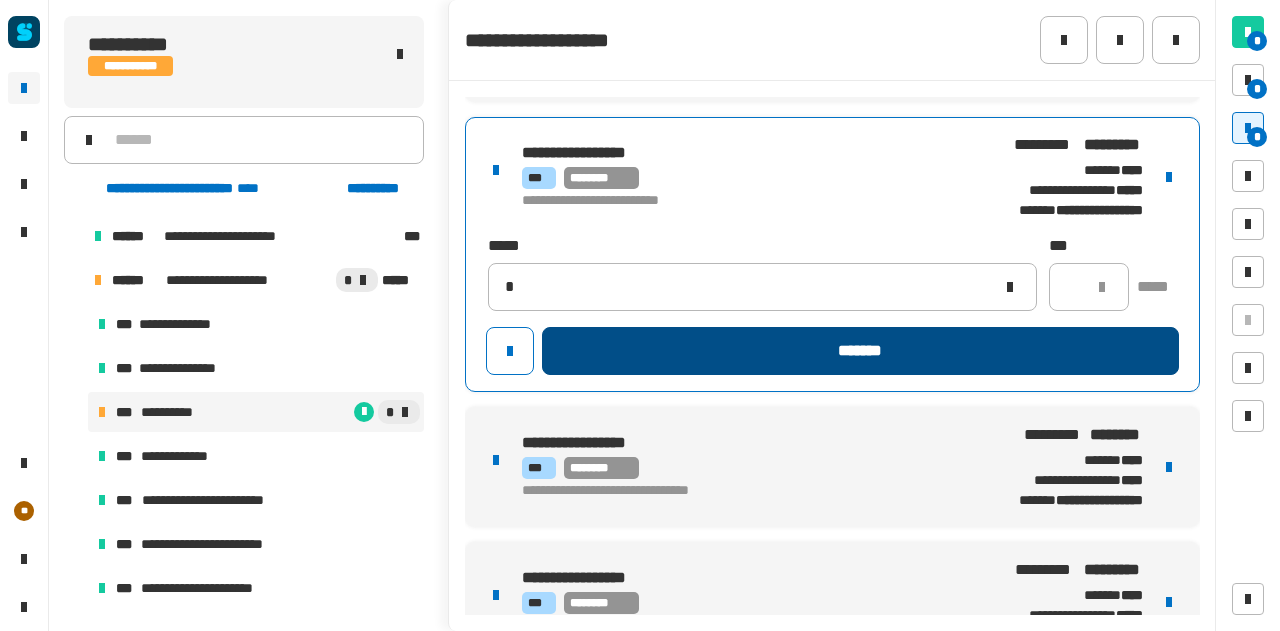 type 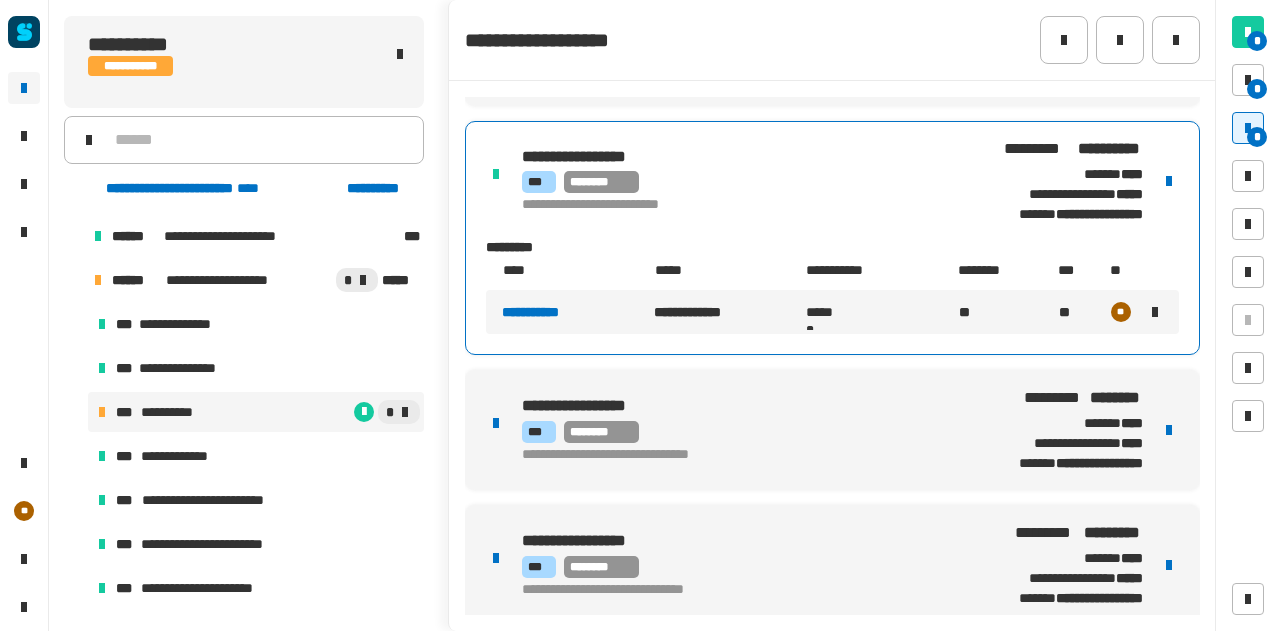 scroll, scrollTop: 520, scrollLeft: 0, axis: vertical 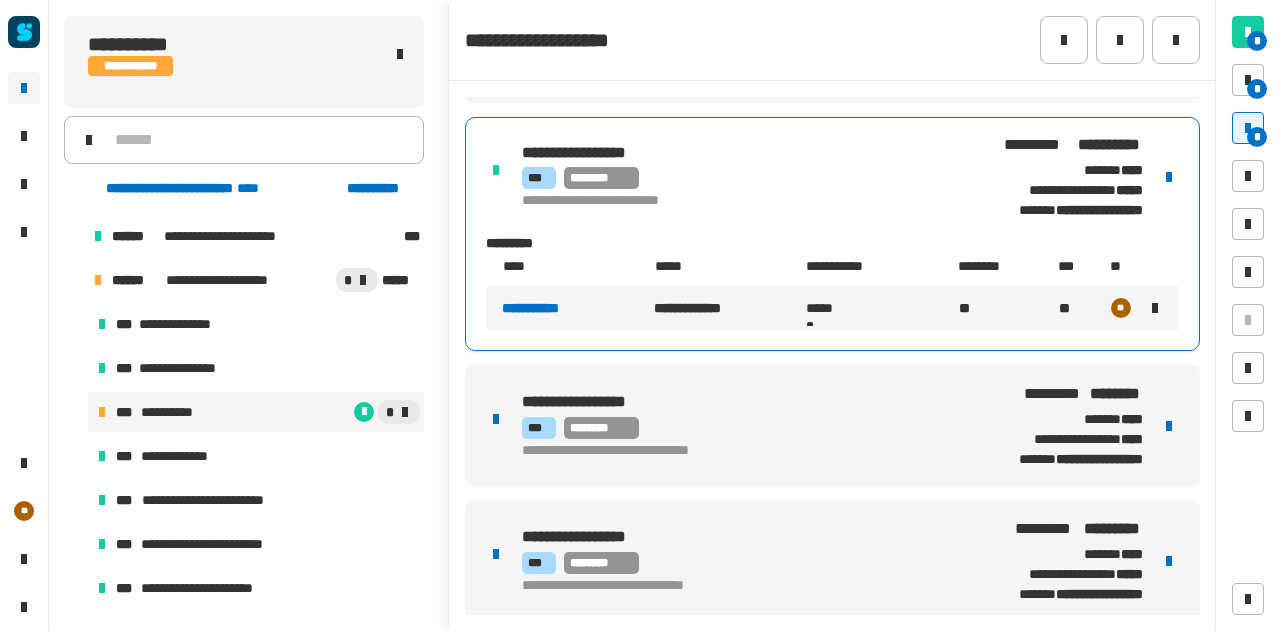 click on "**********" at bounding box center [832, 426] 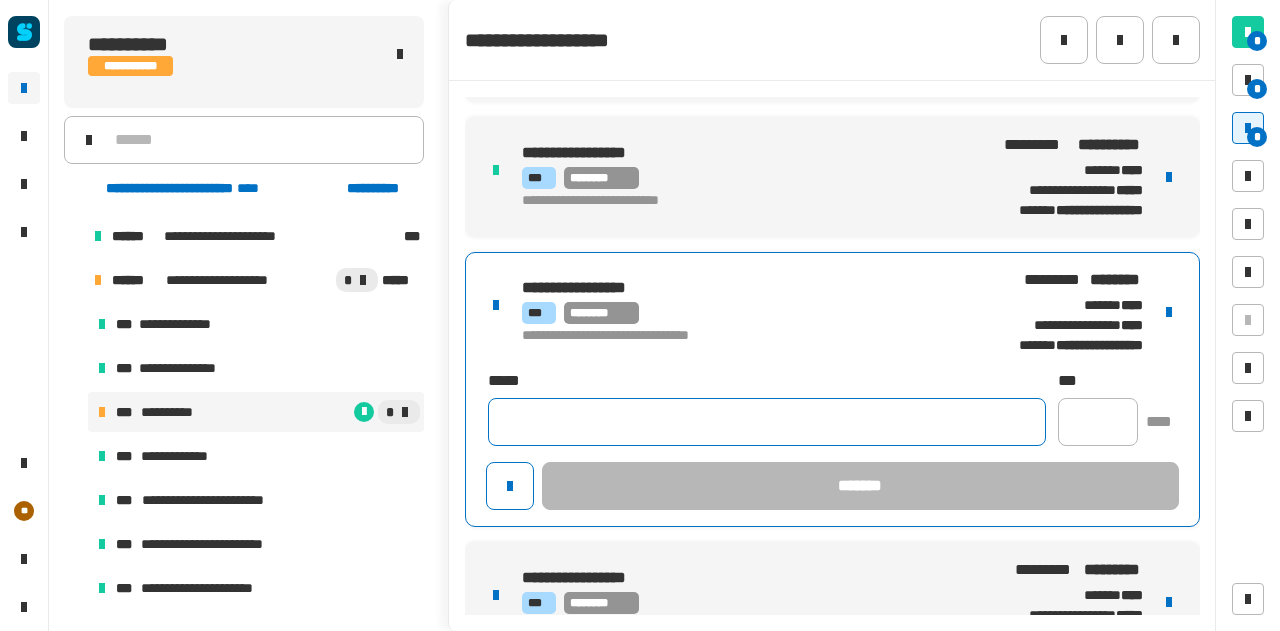 scroll, scrollTop: 562, scrollLeft: 0, axis: vertical 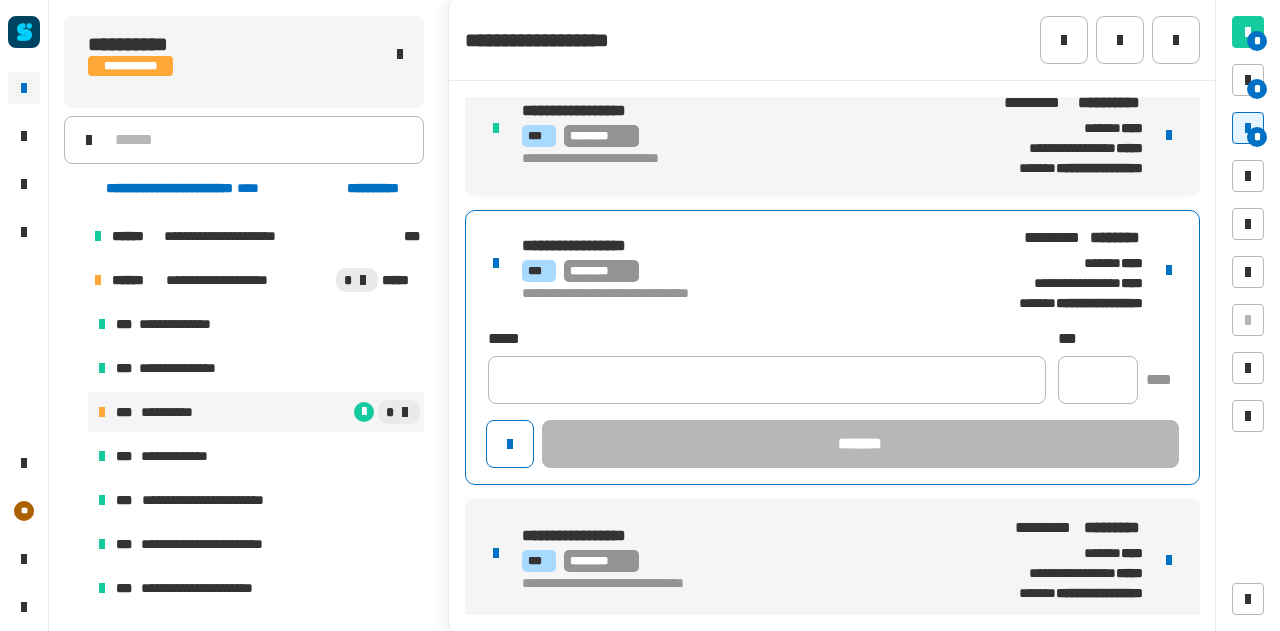 click at bounding box center [1169, 270] 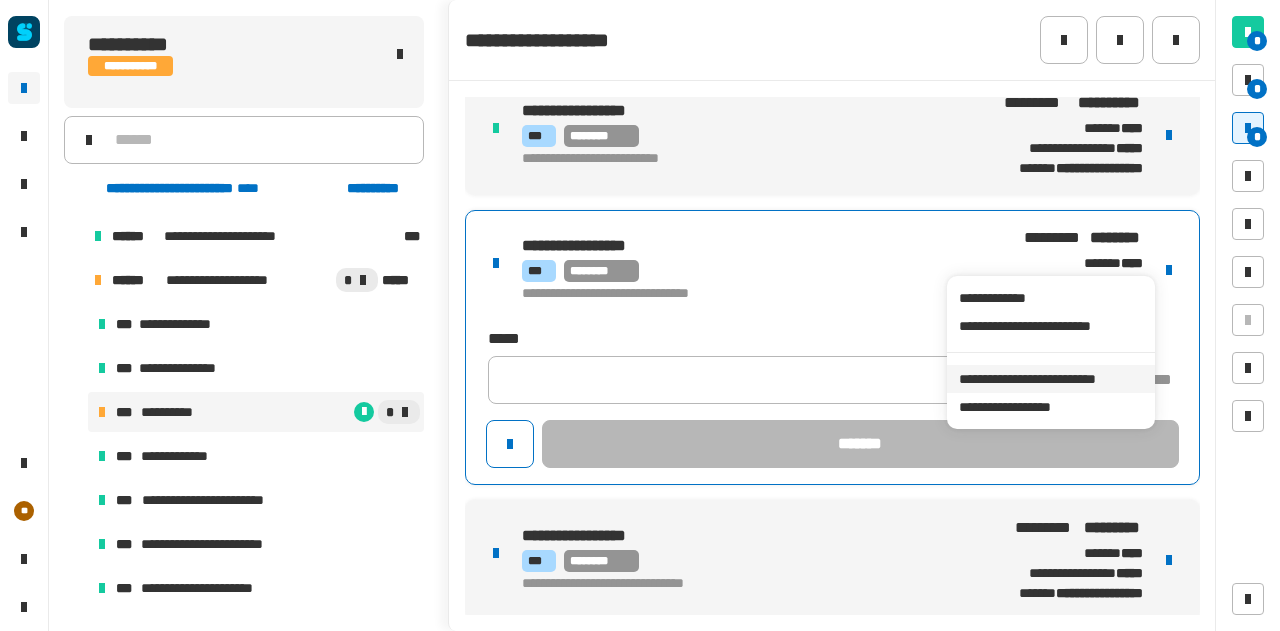 click on "**********" at bounding box center [1050, 379] 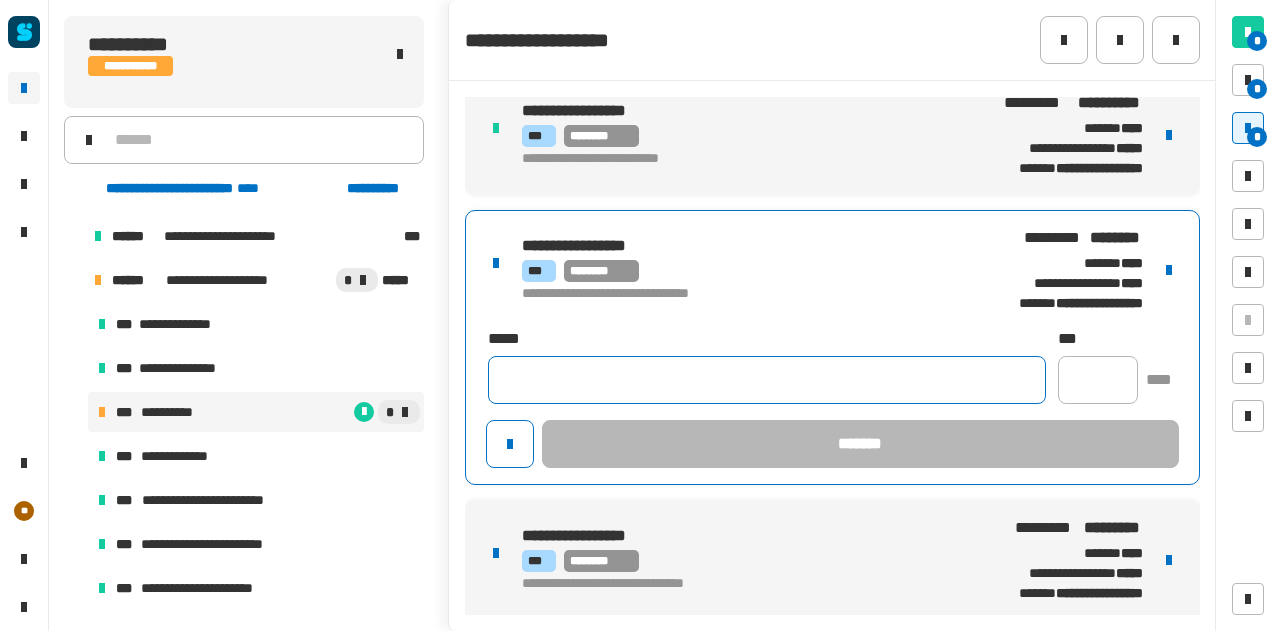 click 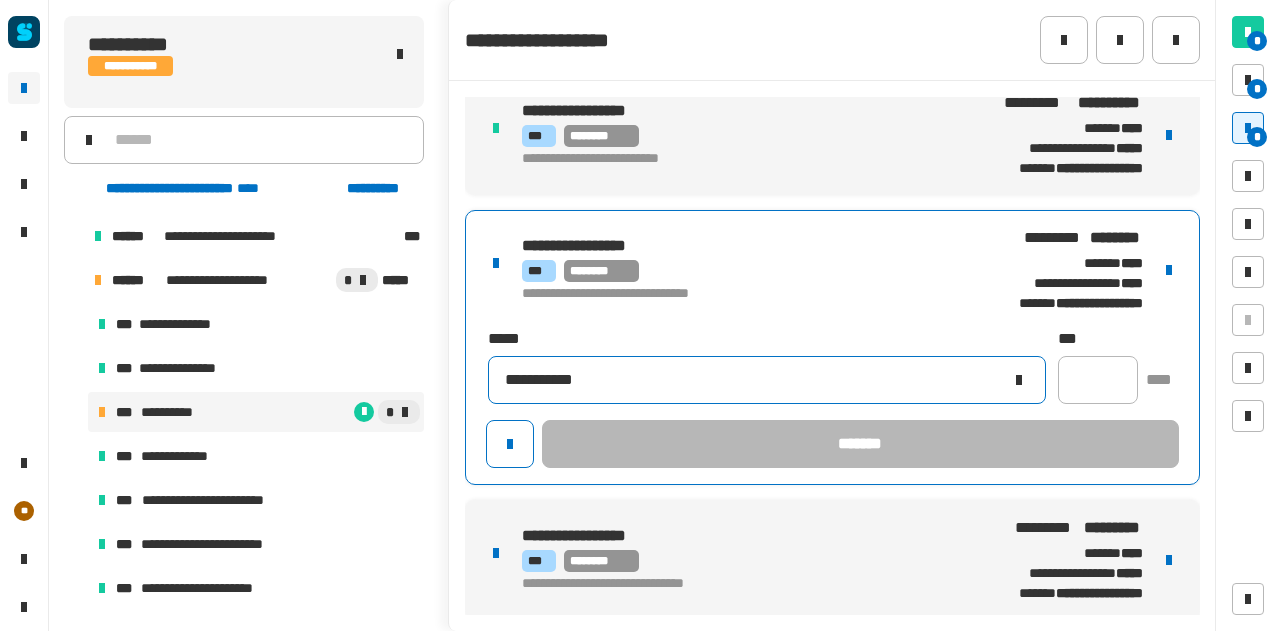 type on "**********" 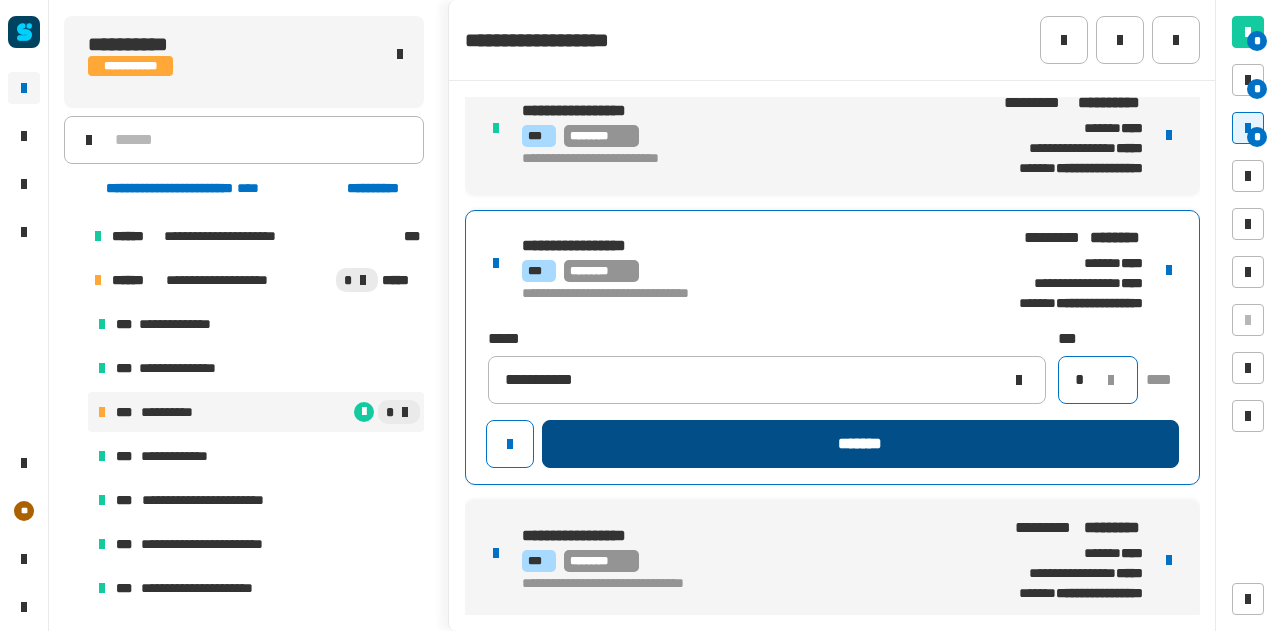 type on "*" 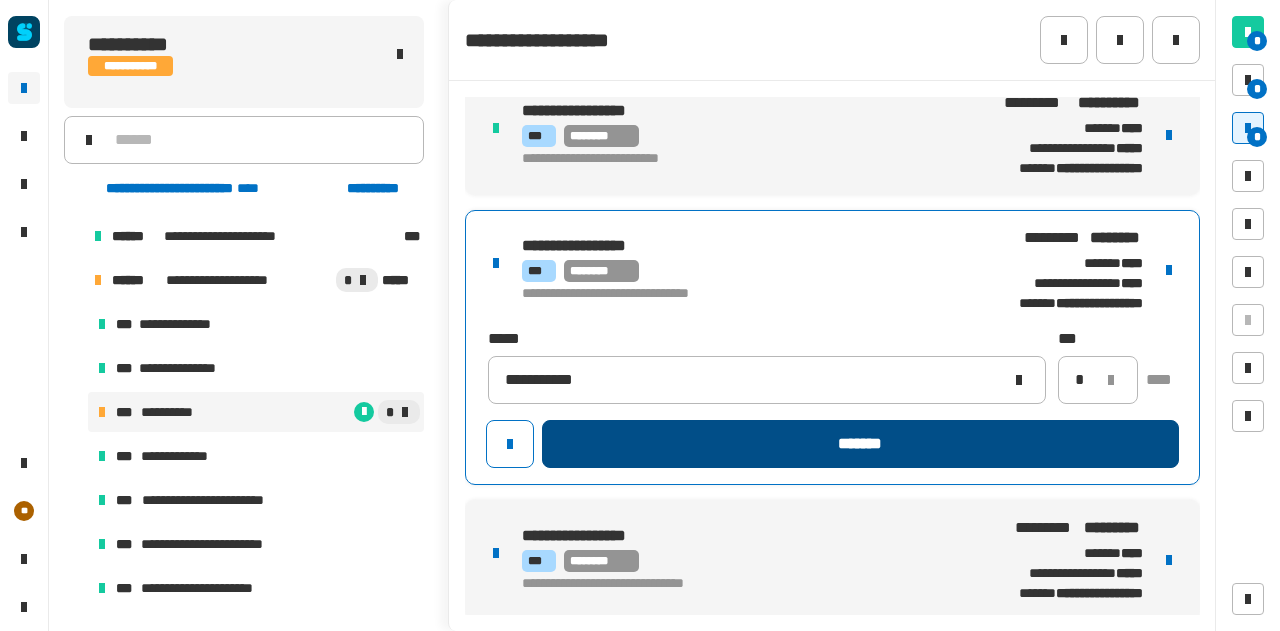 click on "*******" 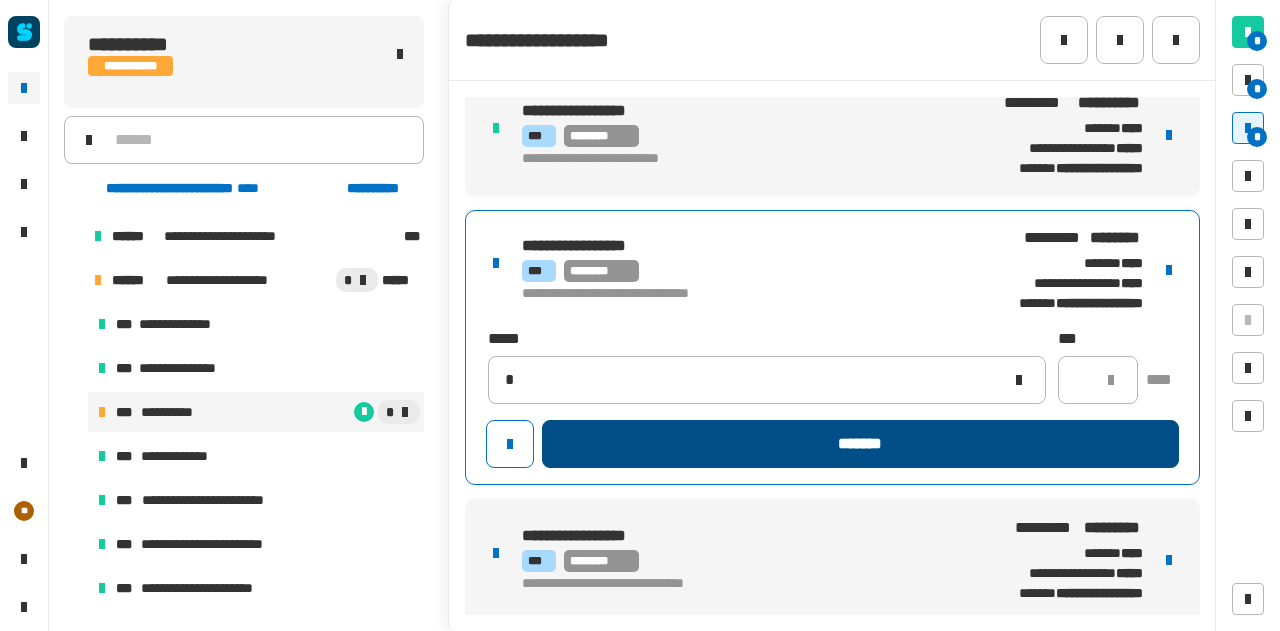 type 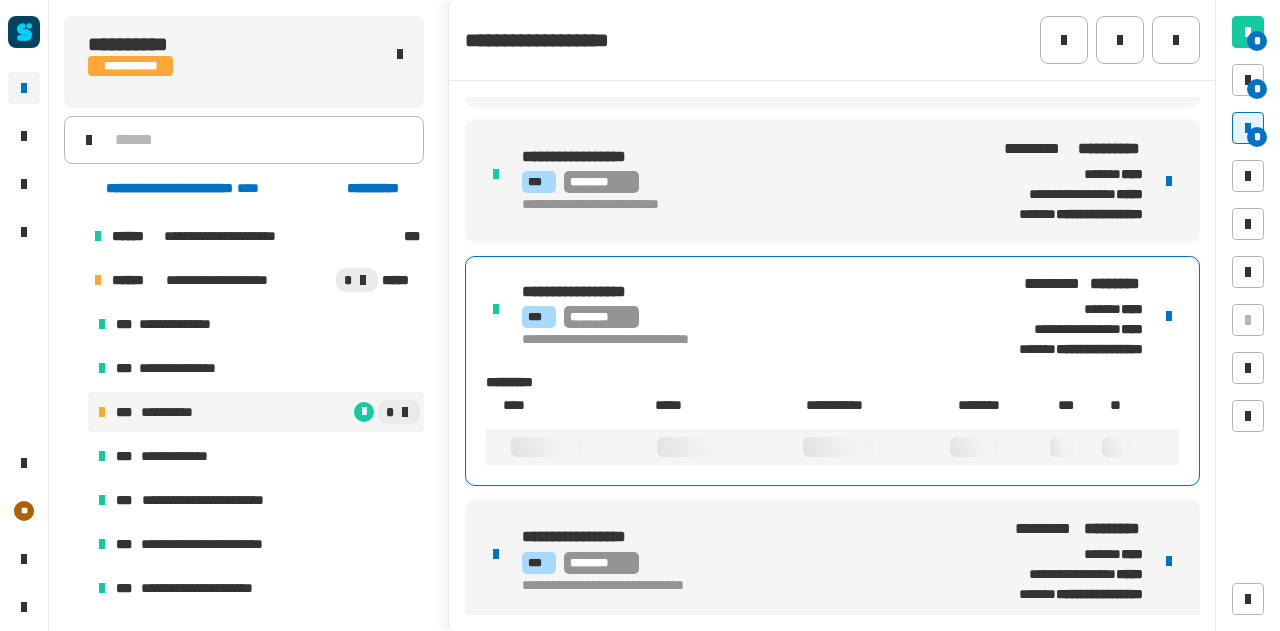 scroll, scrollTop: 520, scrollLeft: 0, axis: vertical 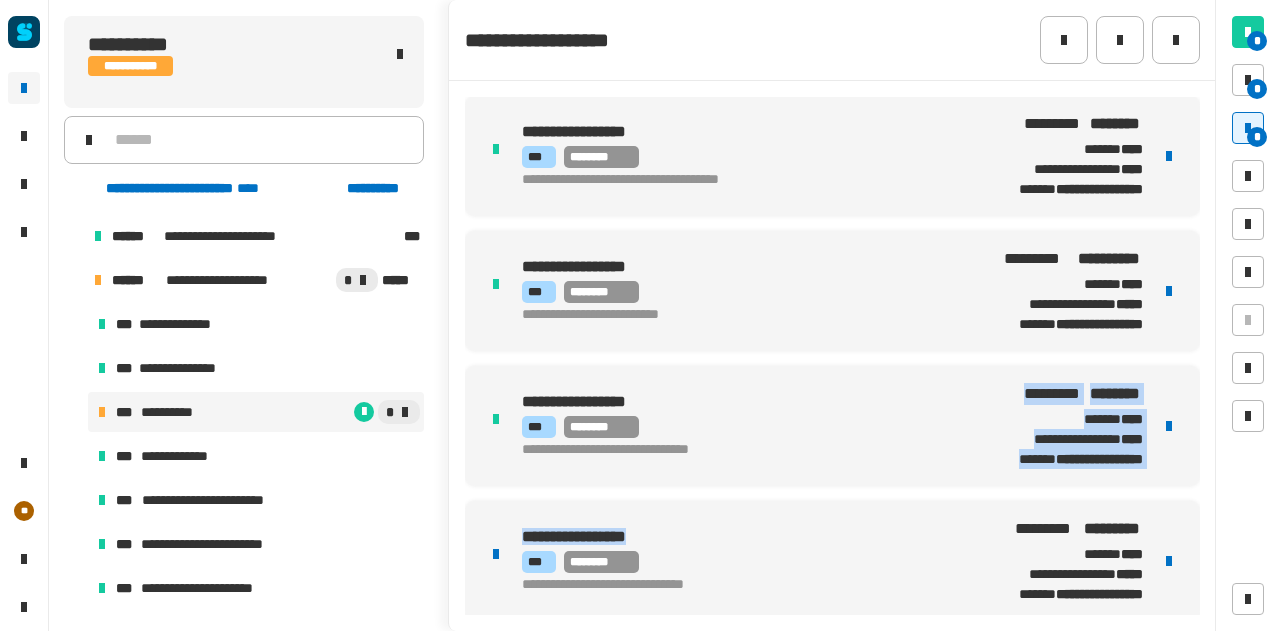 drag, startPoint x: 816, startPoint y: 385, endPoint x: 784, endPoint y: 554, distance: 172.00291 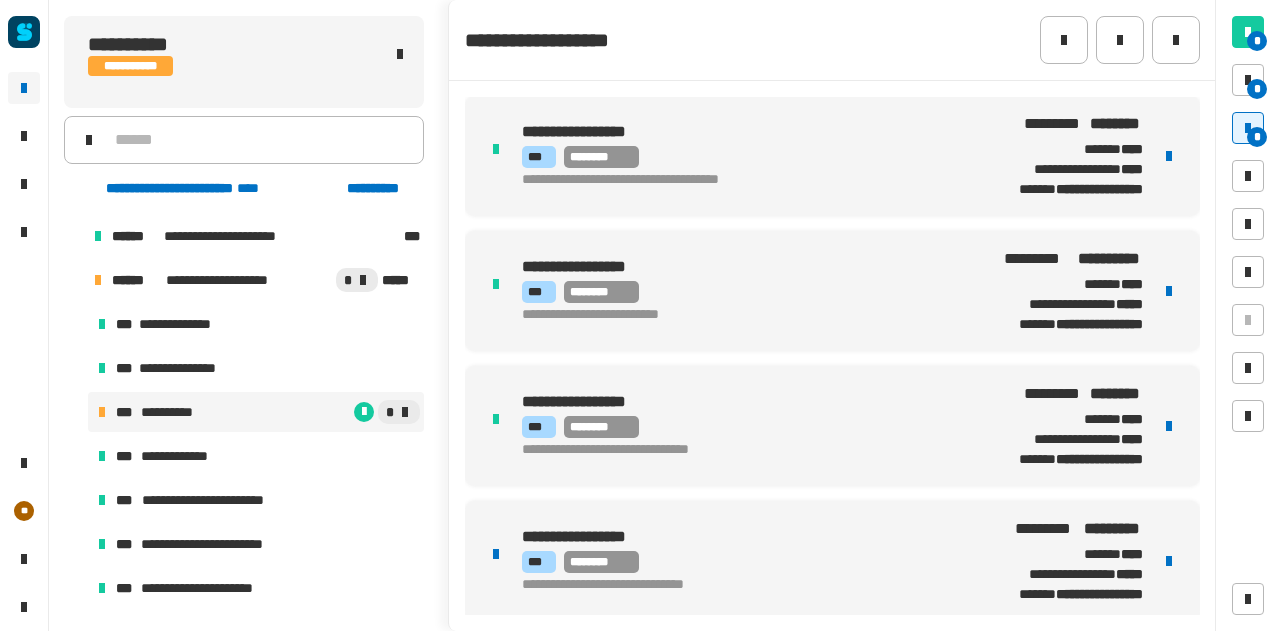 click on "**********" at bounding box center (832, 561) 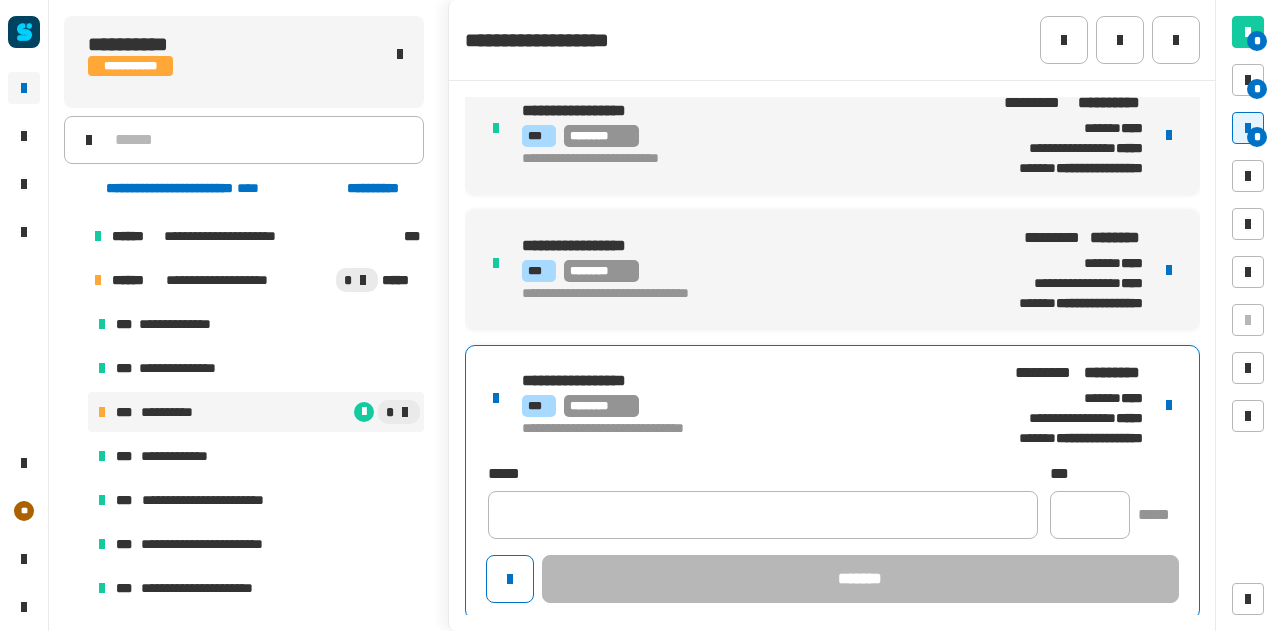 click at bounding box center [1169, 405] 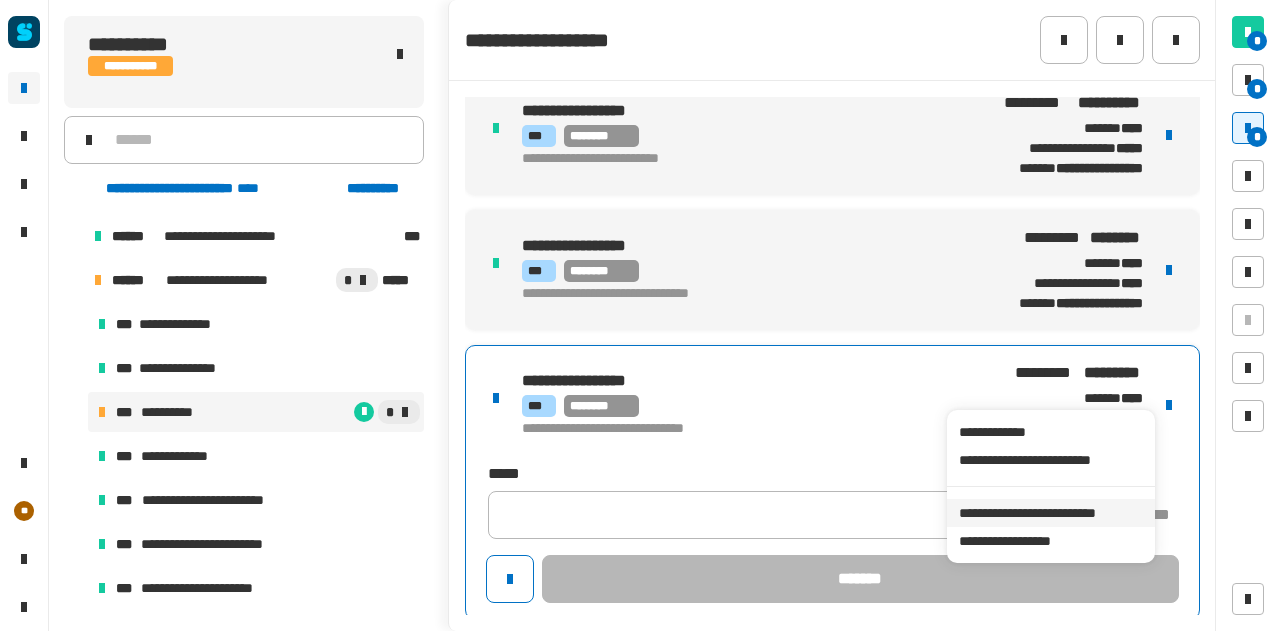 click on "**********" at bounding box center (1050, 513) 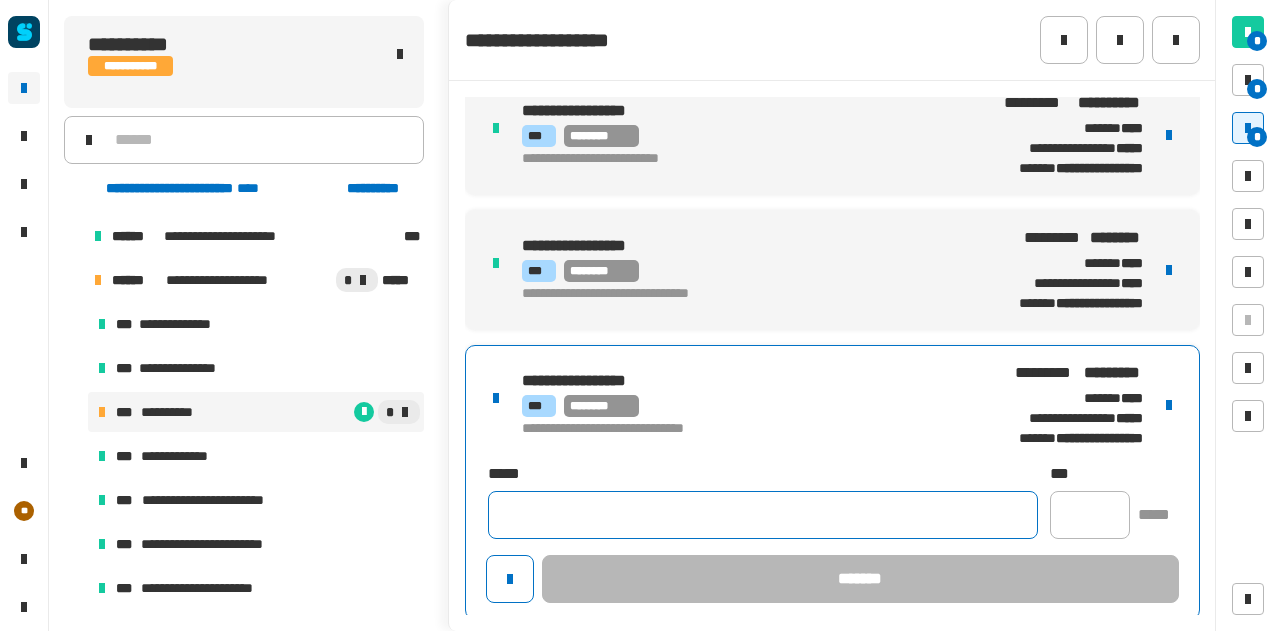 click 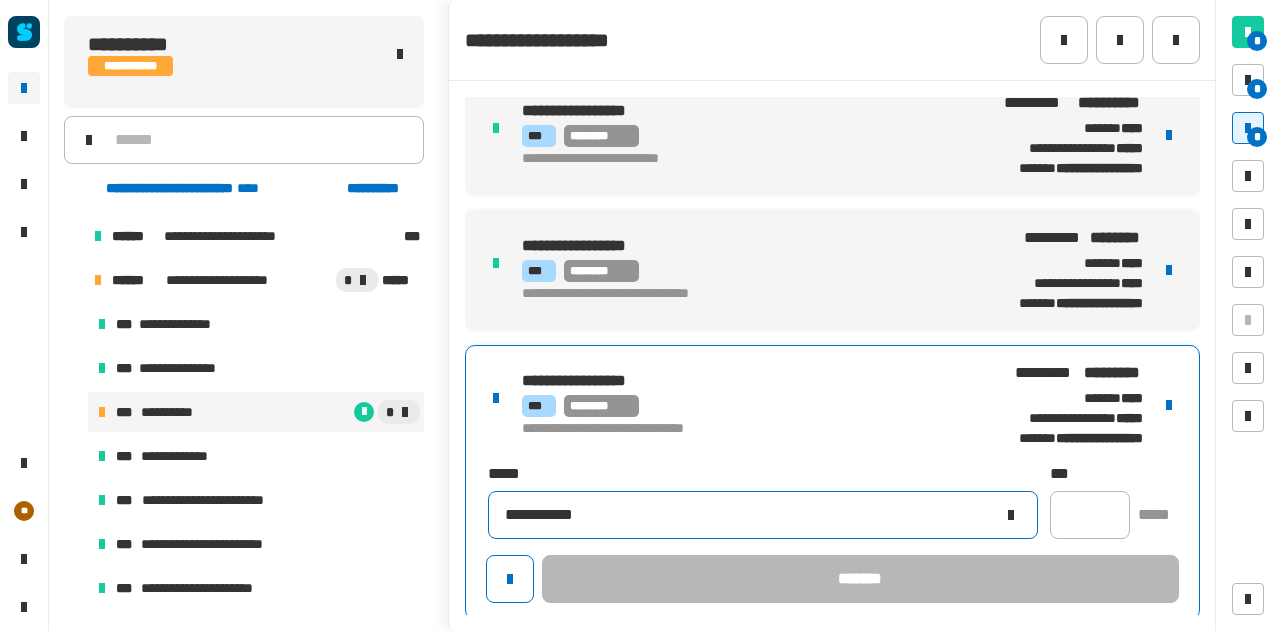 type on "**********" 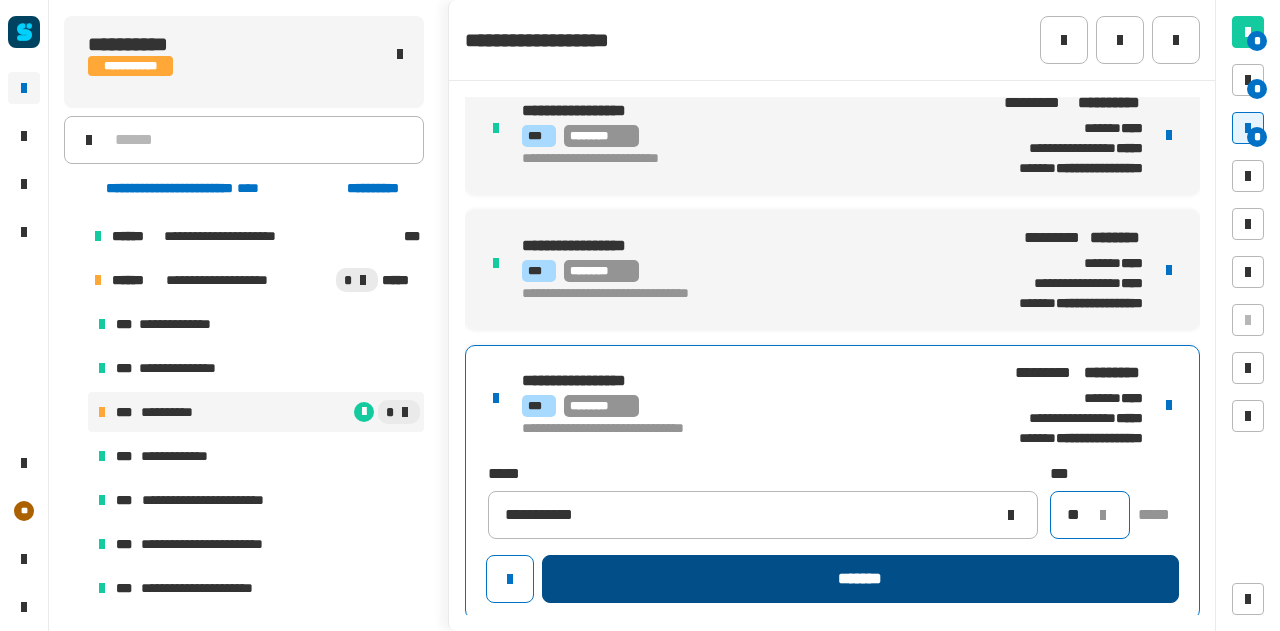 type on "**" 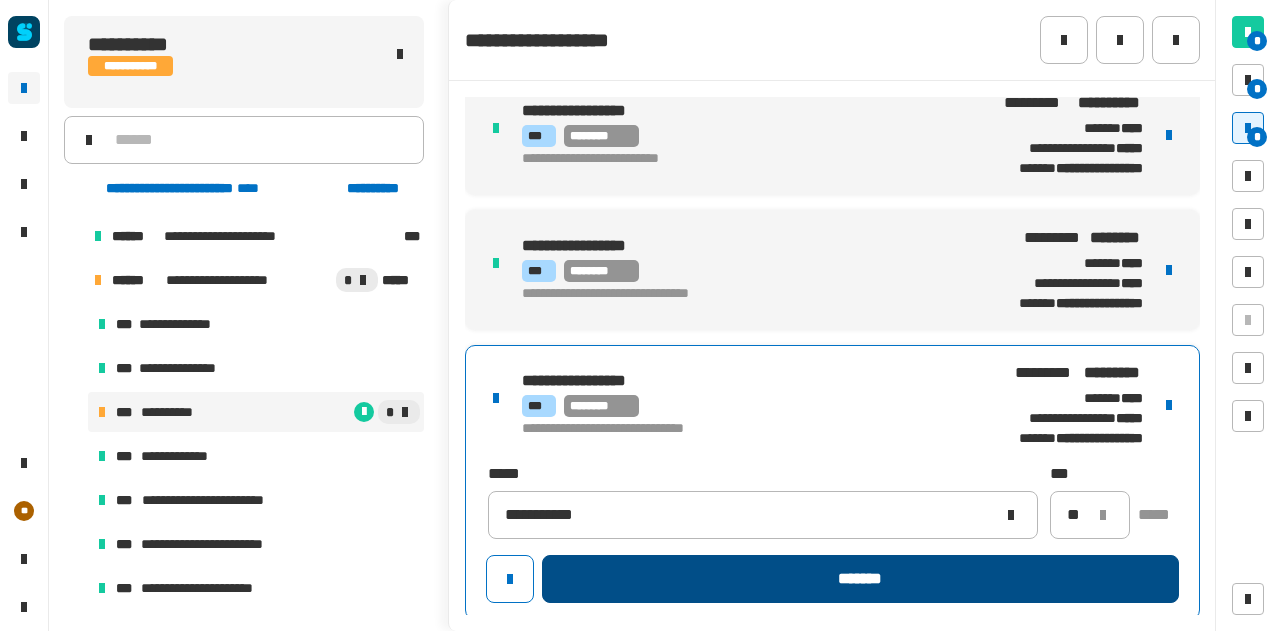 click on "*******" 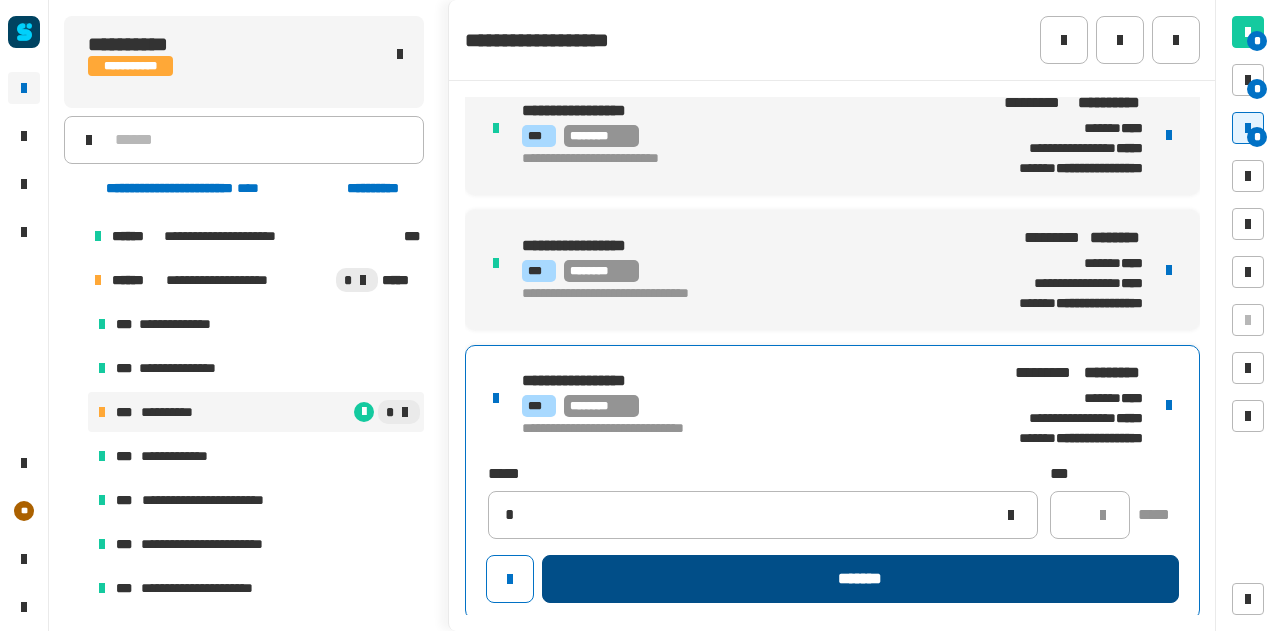 type 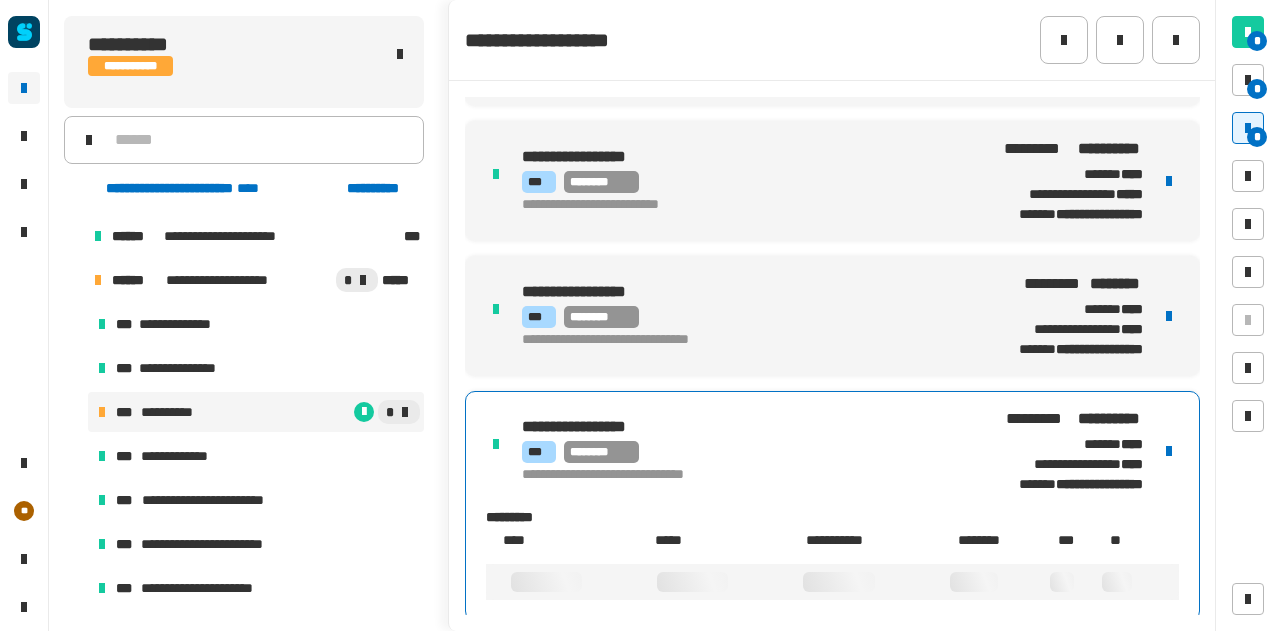 scroll, scrollTop: 520, scrollLeft: 0, axis: vertical 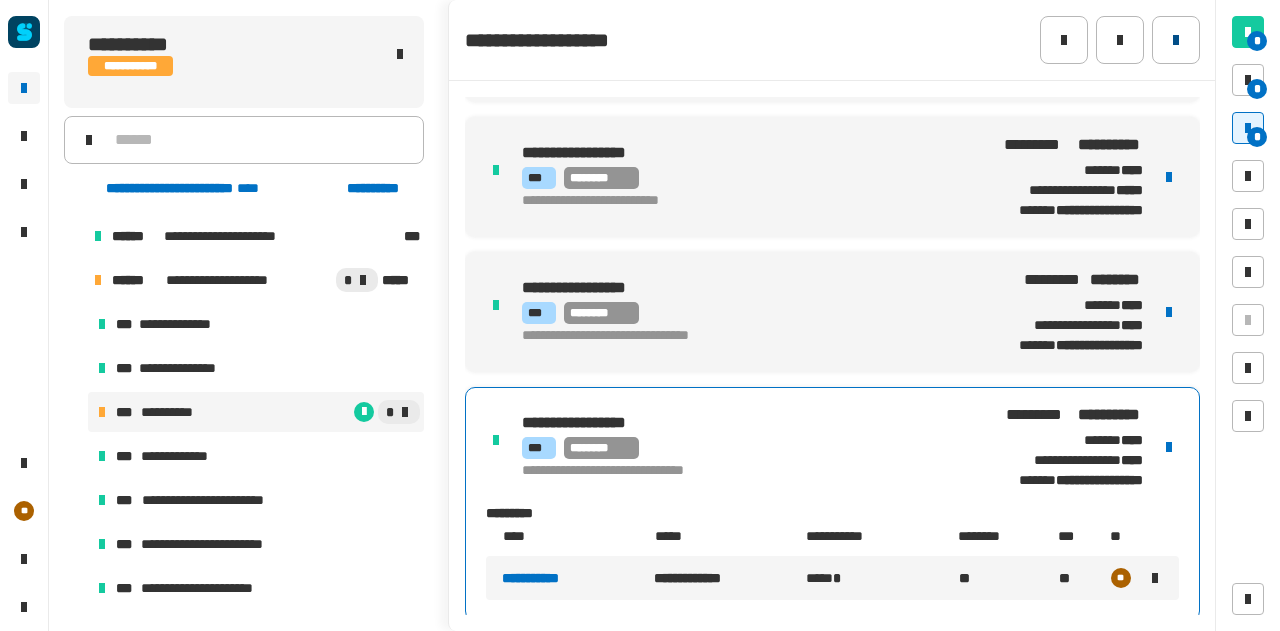 click 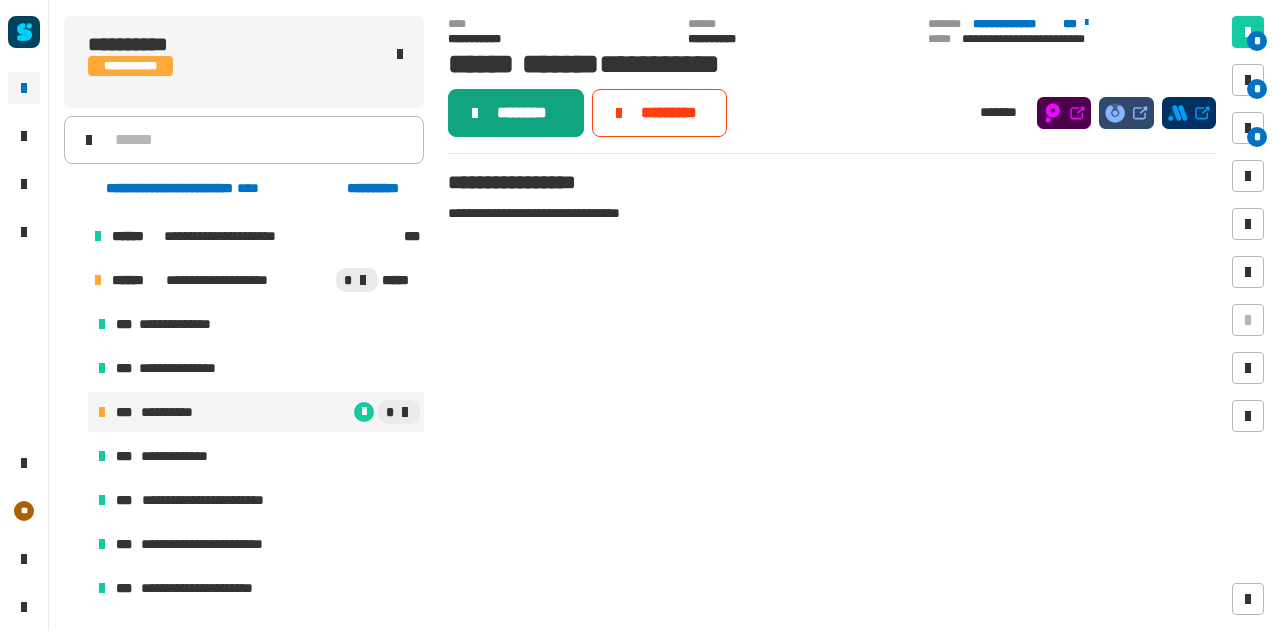 click on "********" 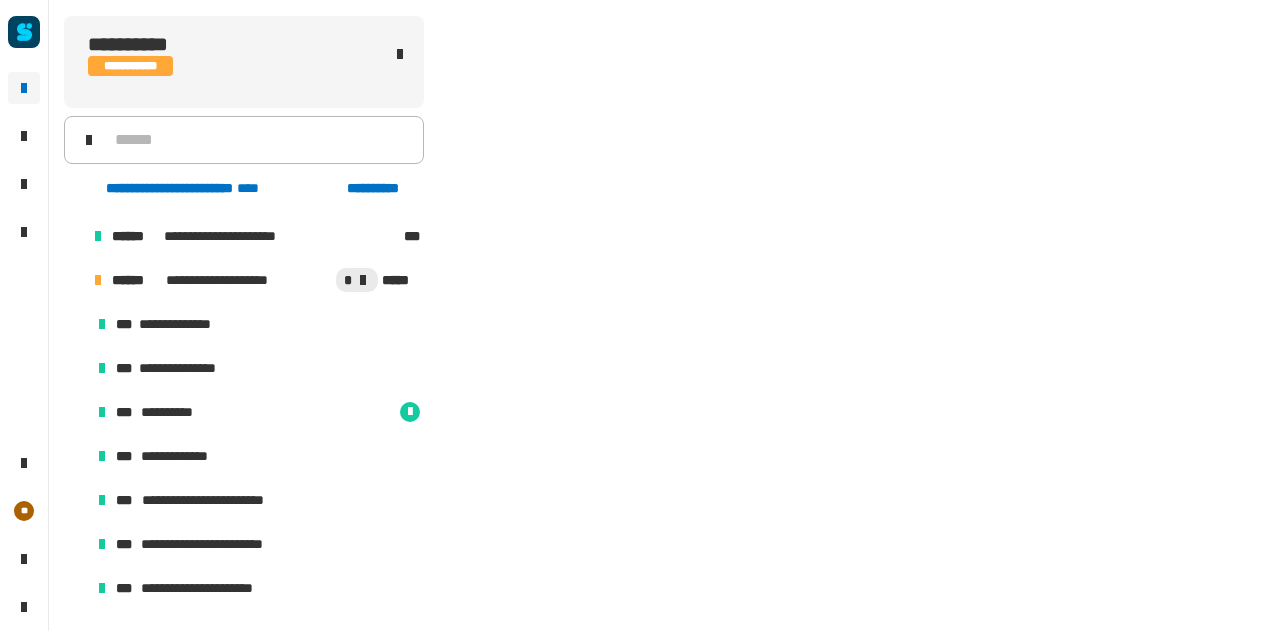 scroll, scrollTop: 1756, scrollLeft: 0, axis: vertical 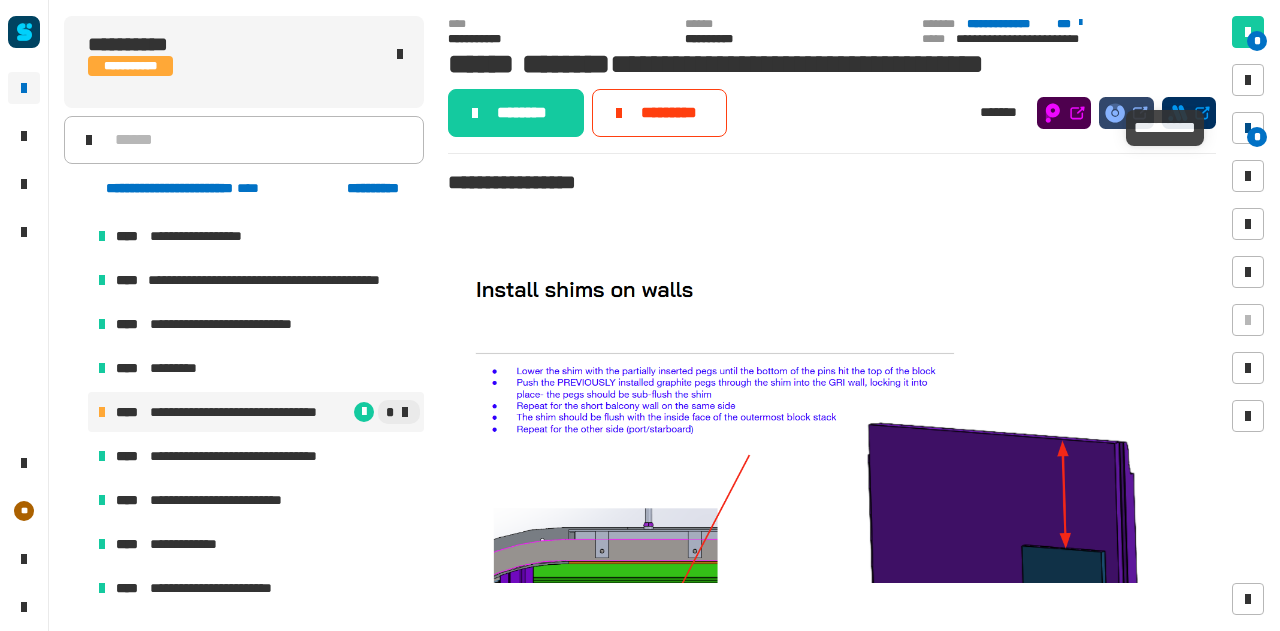 click on "*" at bounding box center [1257, 137] 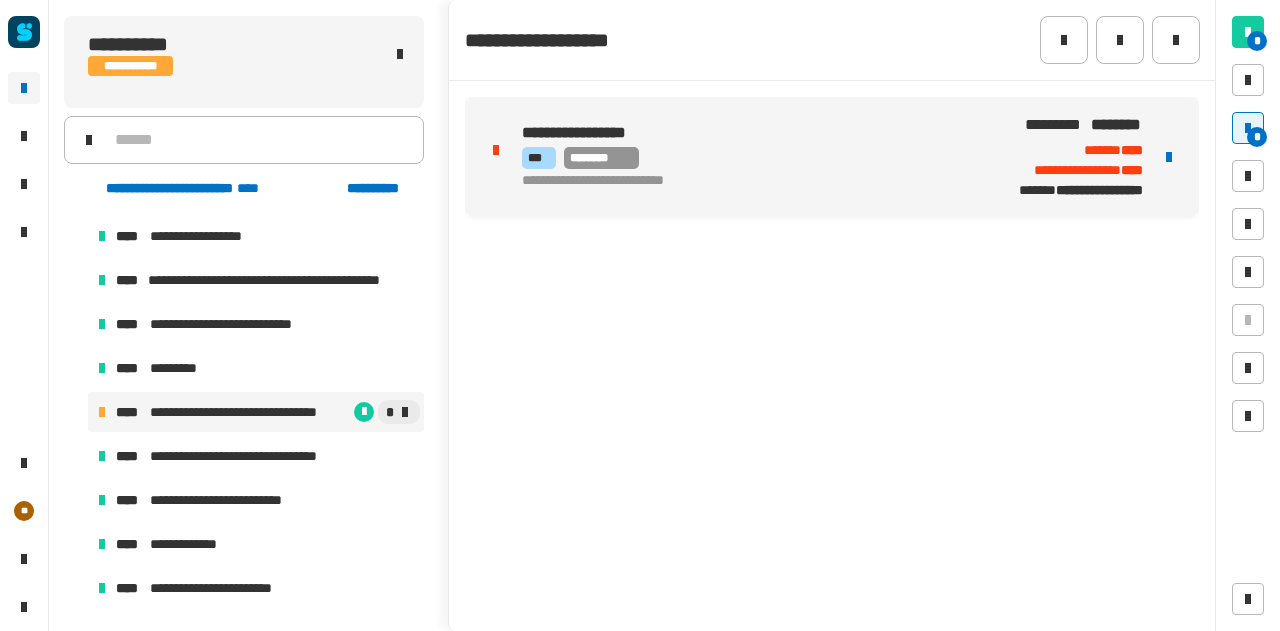 click at bounding box center [1169, 157] 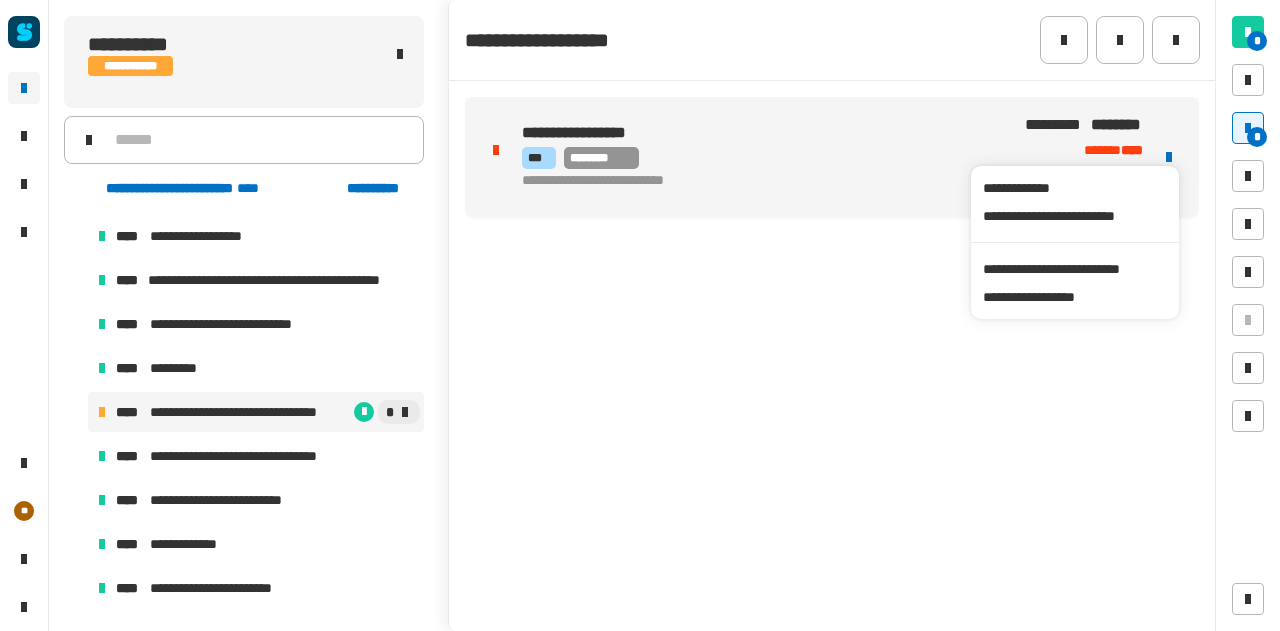 click on "**********" 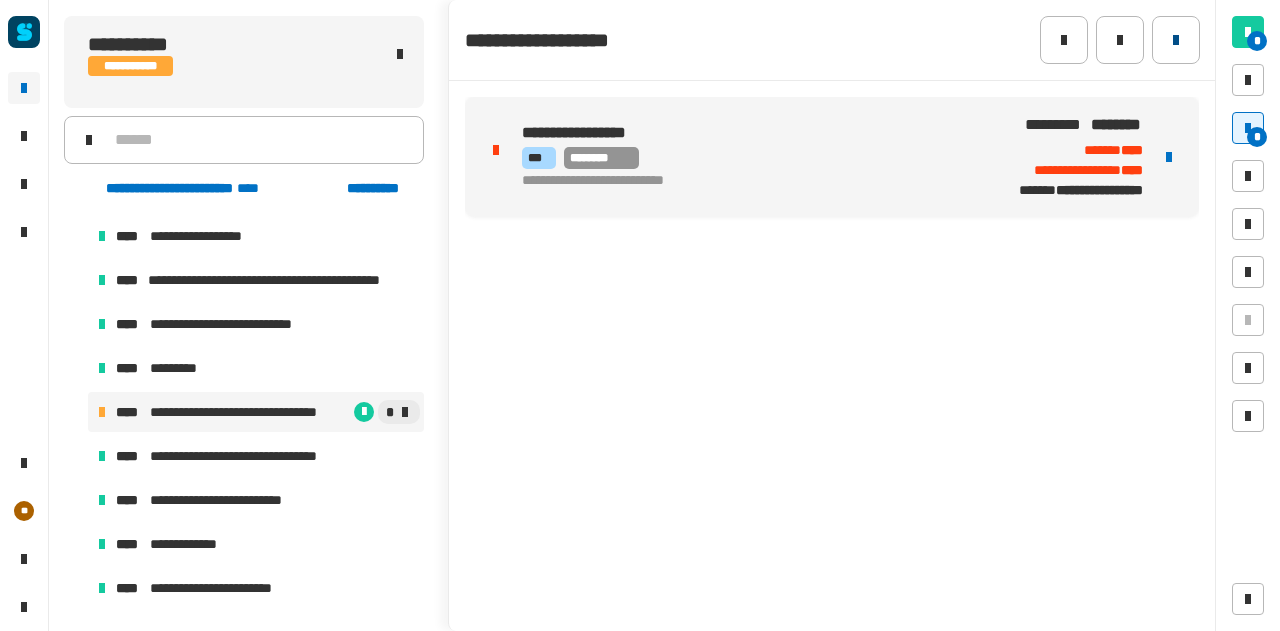click 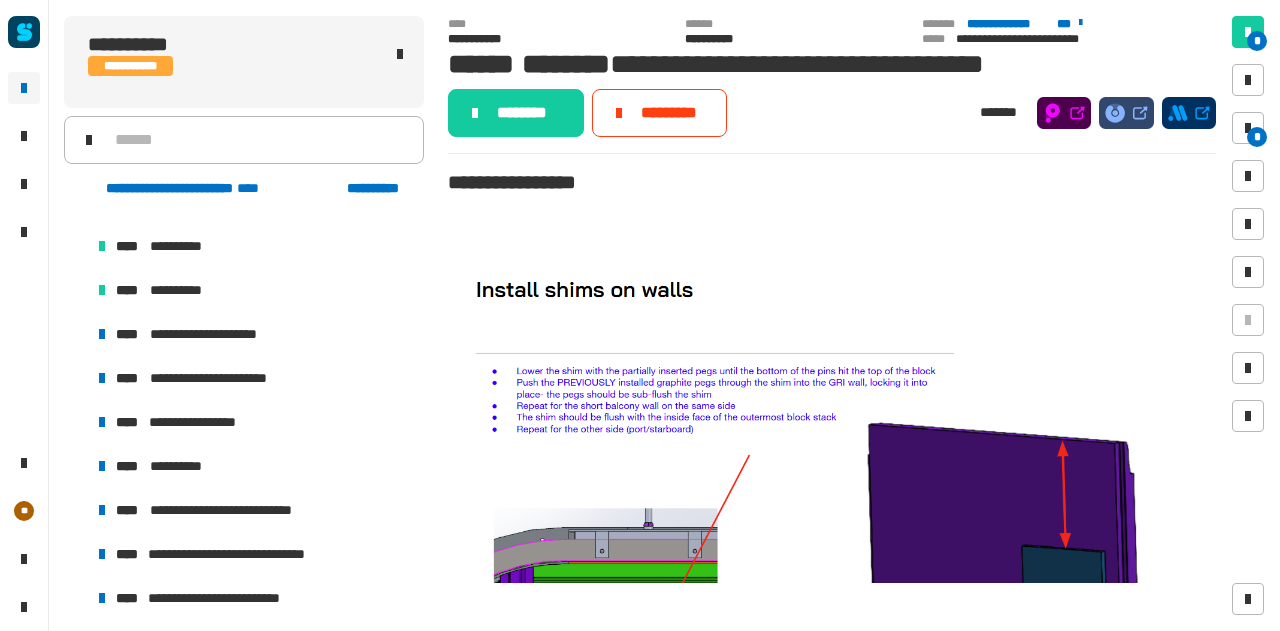 scroll, scrollTop: 2146, scrollLeft: 0, axis: vertical 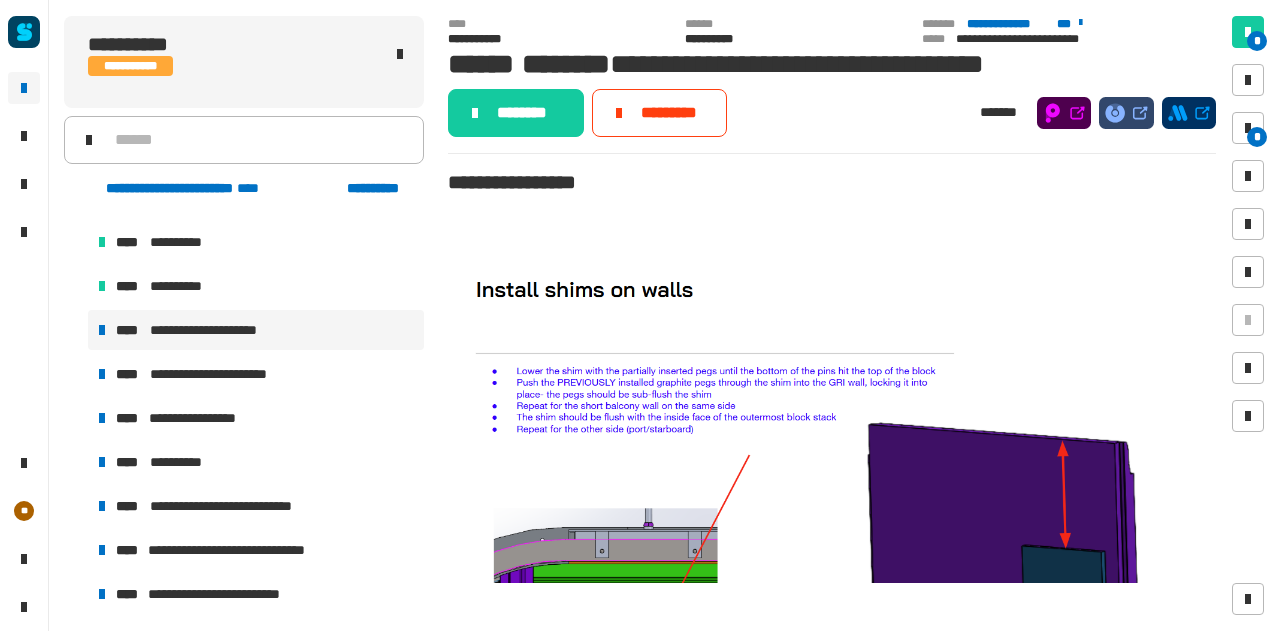 click on "**********" at bounding box center [218, 330] 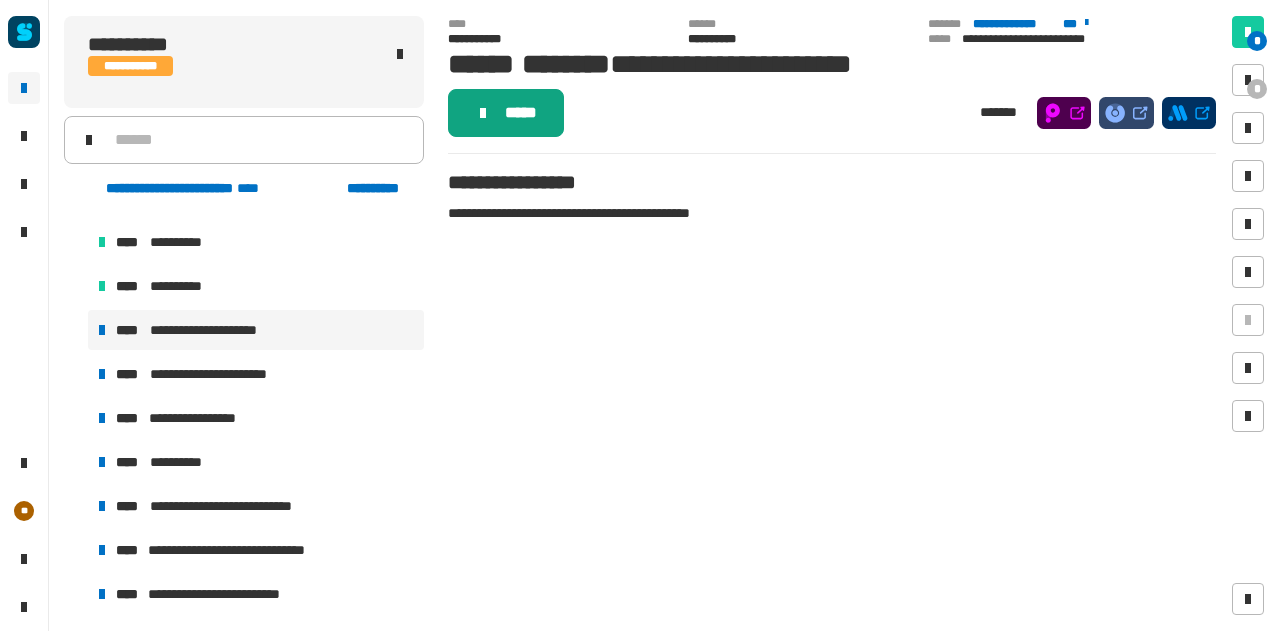 click on "*****" 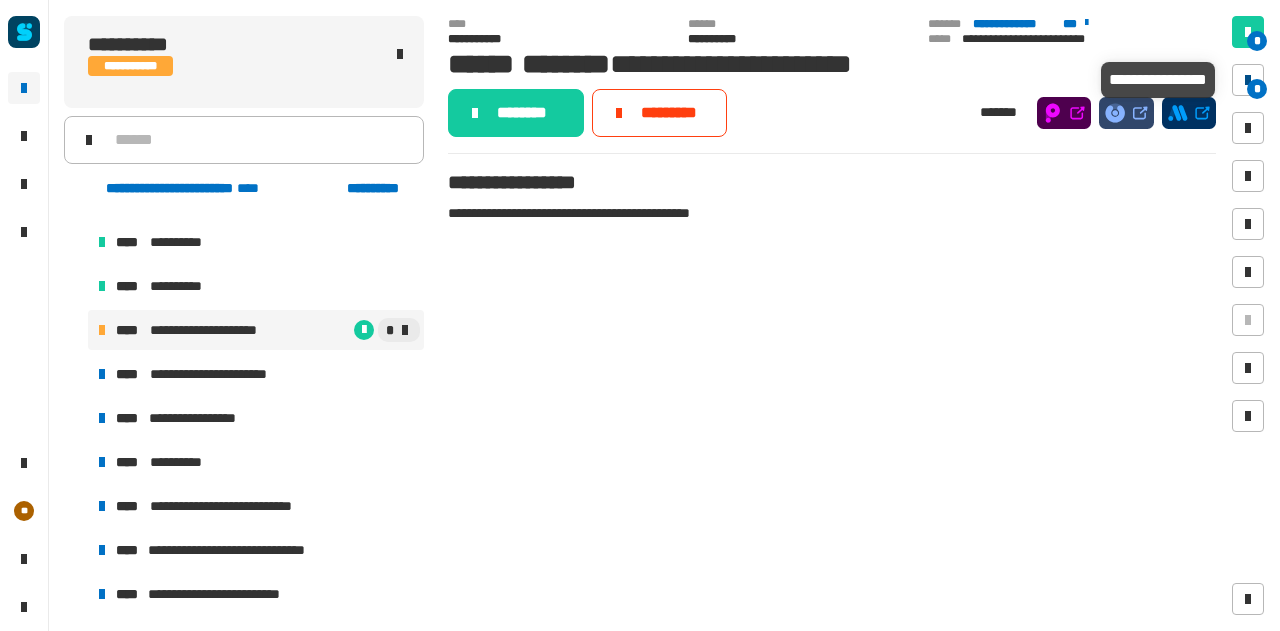 click on "*" at bounding box center [1257, 89] 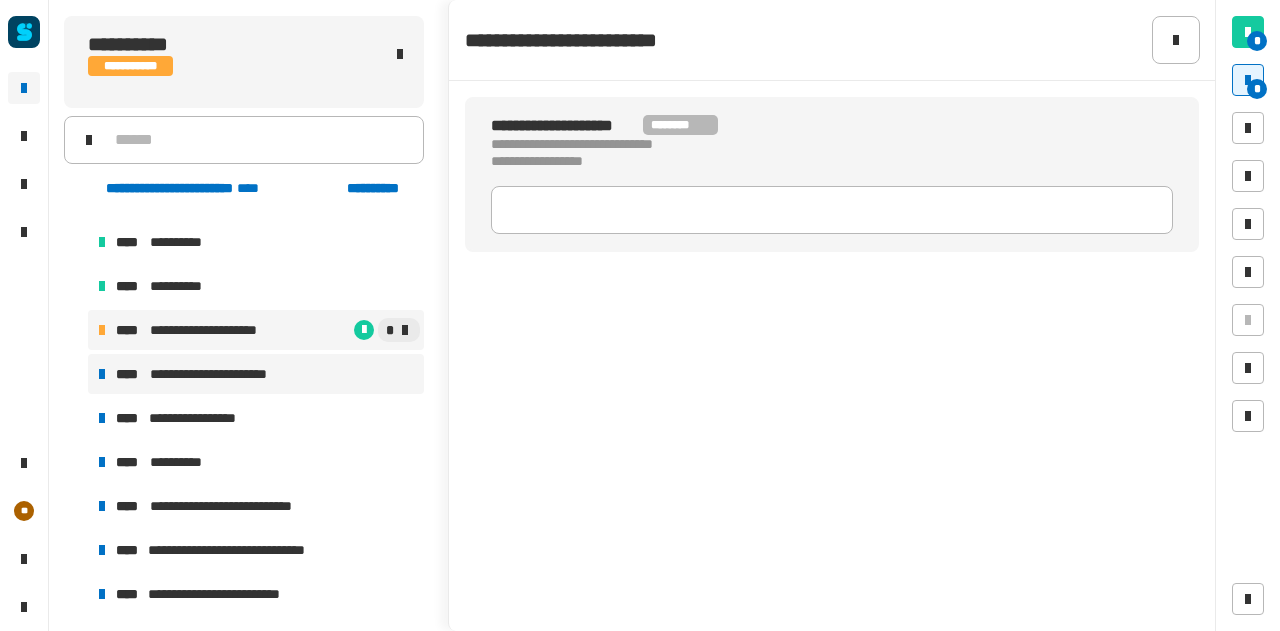 click on "**********" at bounding box center (223, 374) 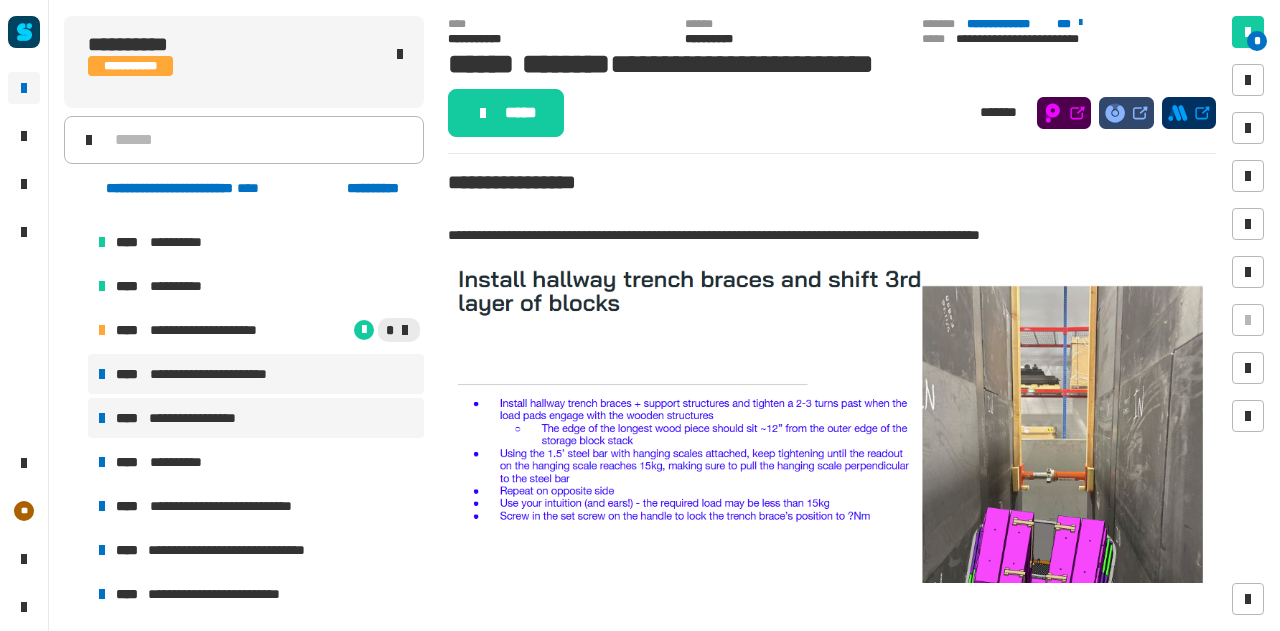 click on "**********" at bounding box center (199, 418) 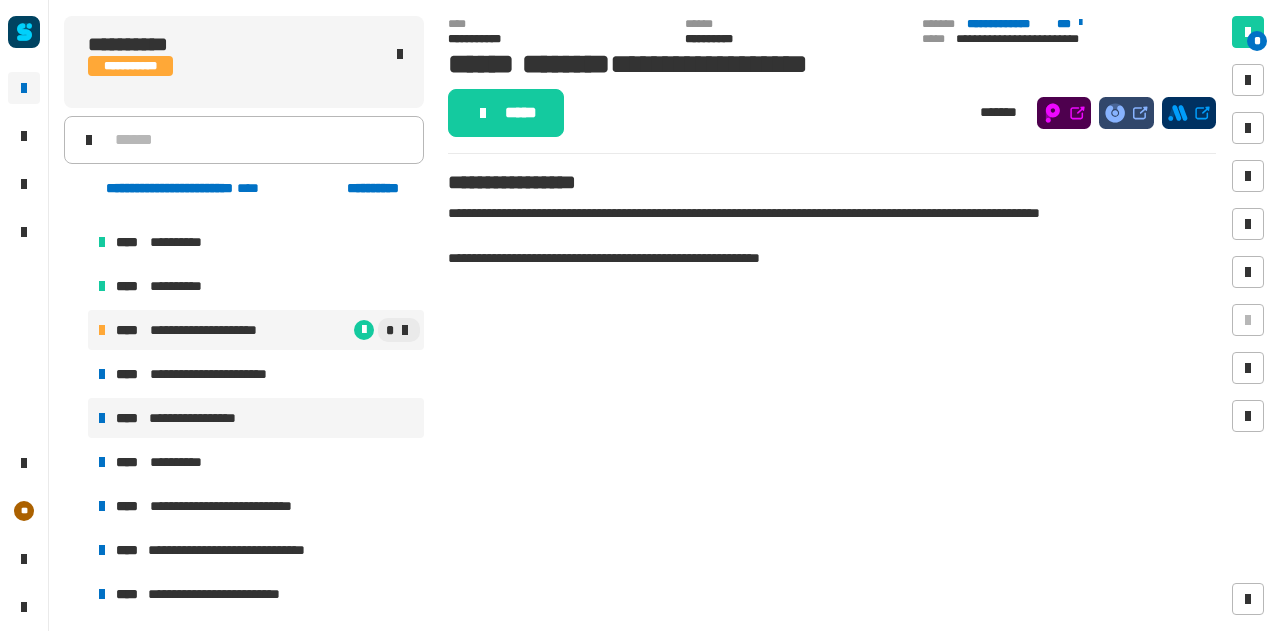 click on "**********" at bounding box center [218, 330] 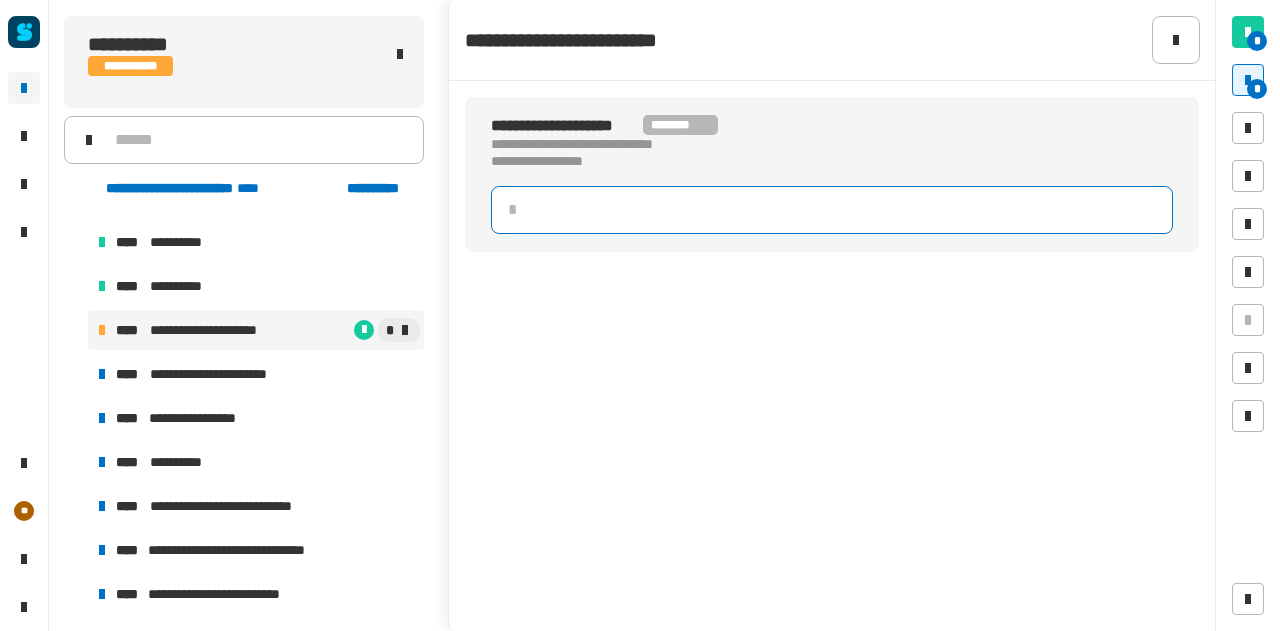 click 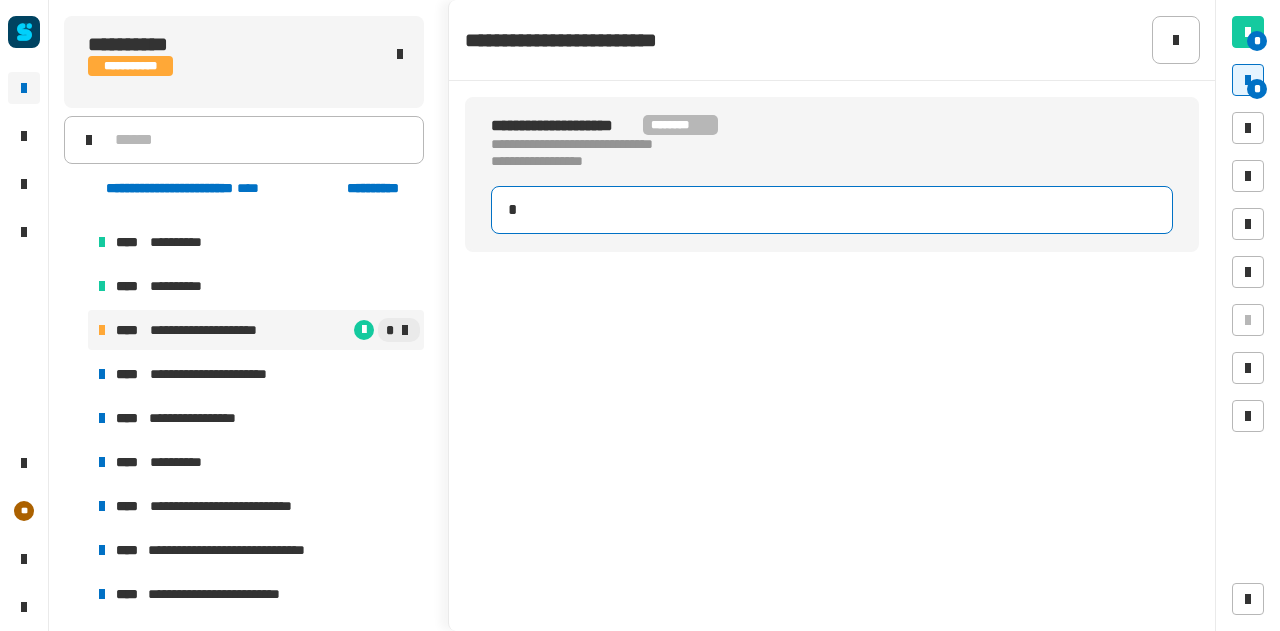 type on "**" 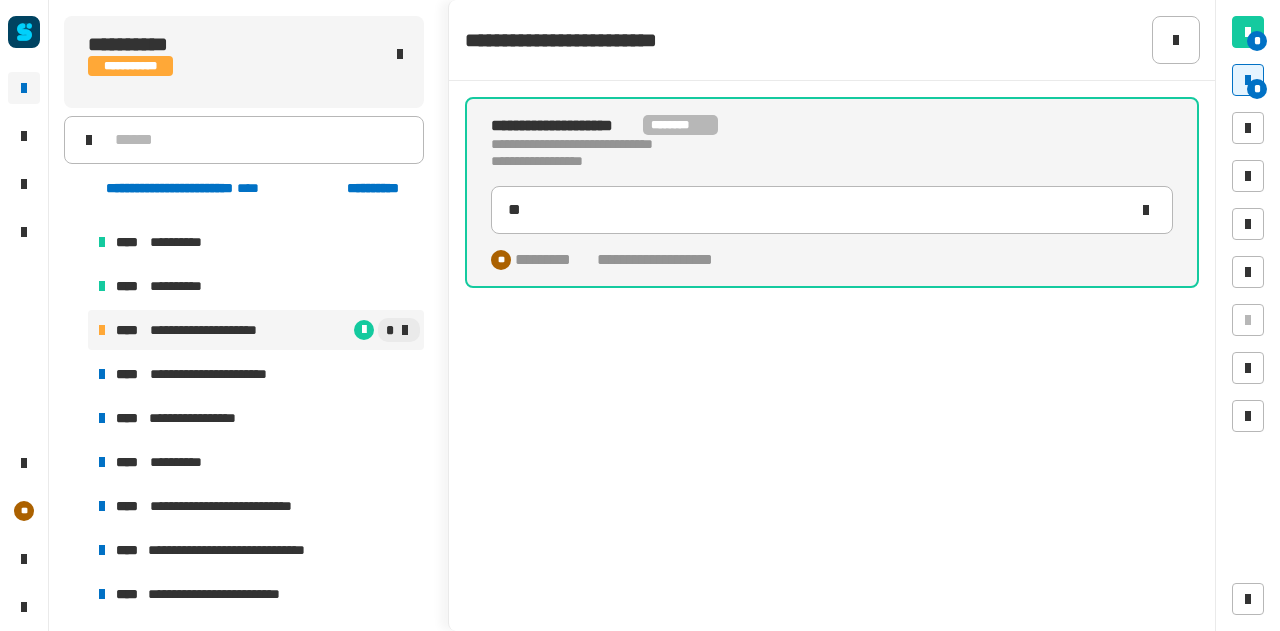 click on "**********" 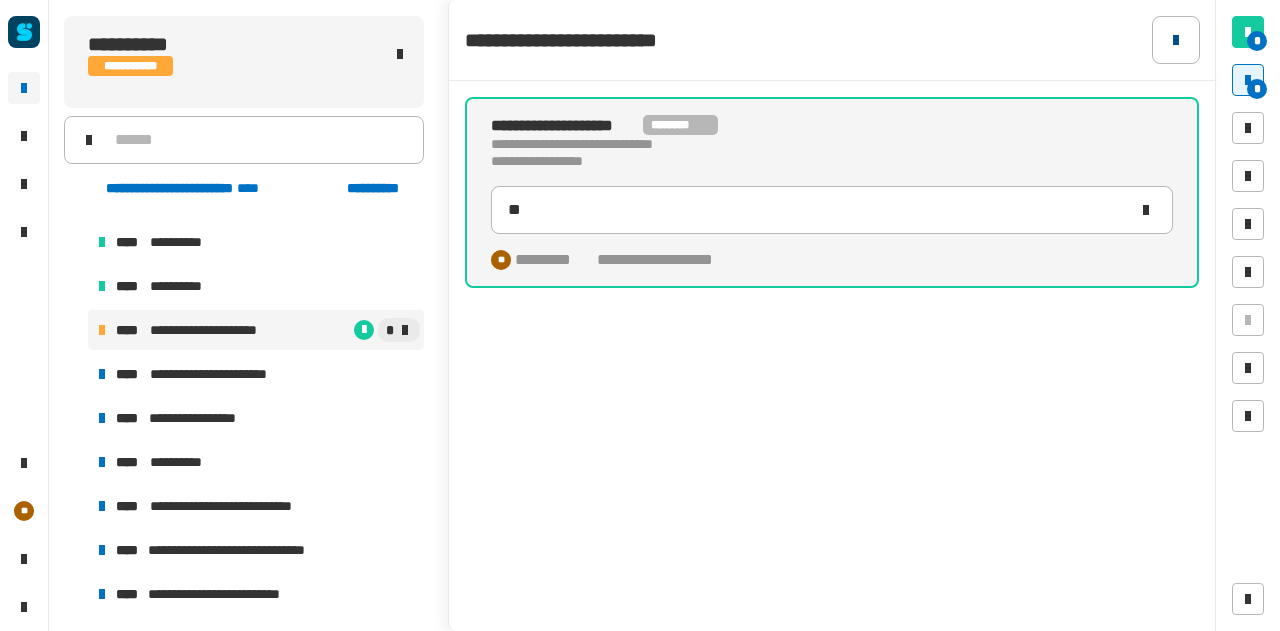 click 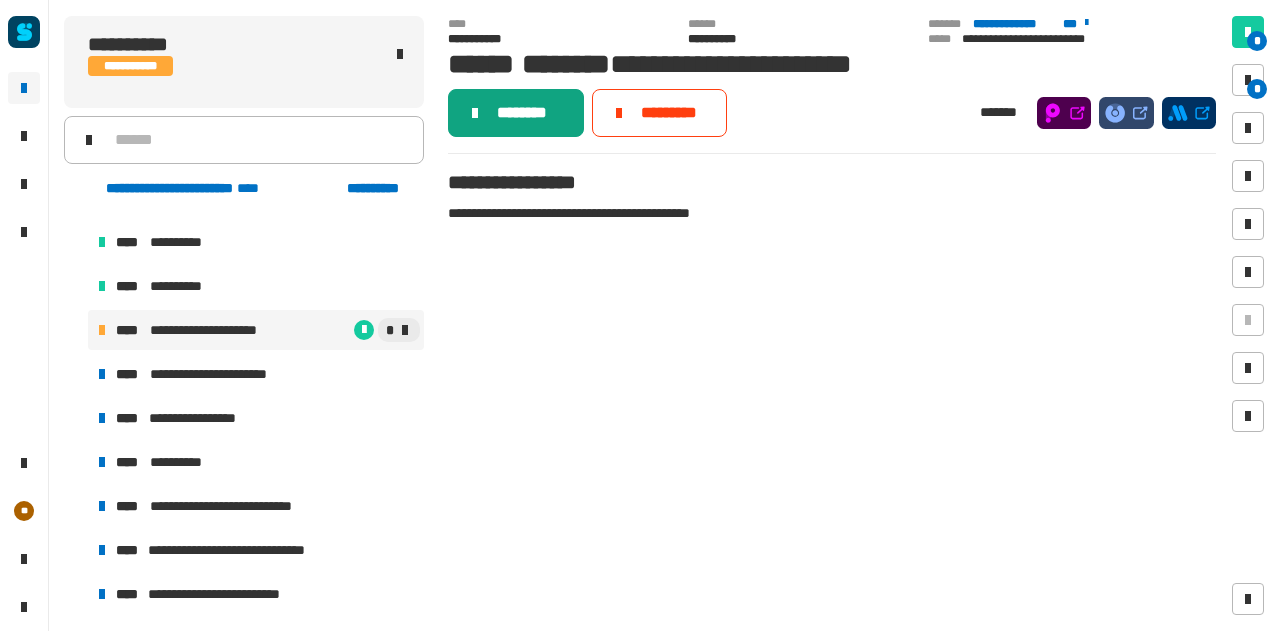 click on "********" 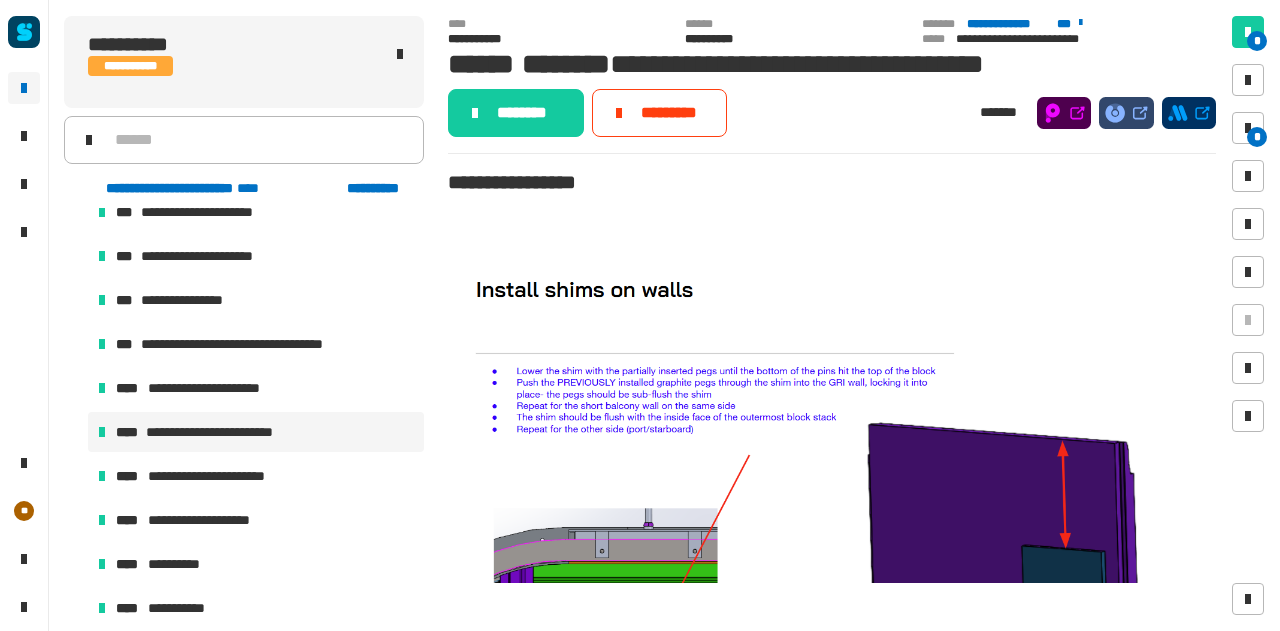 scroll, scrollTop: 988, scrollLeft: 0, axis: vertical 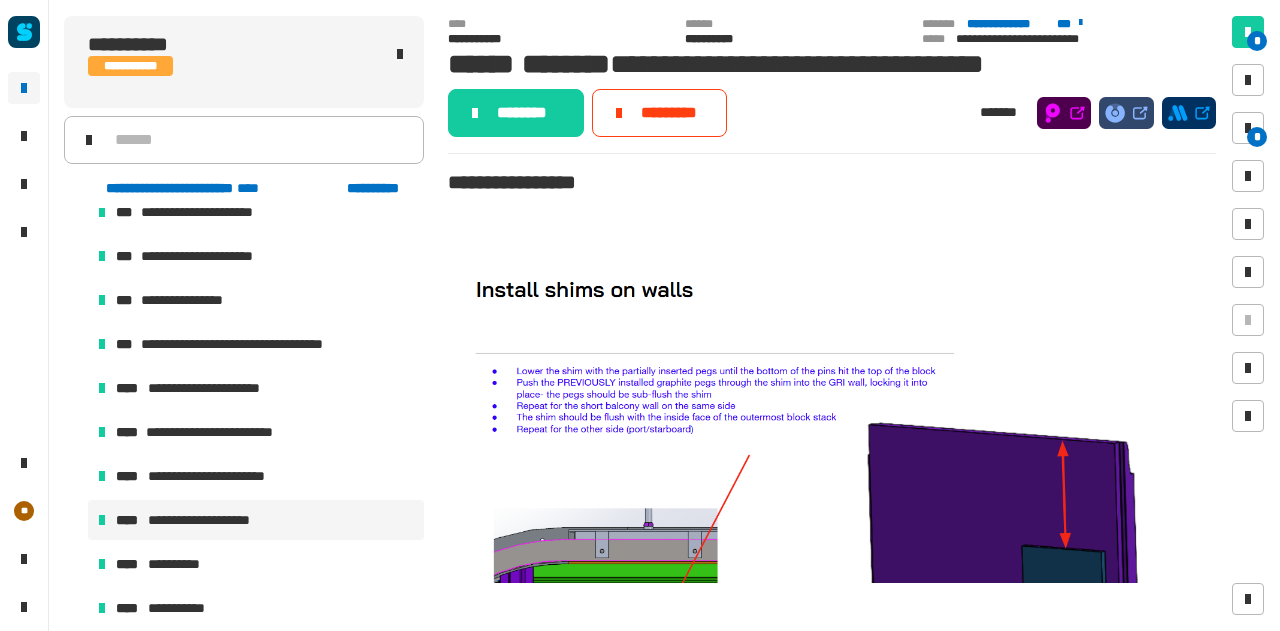 click on "**********" at bounding box center [212, 520] 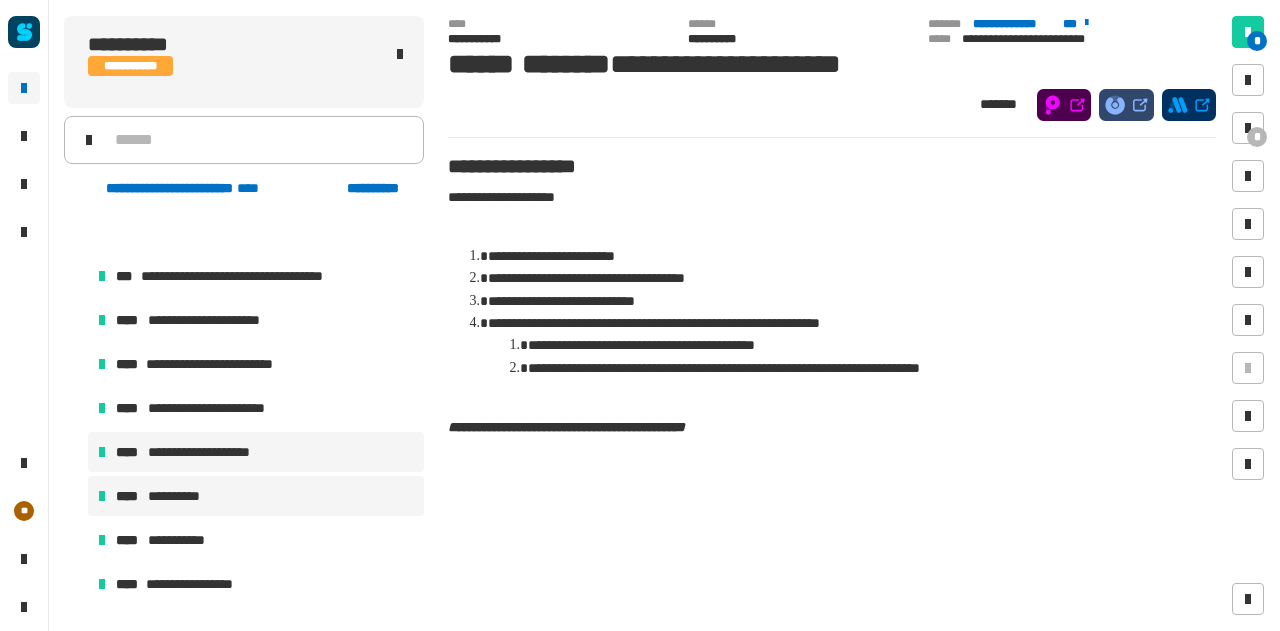 scroll, scrollTop: 1110, scrollLeft: 0, axis: vertical 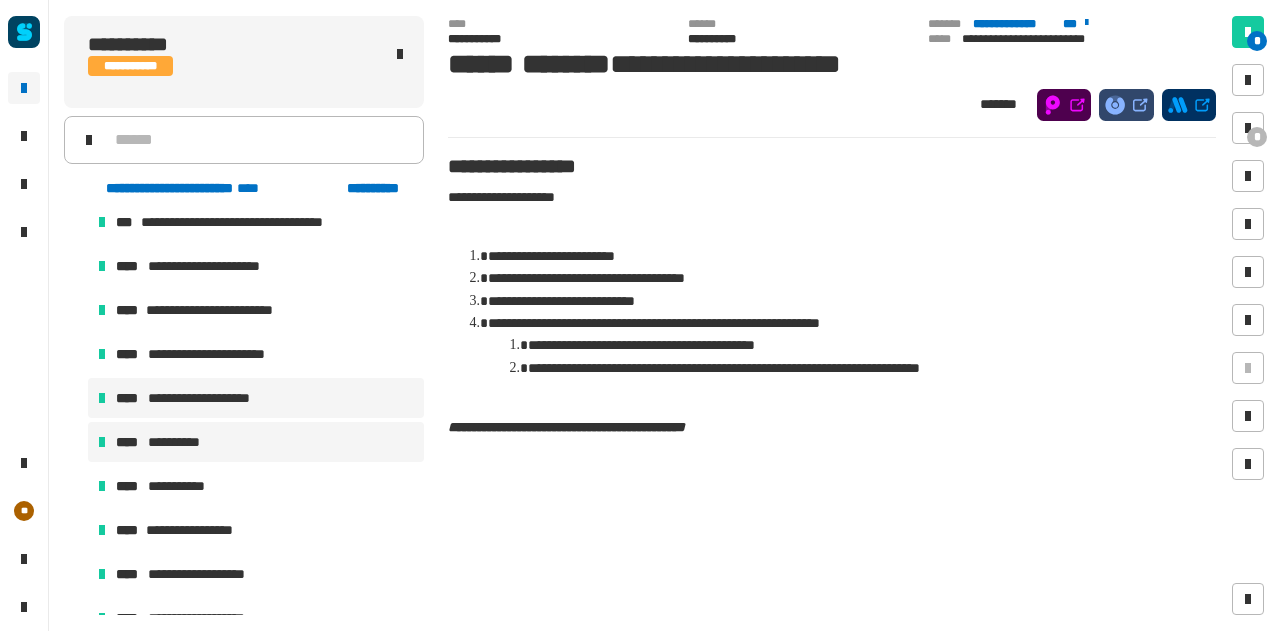click on "**********" at bounding box center (256, 442) 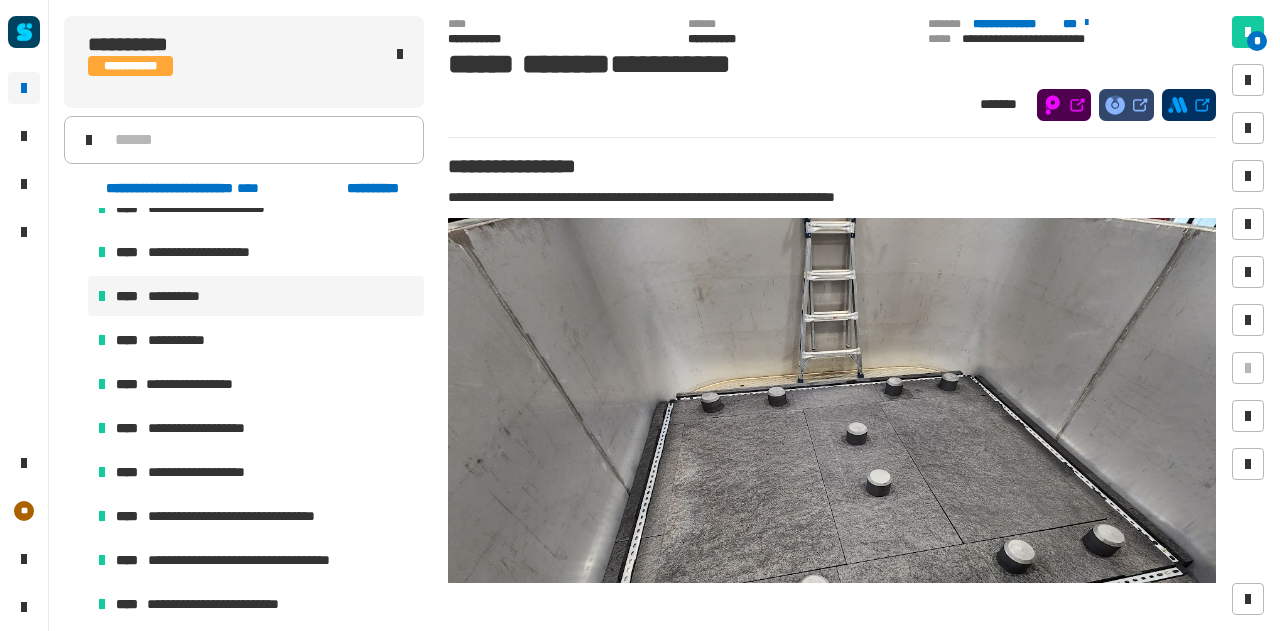 scroll, scrollTop: 1258, scrollLeft: 0, axis: vertical 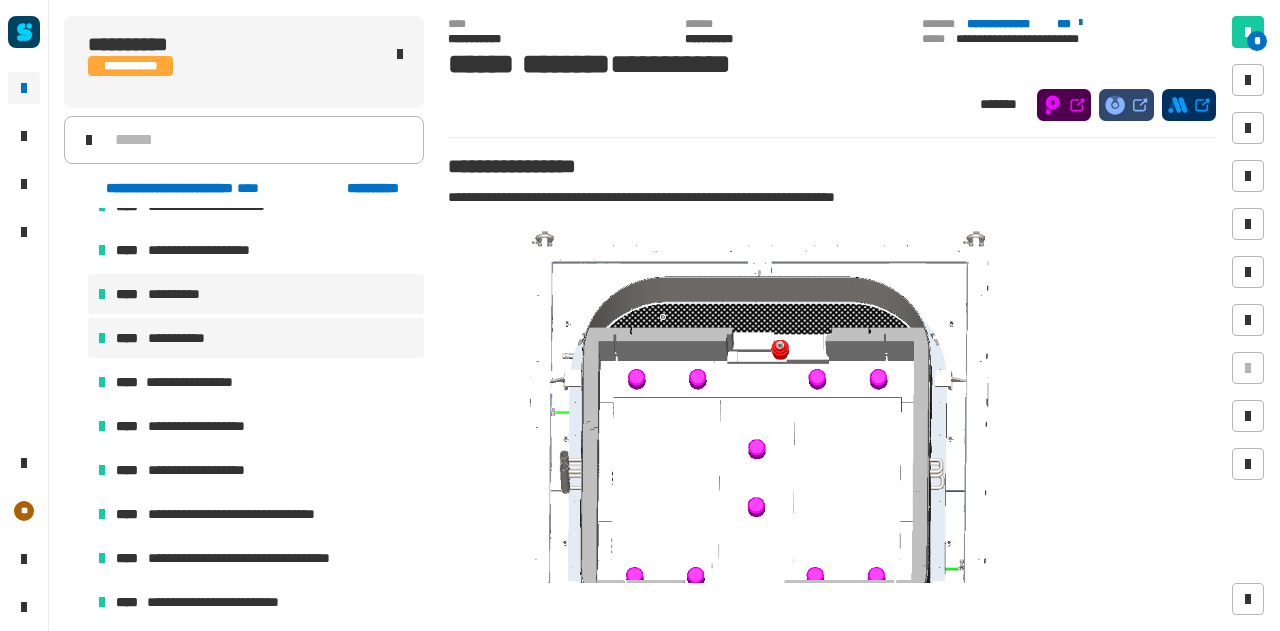 click on "**********" at bounding box center (256, 338) 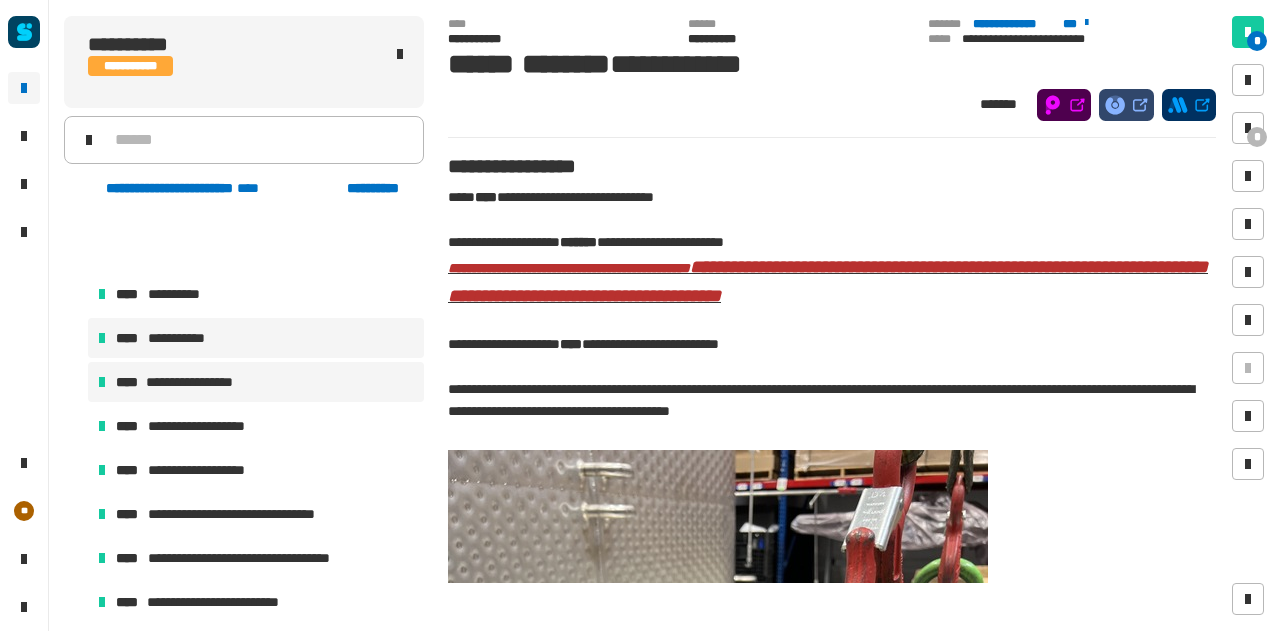 scroll, scrollTop: 1338, scrollLeft: 0, axis: vertical 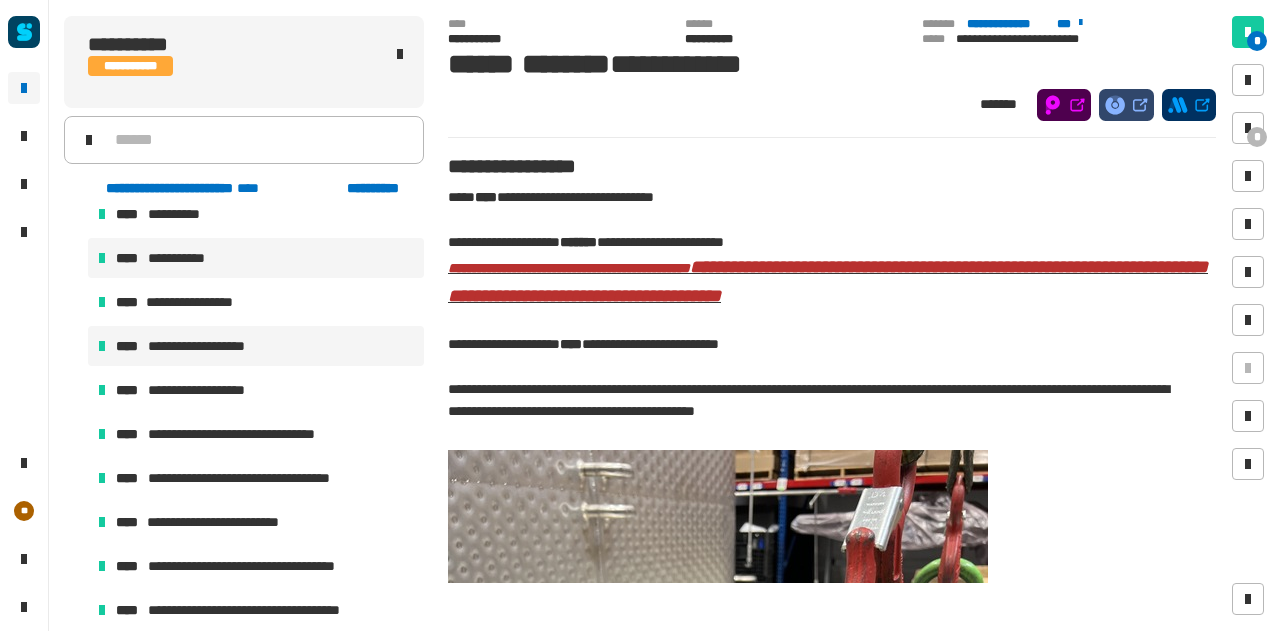 click on "**********" at bounding box center (211, 346) 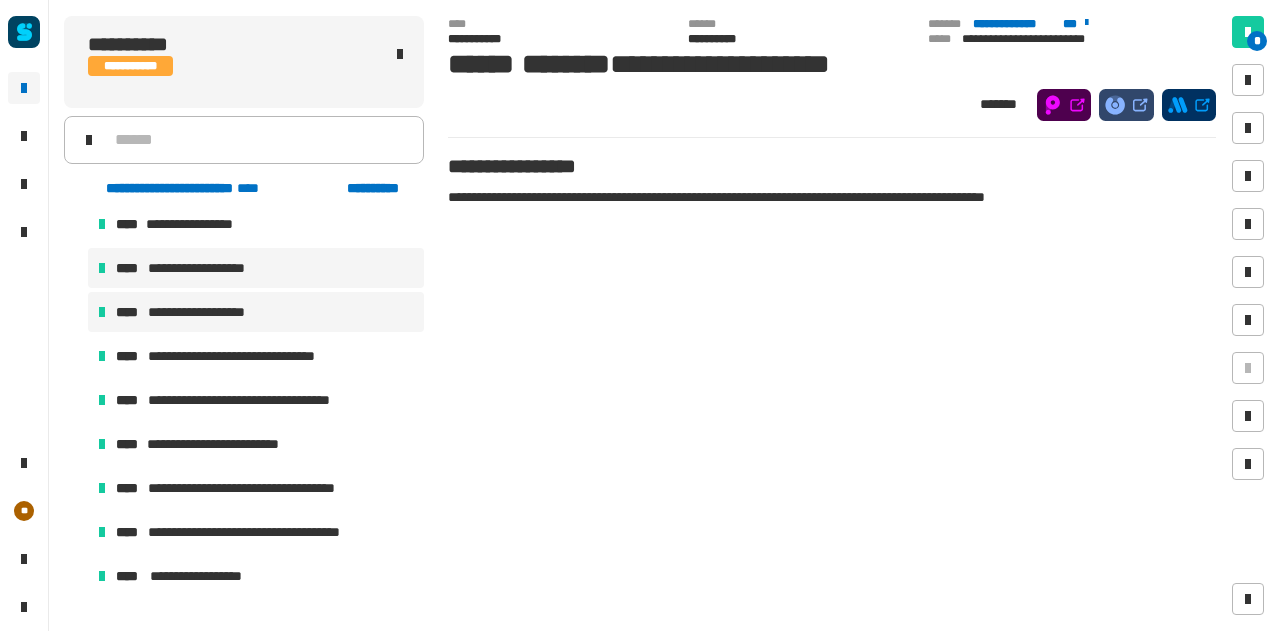 scroll, scrollTop: 1418, scrollLeft: 0, axis: vertical 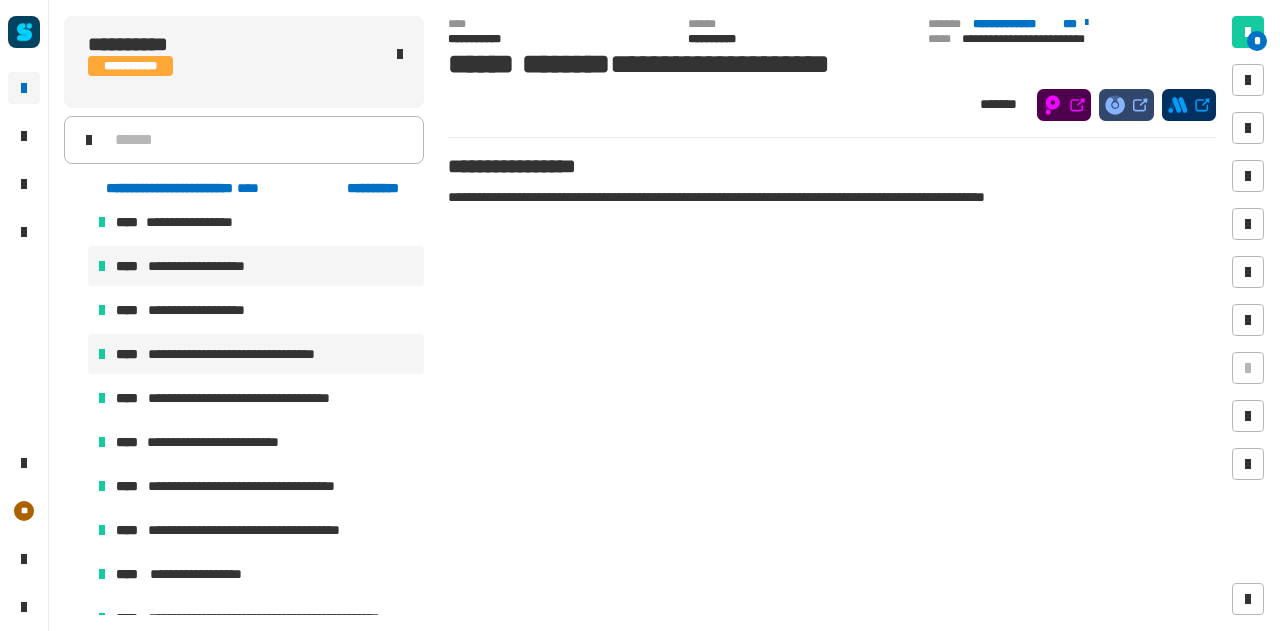 click on "**********" at bounding box center (243, 354) 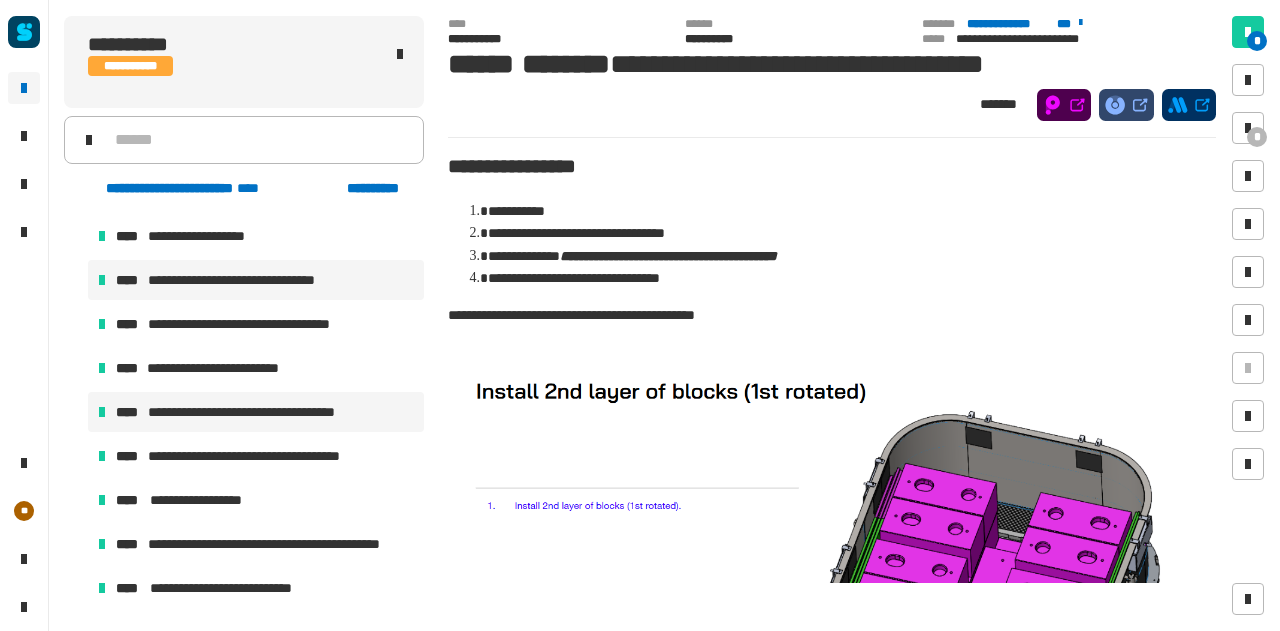 scroll, scrollTop: 1494, scrollLeft: 0, axis: vertical 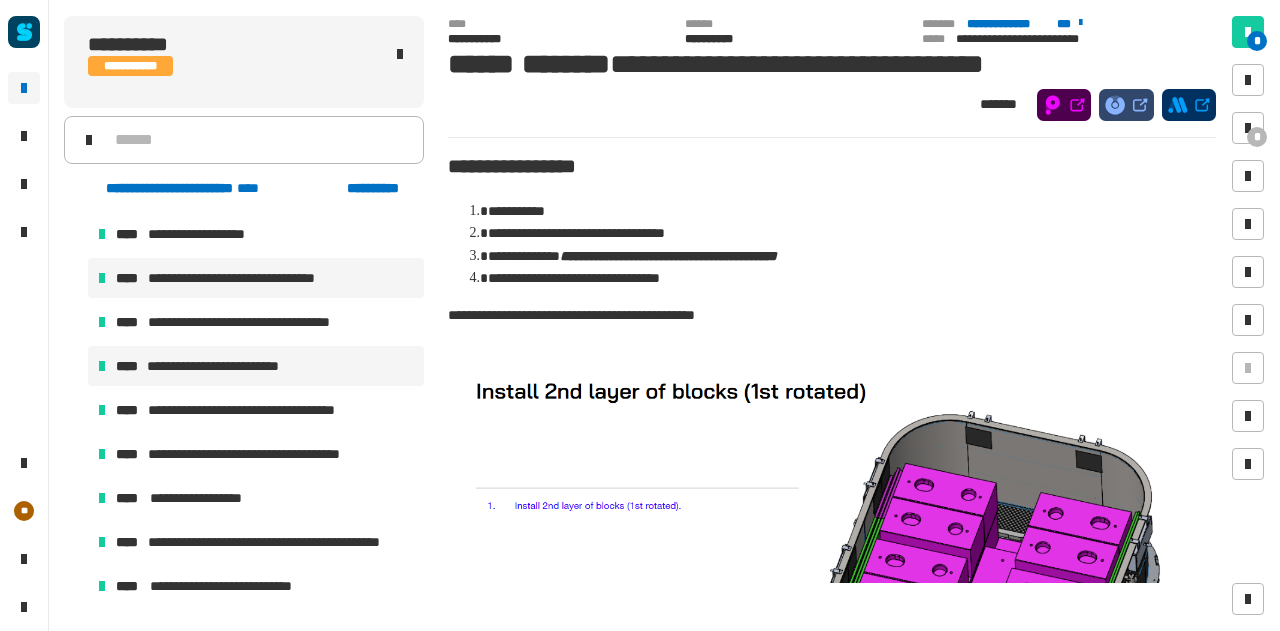 click on "**********" at bounding box center [223, 366] 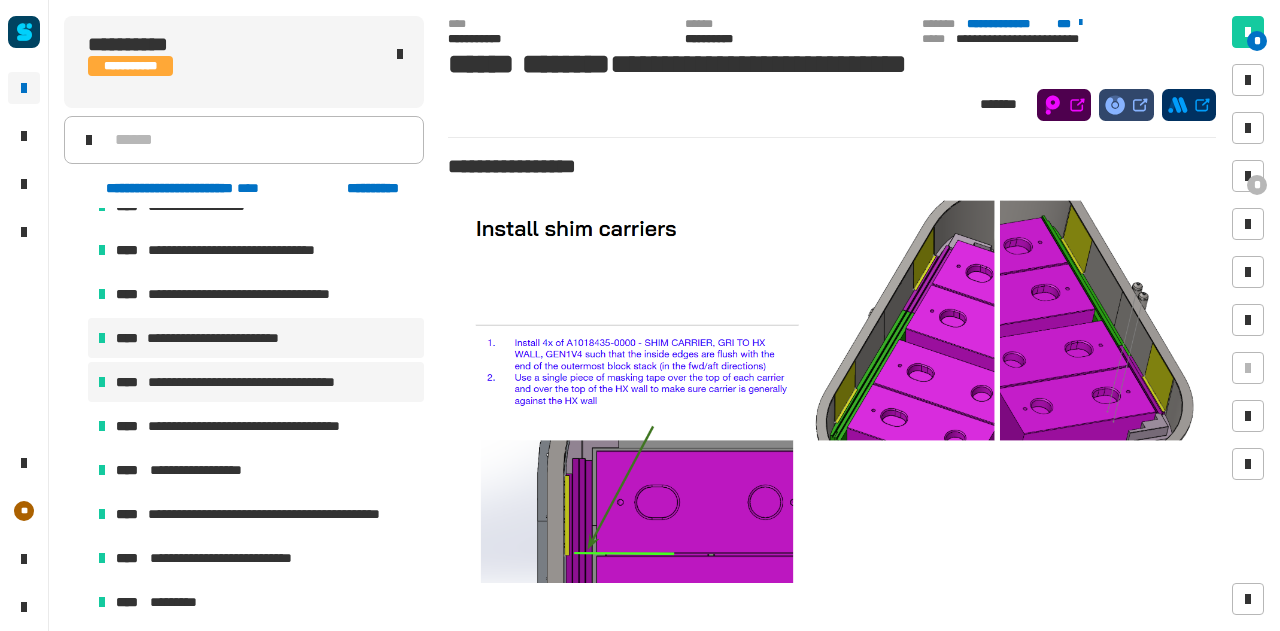 scroll, scrollTop: 1524, scrollLeft: 0, axis: vertical 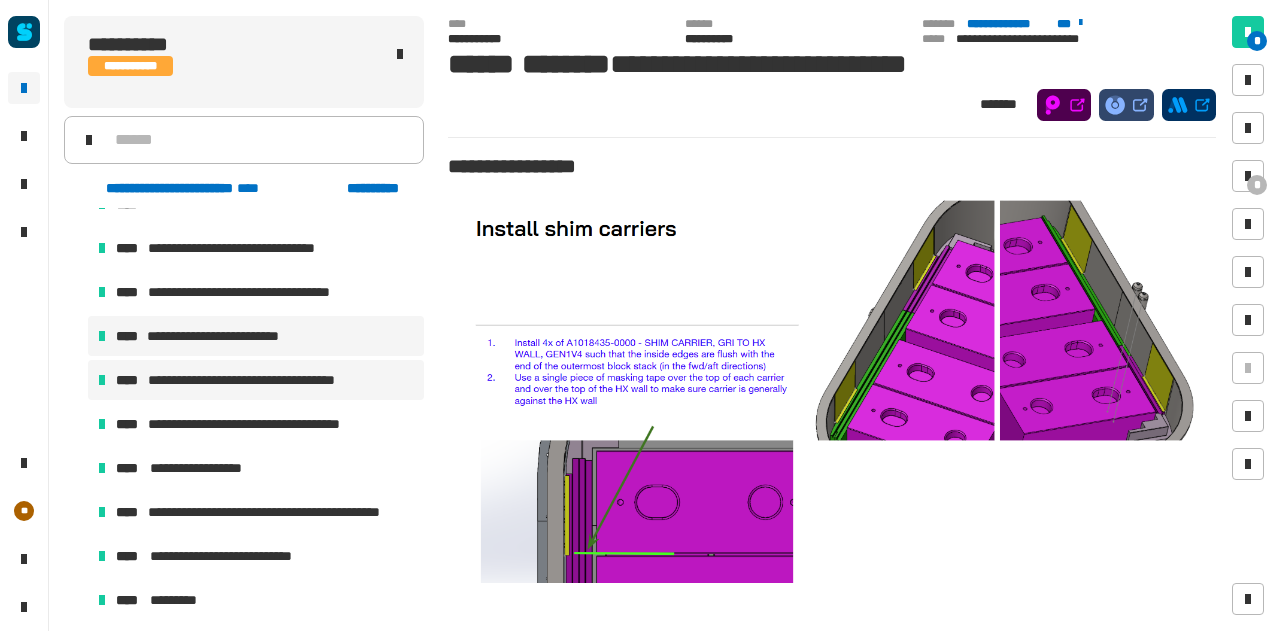 click on "**********" at bounding box center (254, 380) 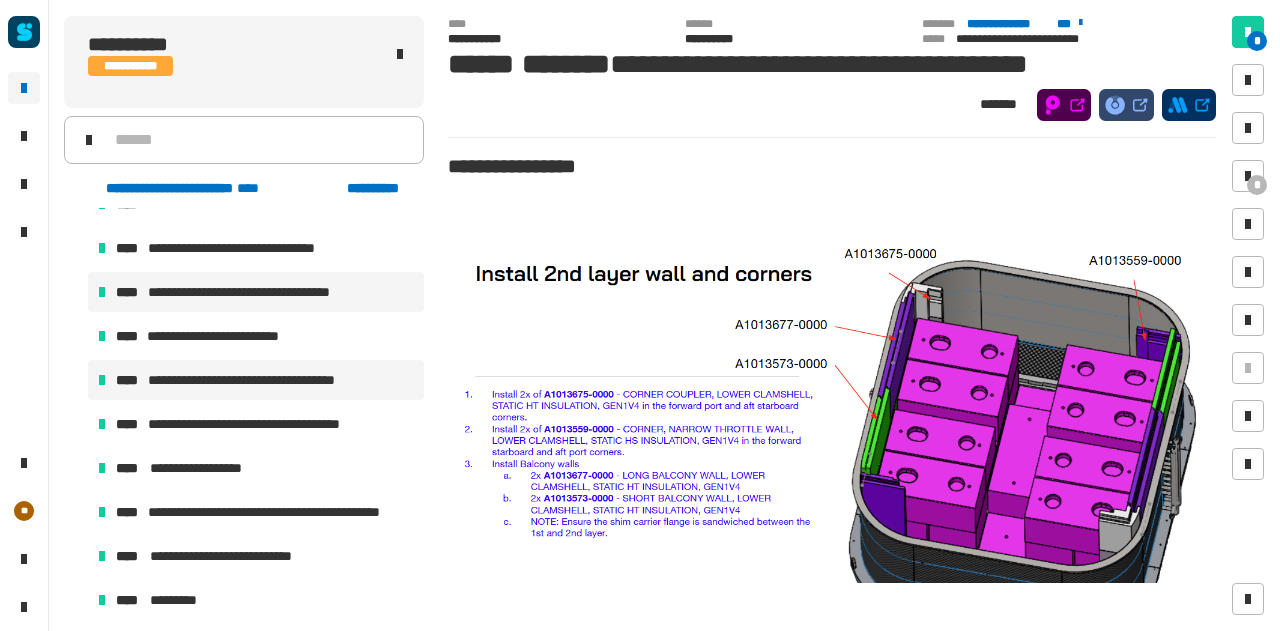 click on "**********" at bounding box center (256, 292) 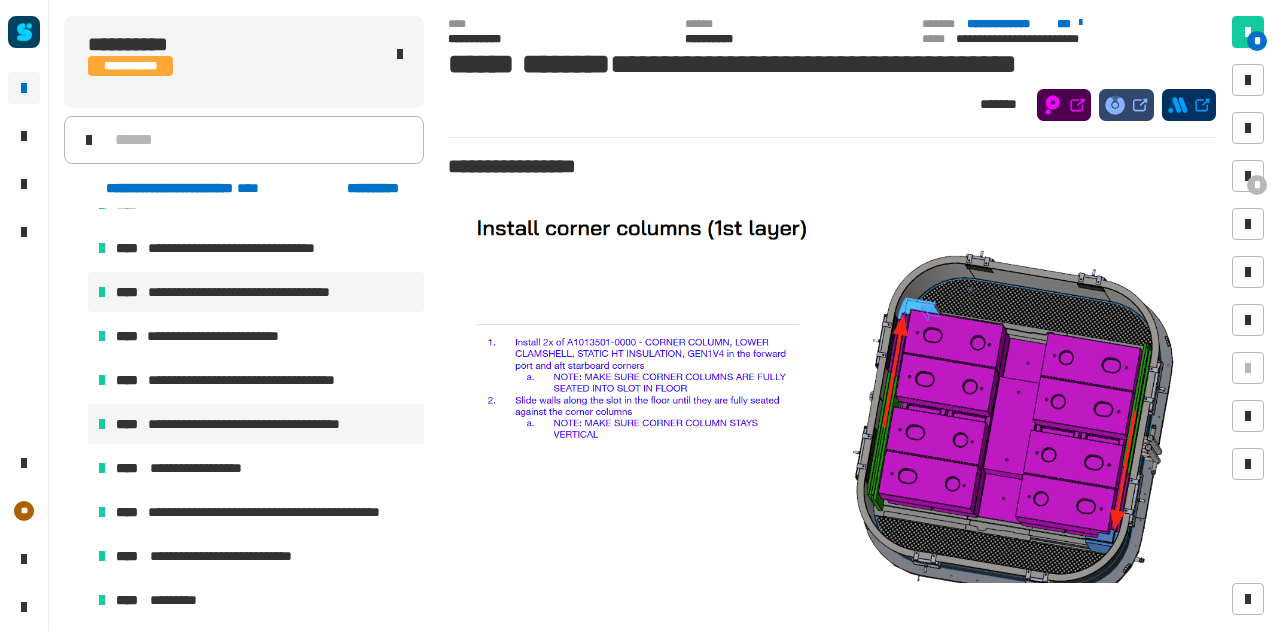 click on "**********" at bounding box center [263, 424] 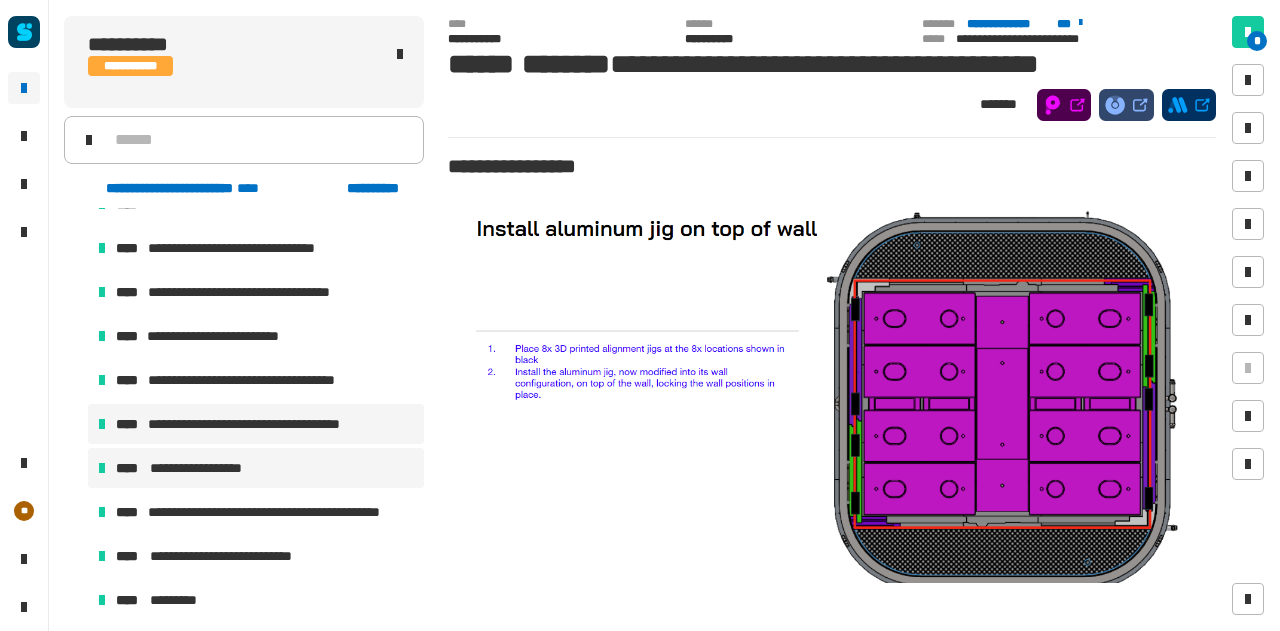 click on "**********" at bounding box center (256, 468) 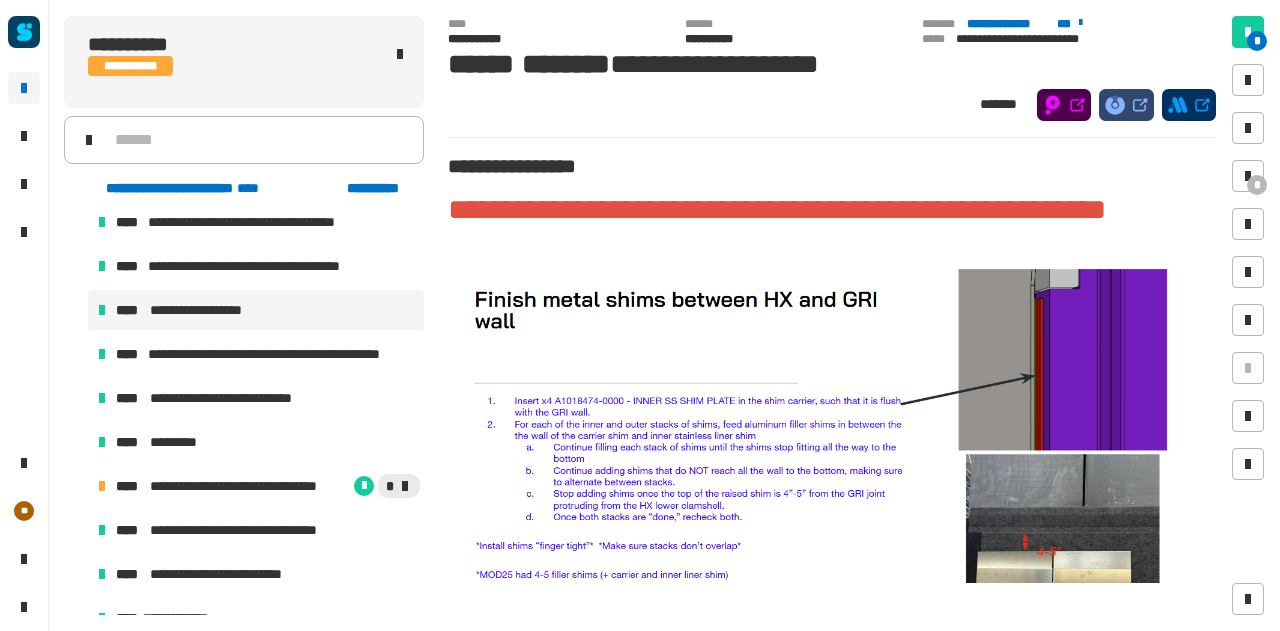 scroll, scrollTop: 1684, scrollLeft: 0, axis: vertical 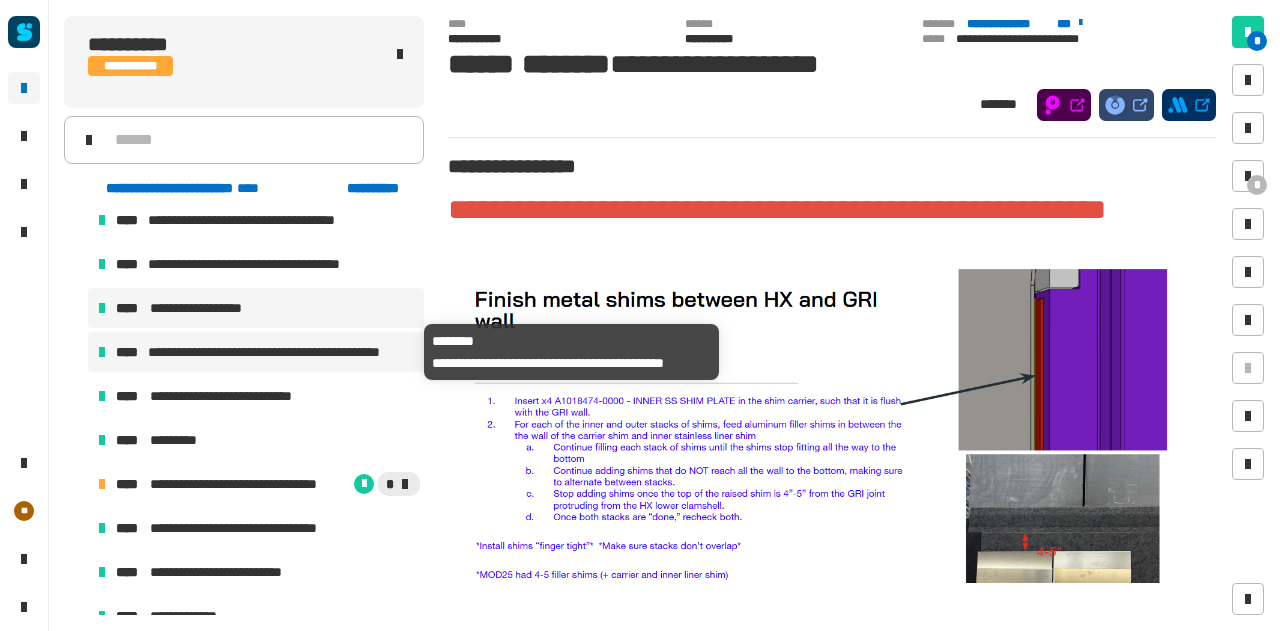 click on "**********" at bounding box center [282, 352] 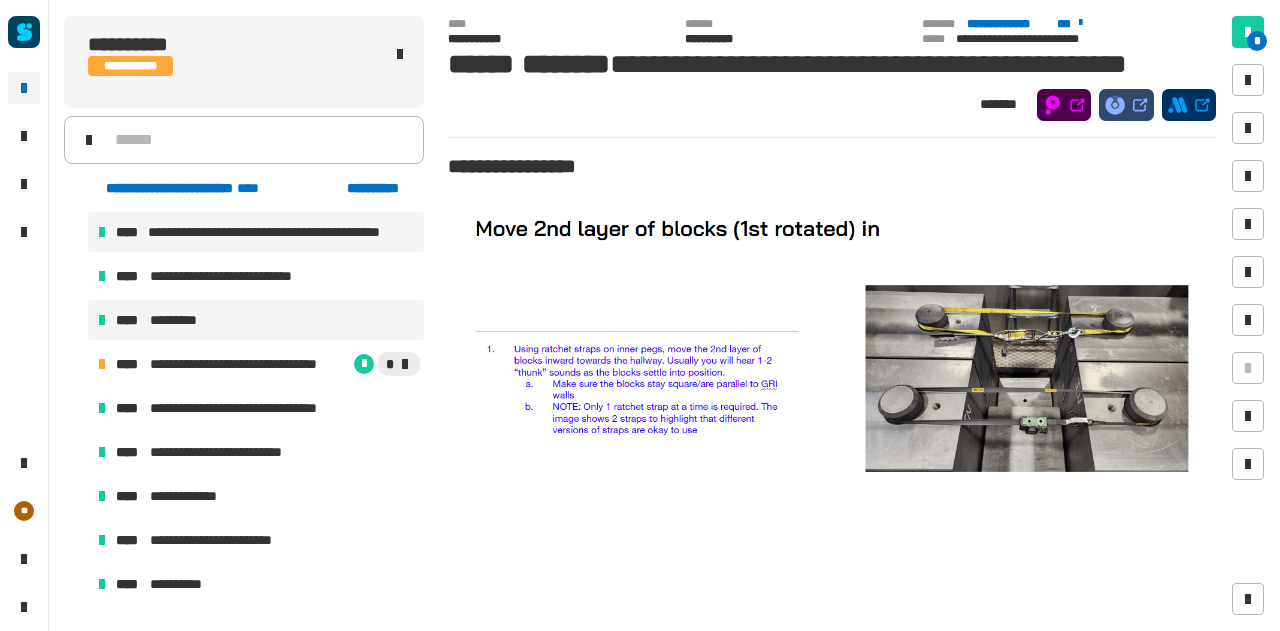 scroll, scrollTop: 1808, scrollLeft: 0, axis: vertical 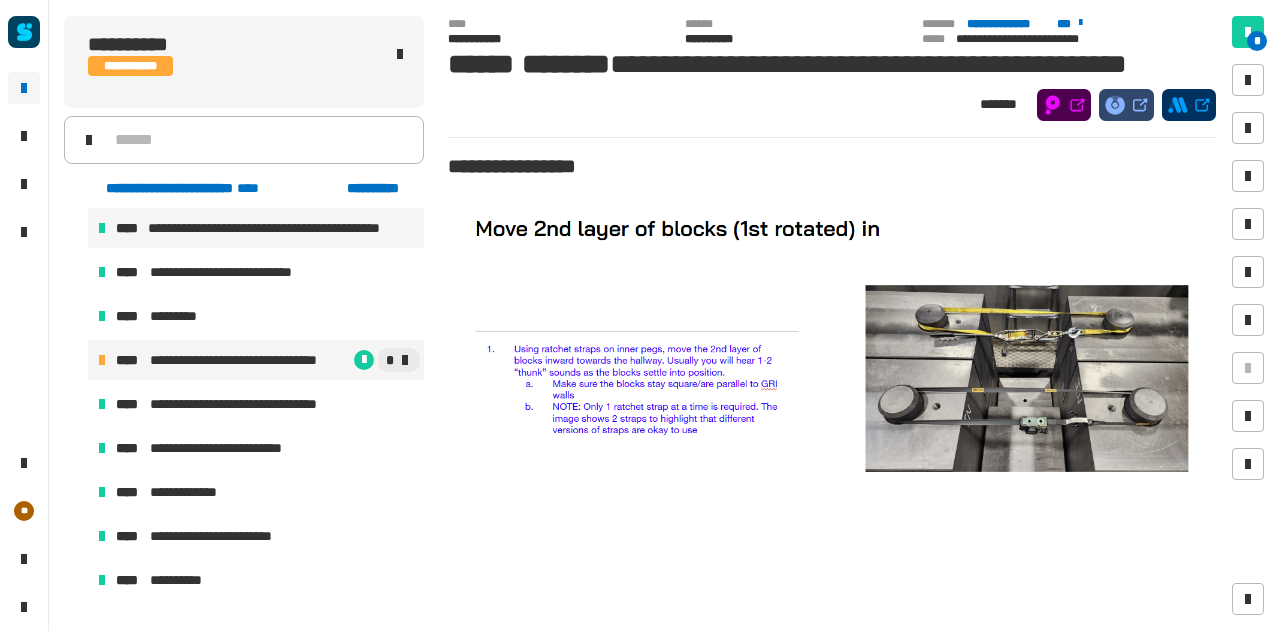 click on "**********" at bounding box center (248, 360) 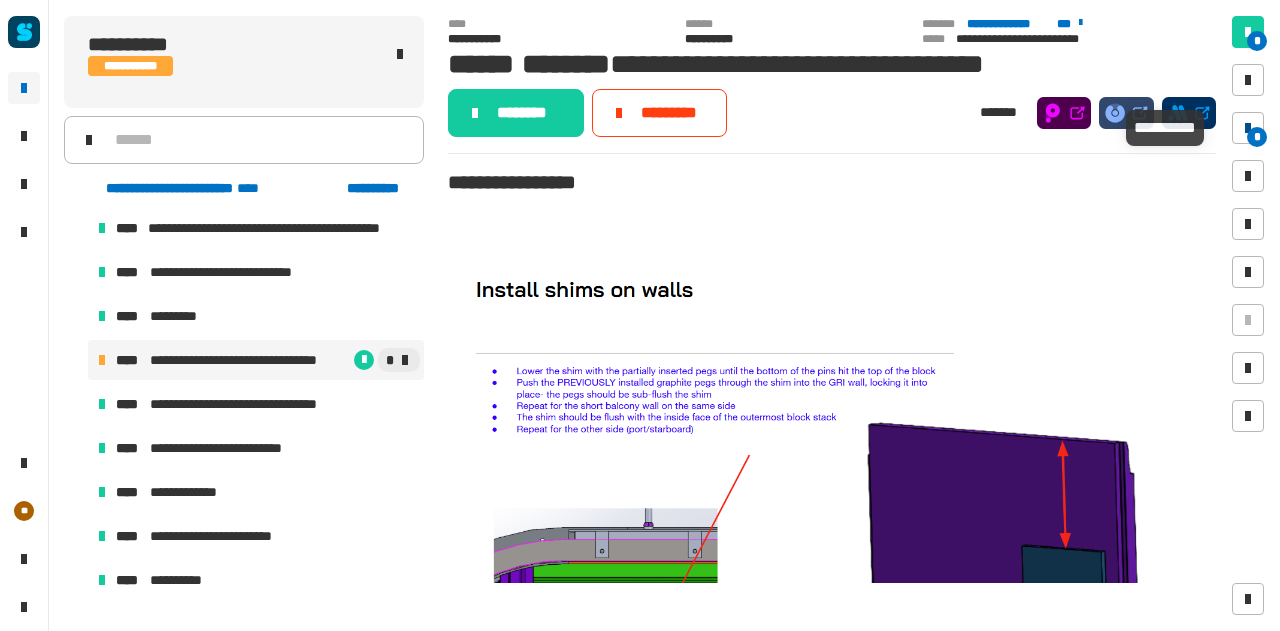 click at bounding box center [1248, 128] 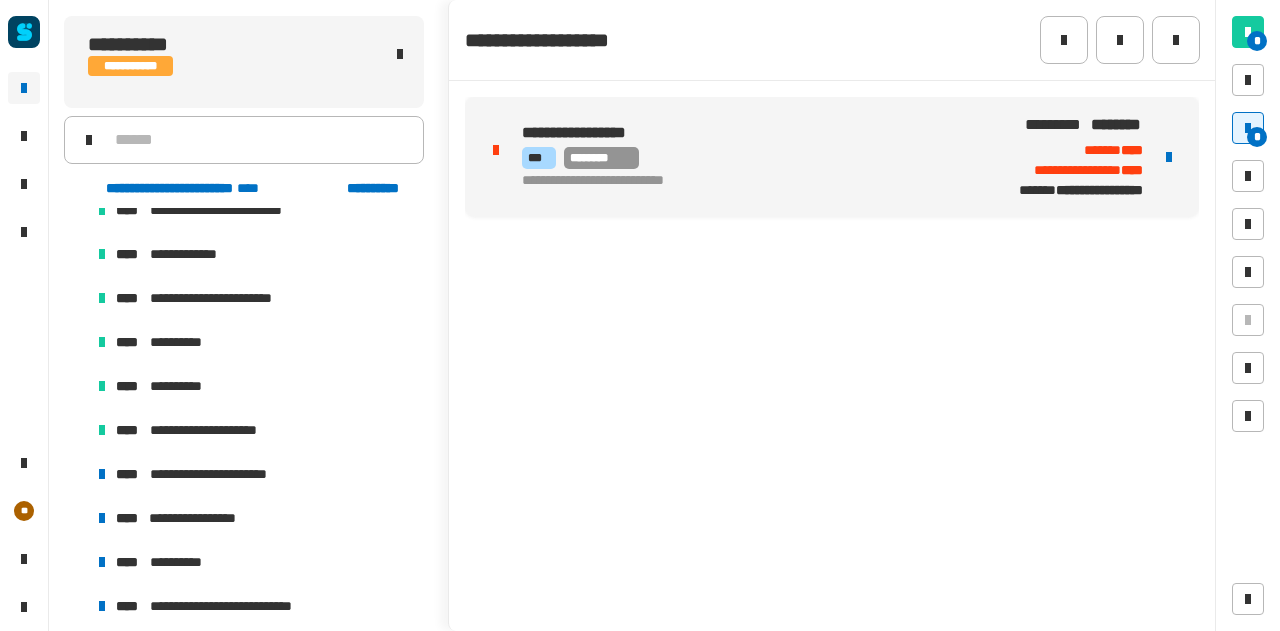 scroll, scrollTop: 2050, scrollLeft: 0, axis: vertical 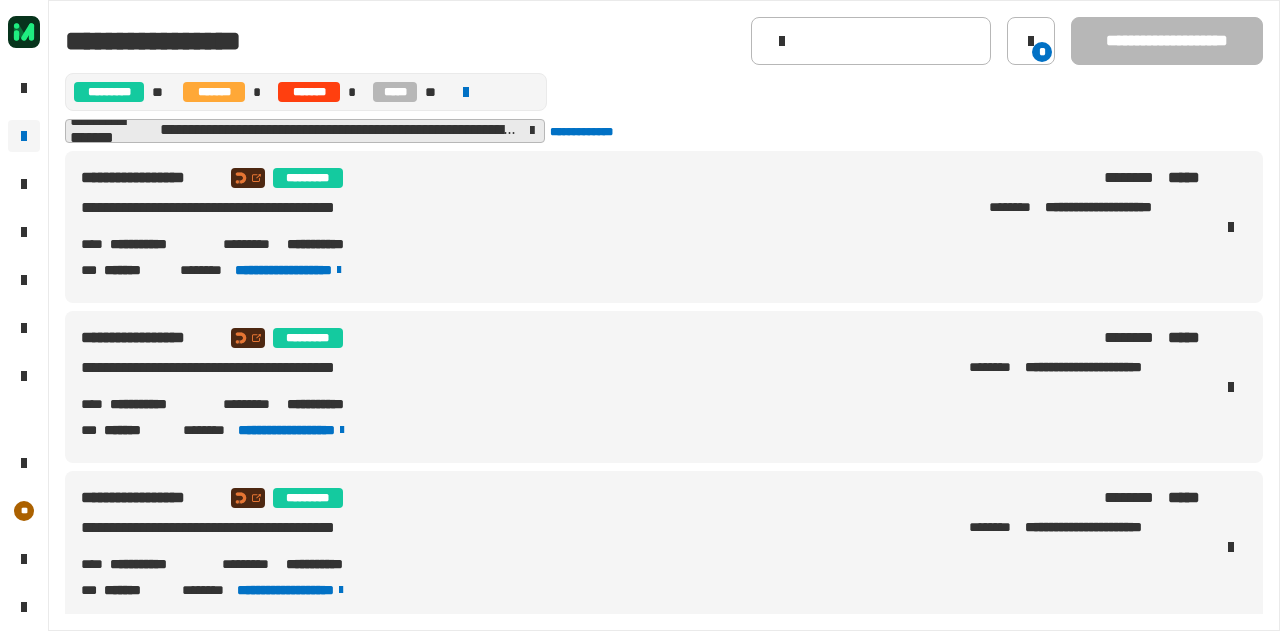 click on "**********" at bounding box center [158, 244] 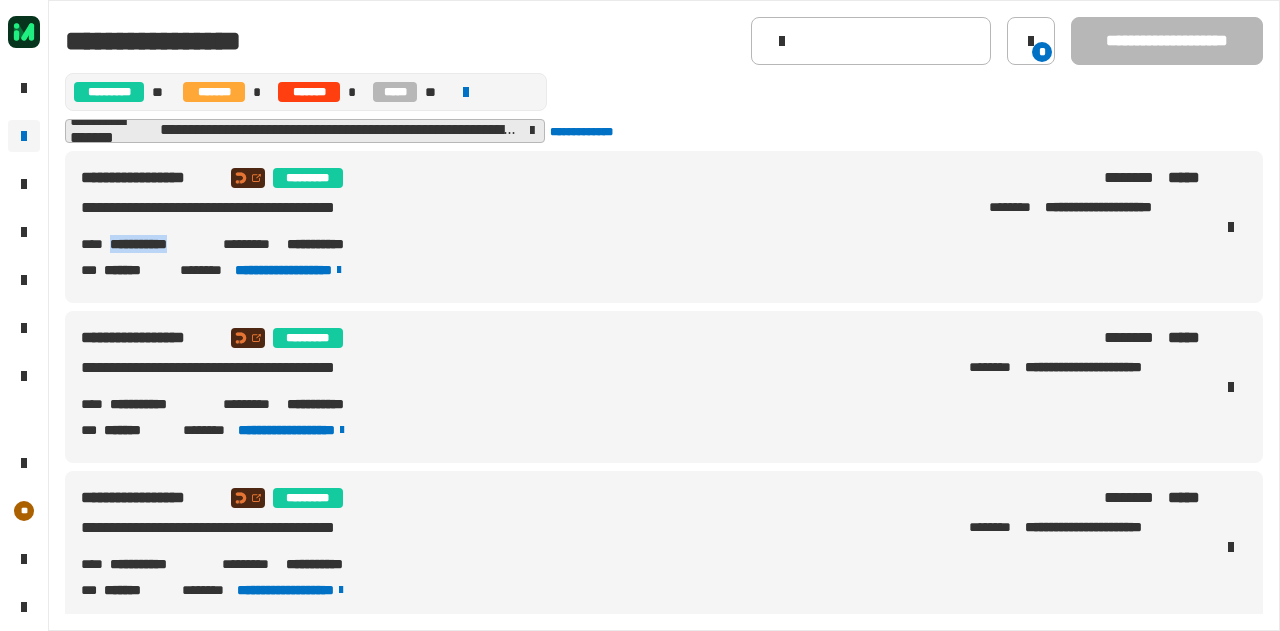 click on "**********" at bounding box center [158, 244] 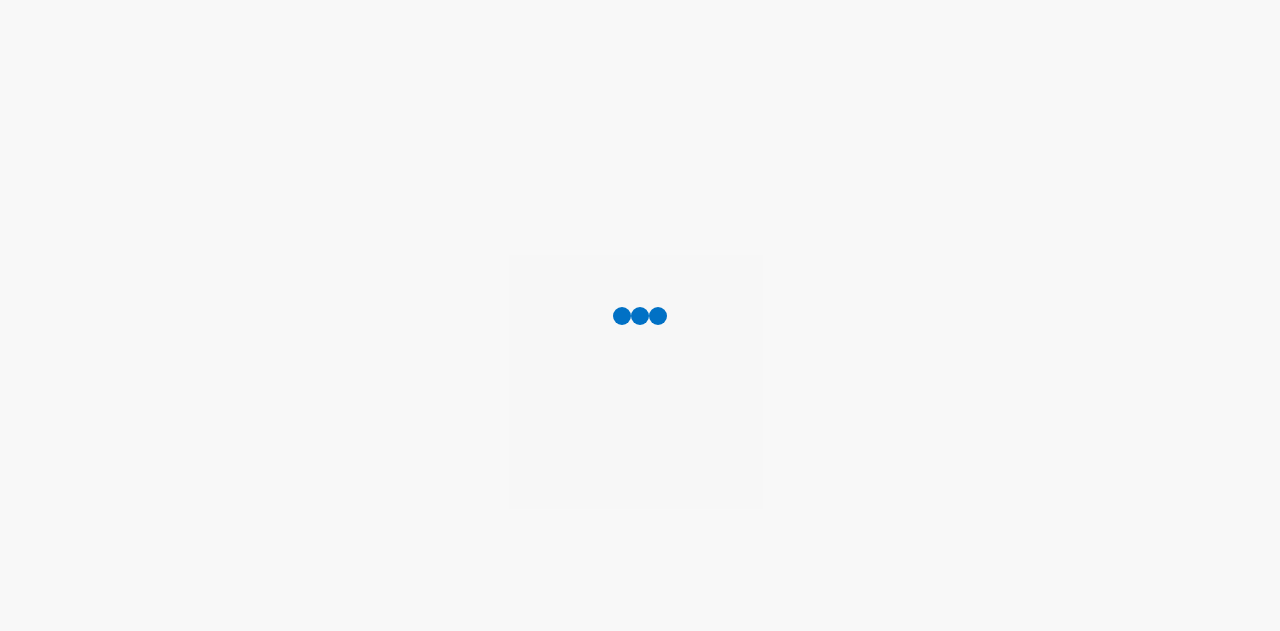 scroll, scrollTop: 0, scrollLeft: 0, axis: both 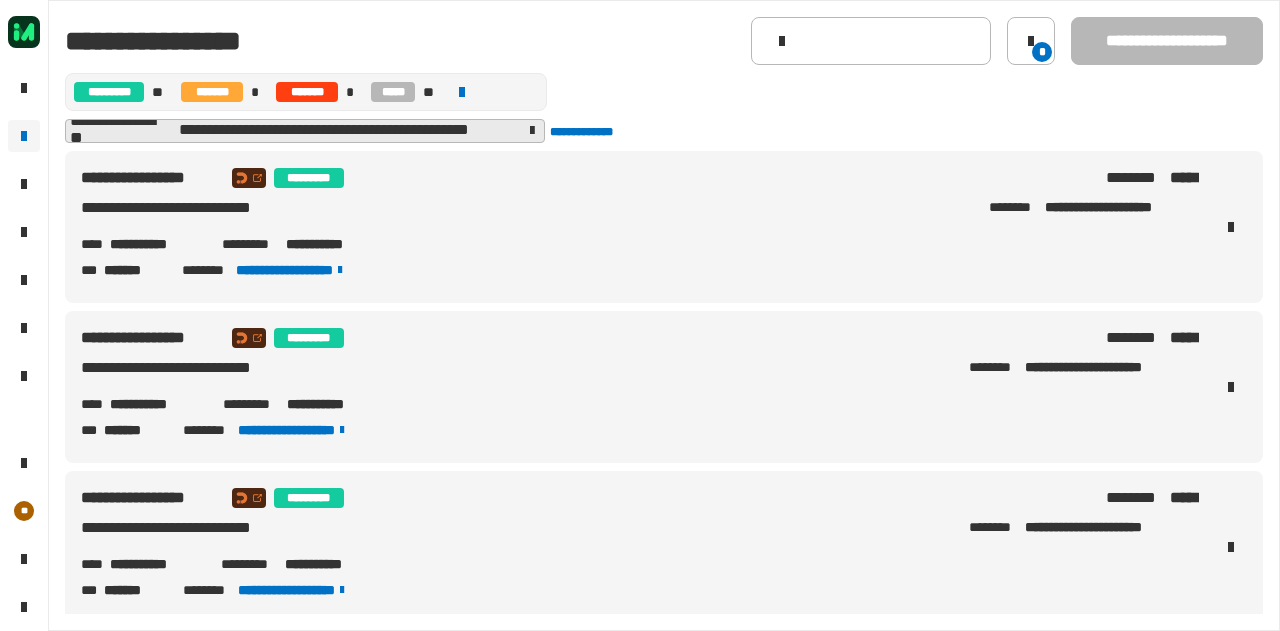 click on "**********" at bounding box center [158, 244] 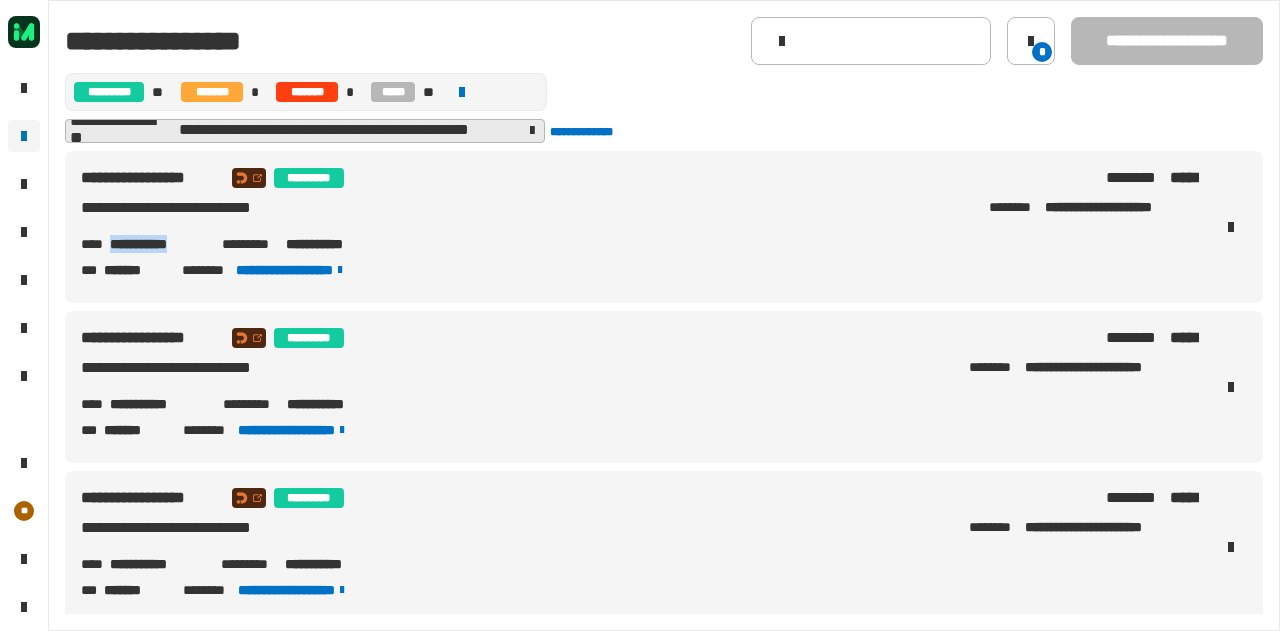 click on "**********" at bounding box center [158, 244] 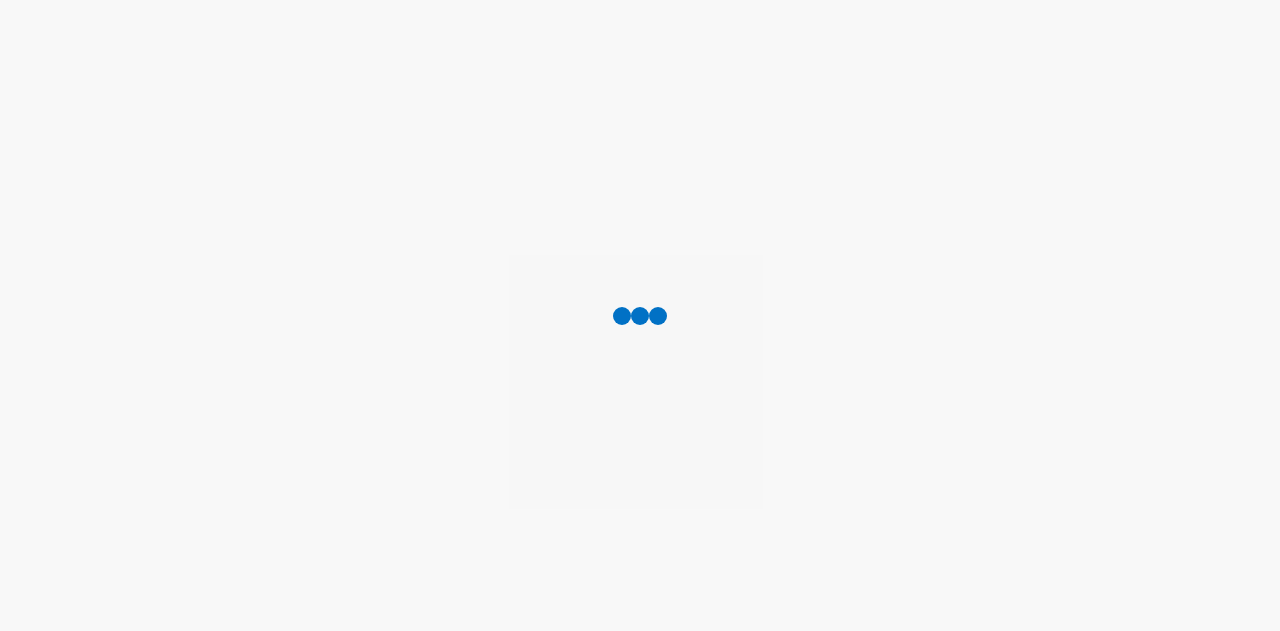 scroll, scrollTop: 0, scrollLeft: 0, axis: both 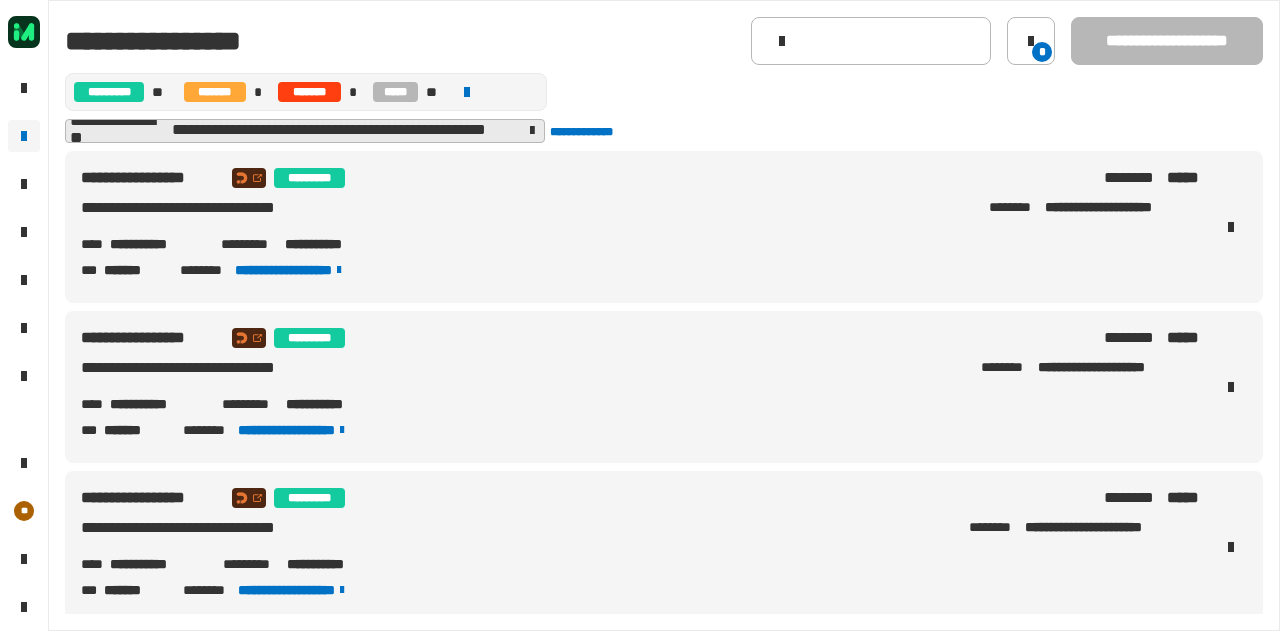 click on "**********" at bounding box center [157, 244] 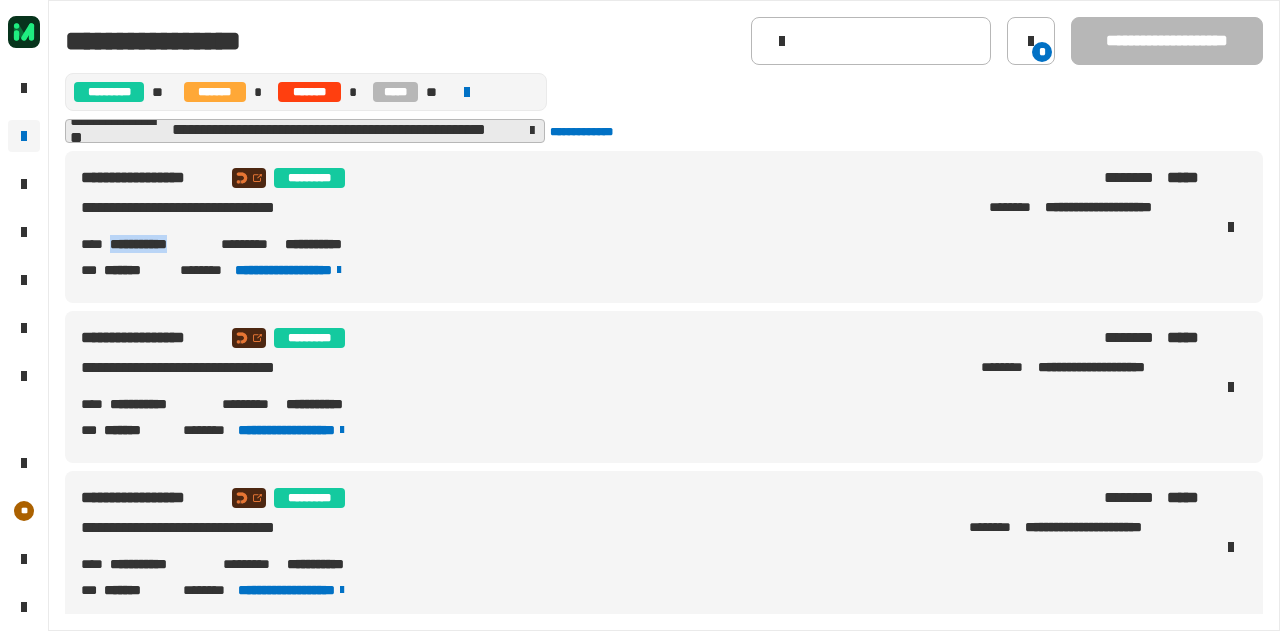 click on "**********" at bounding box center [157, 244] 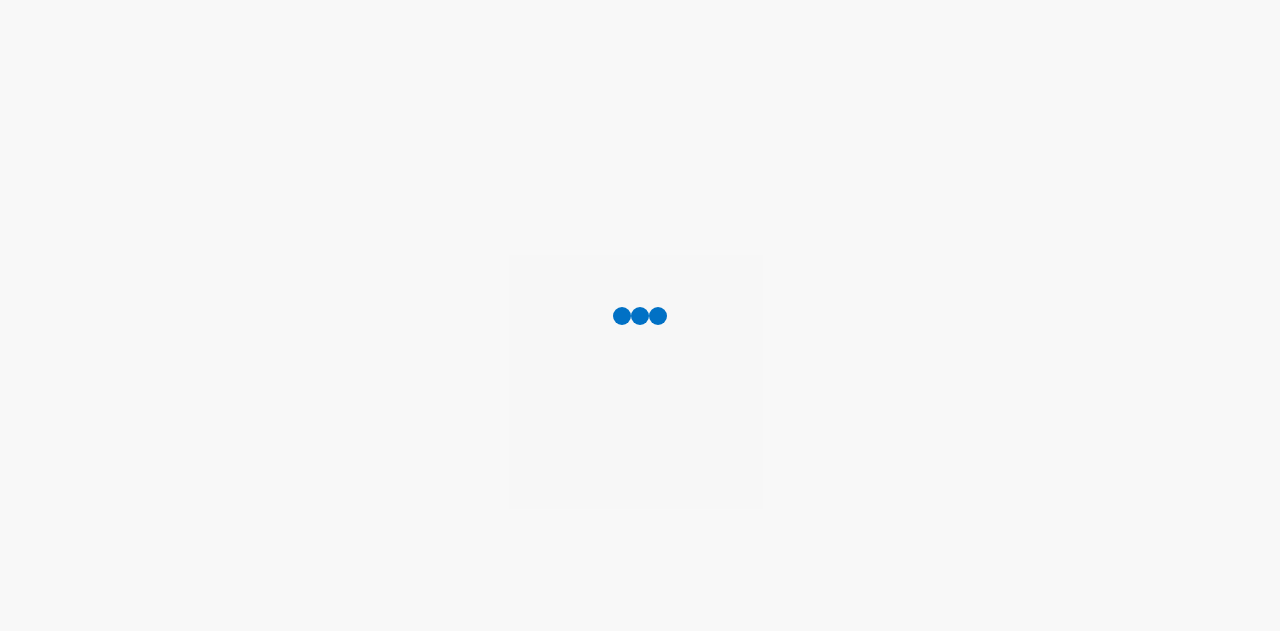 scroll, scrollTop: 0, scrollLeft: 0, axis: both 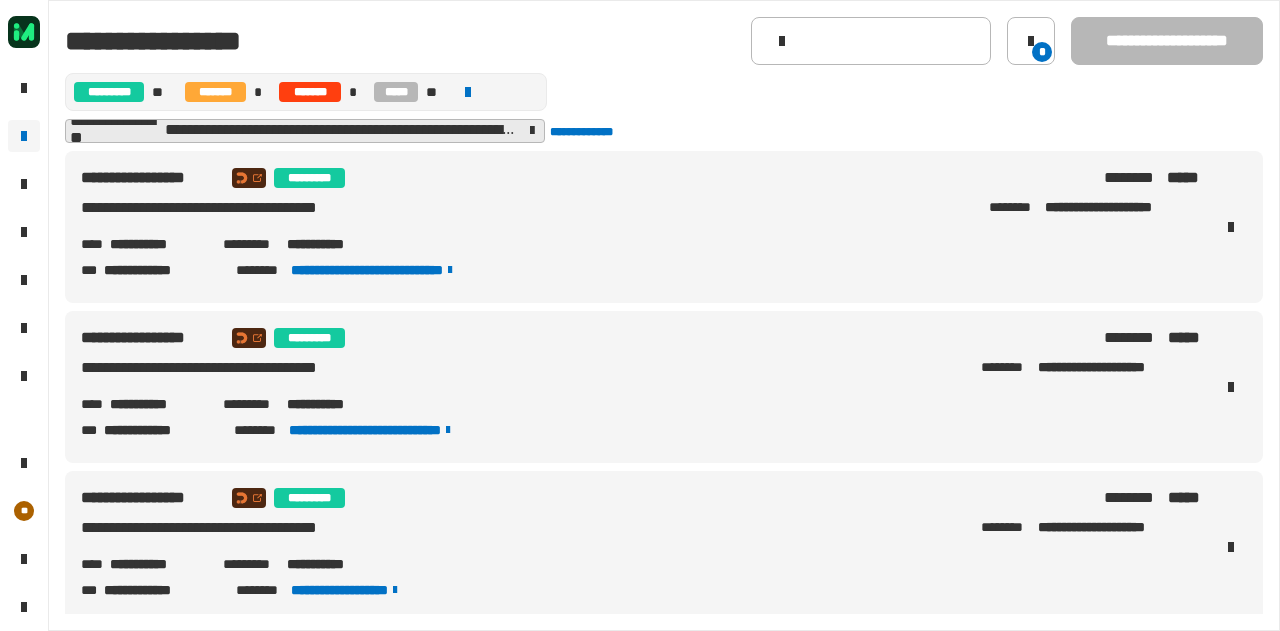 click on "**********" at bounding box center (158, 244) 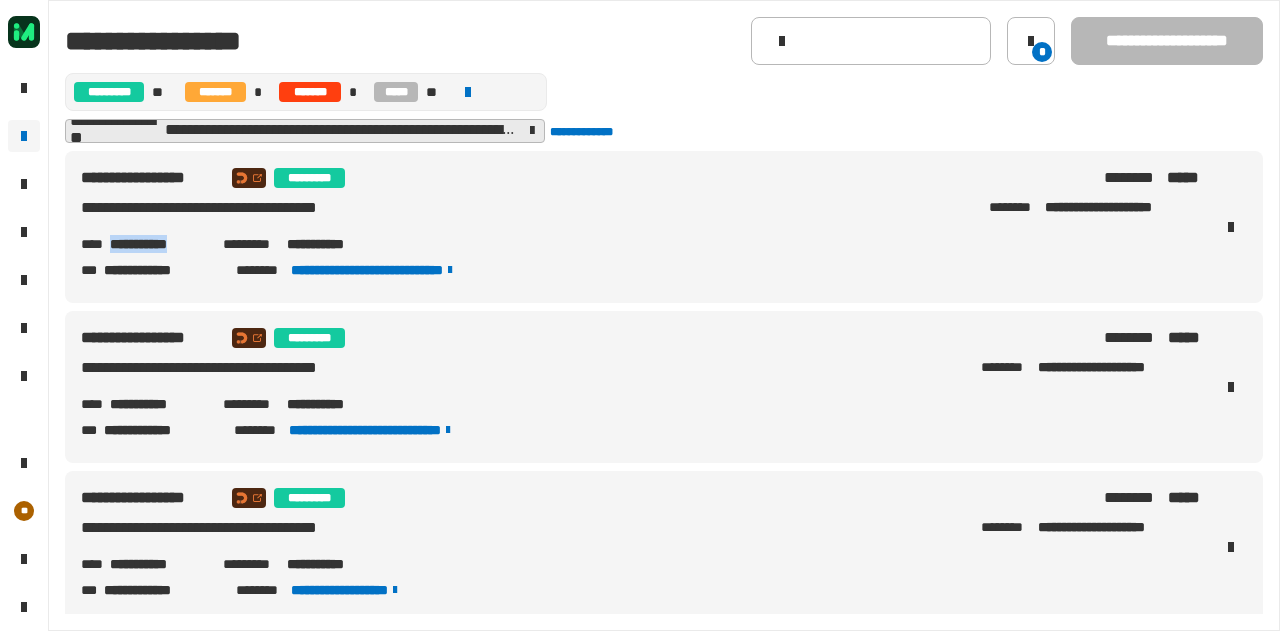 click on "**********" at bounding box center (158, 244) 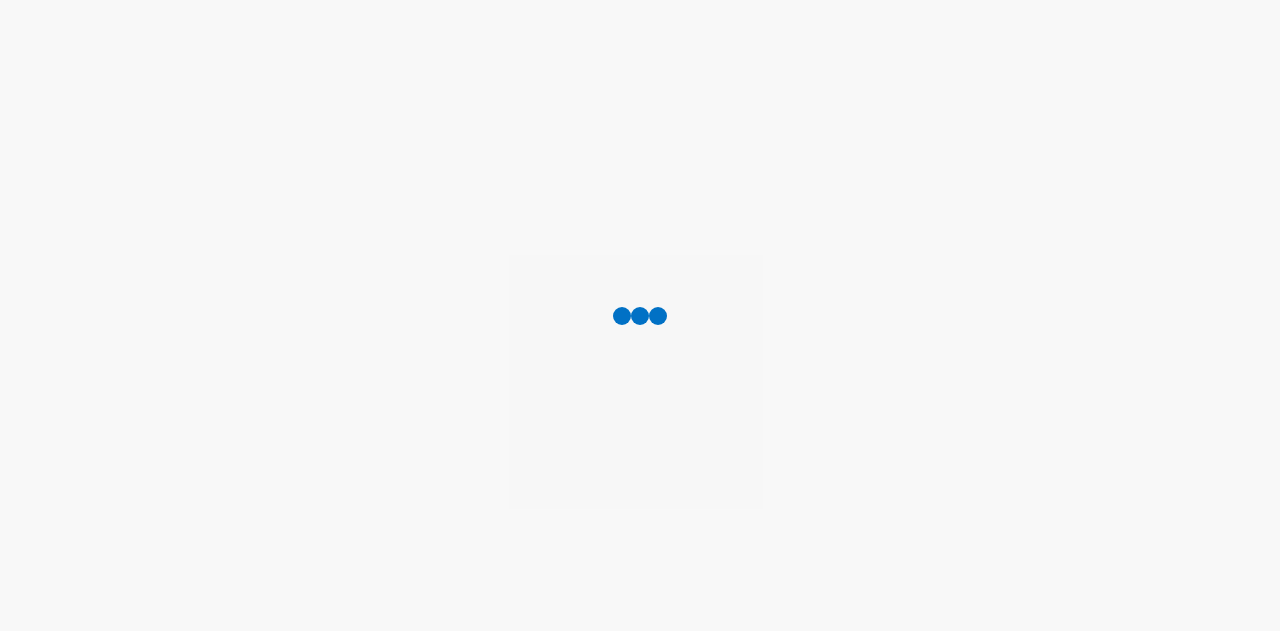 scroll, scrollTop: 0, scrollLeft: 0, axis: both 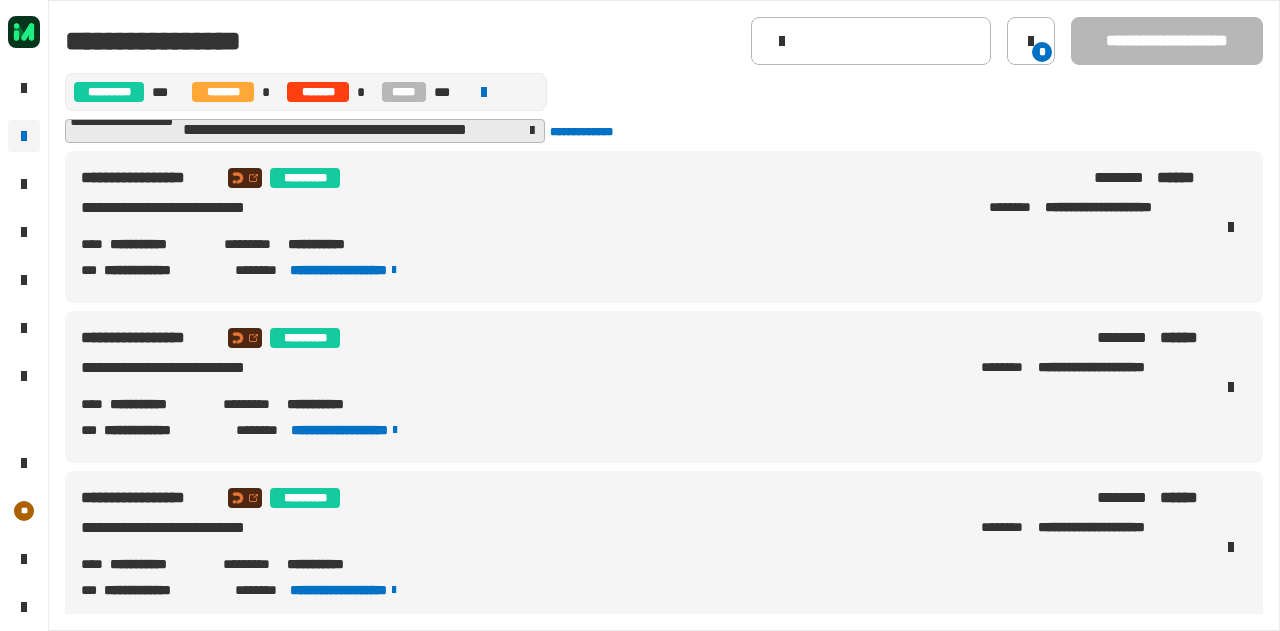 click on "**********" at bounding box center (158, 244) 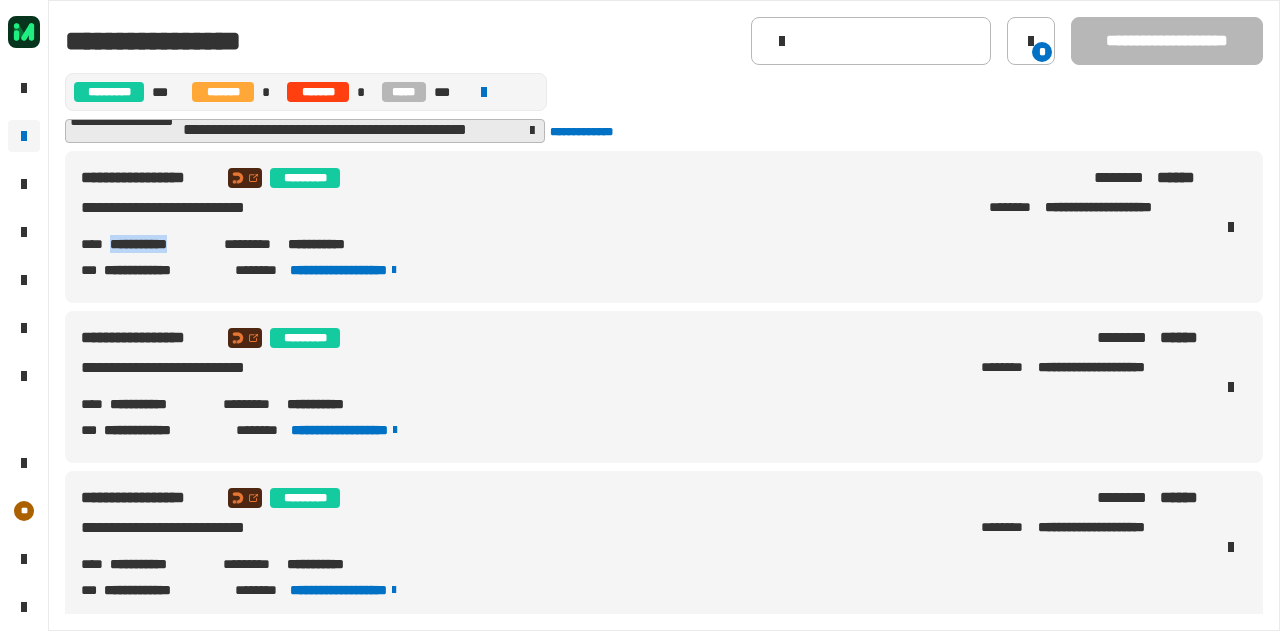 click on "**********" at bounding box center [158, 244] 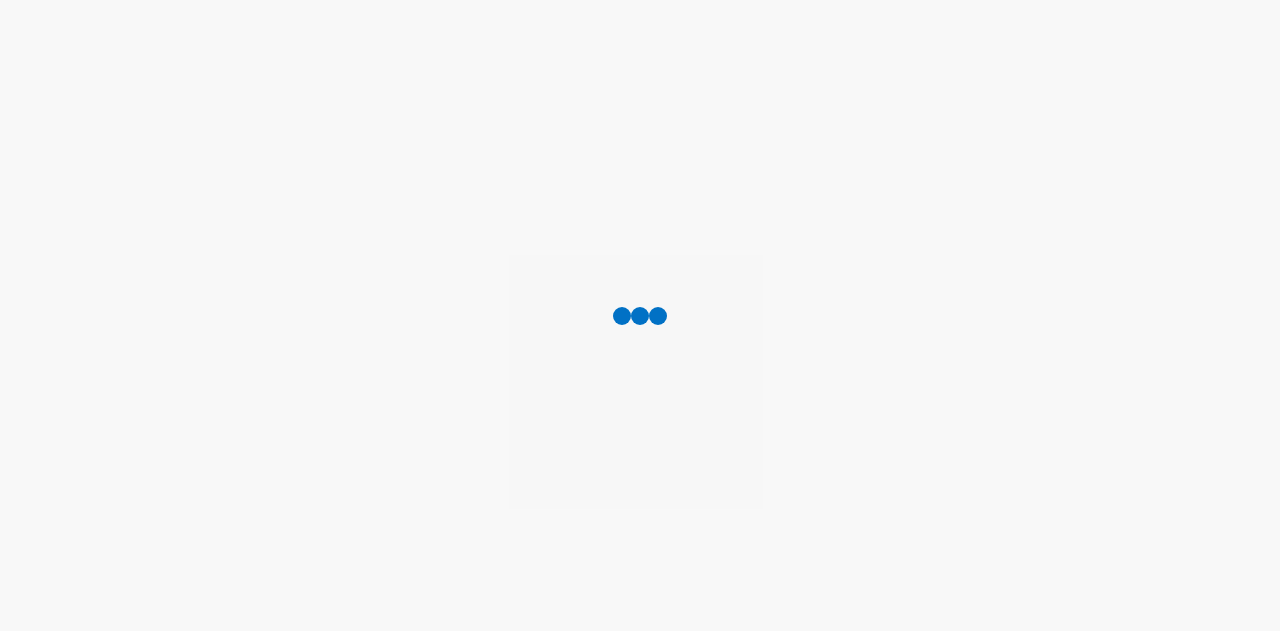 scroll, scrollTop: 0, scrollLeft: 0, axis: both 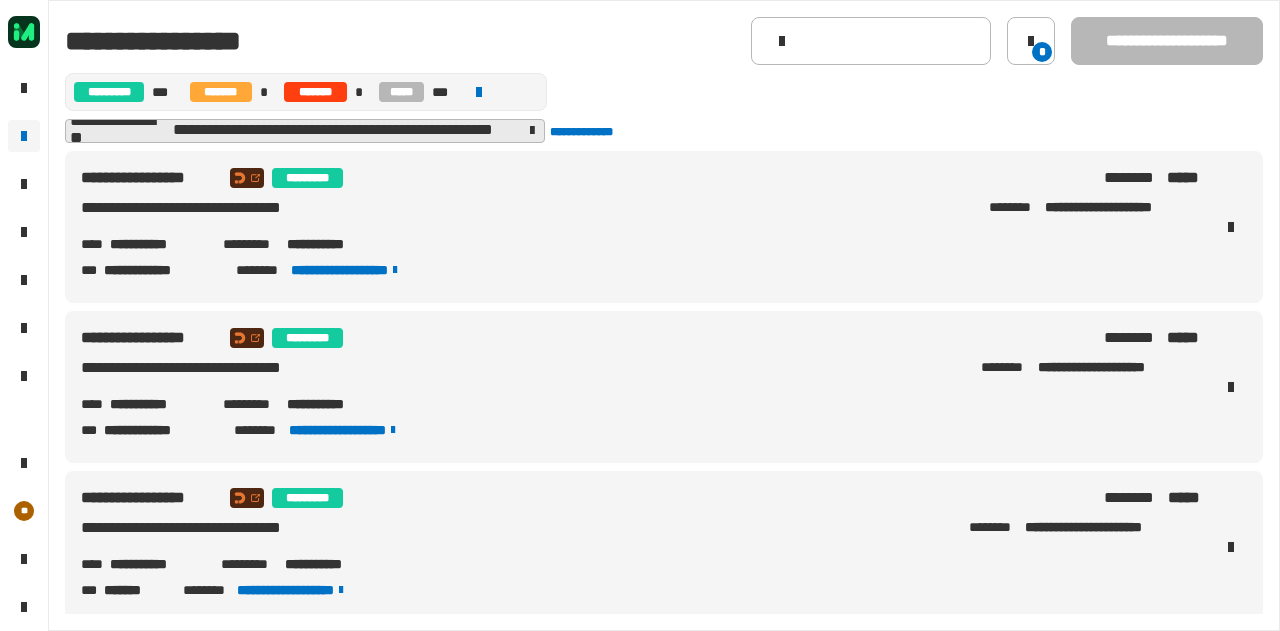 click on "**********" at bounding box center (158, 244) 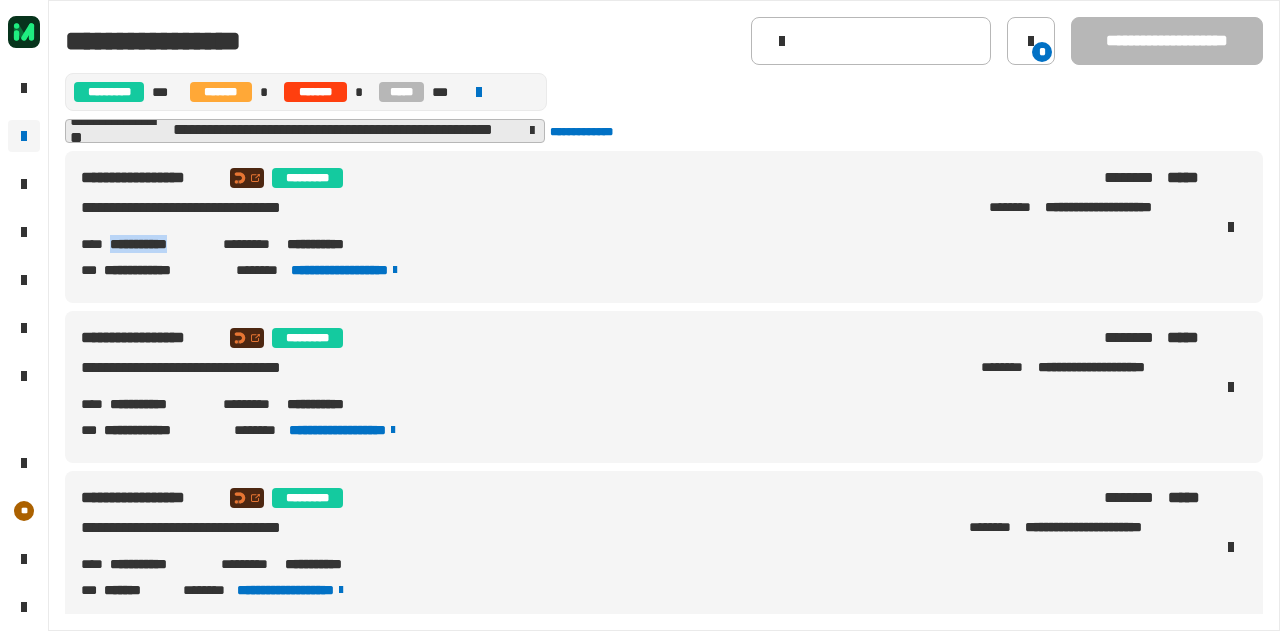 click on "**********" at bounding box center [158, 244] 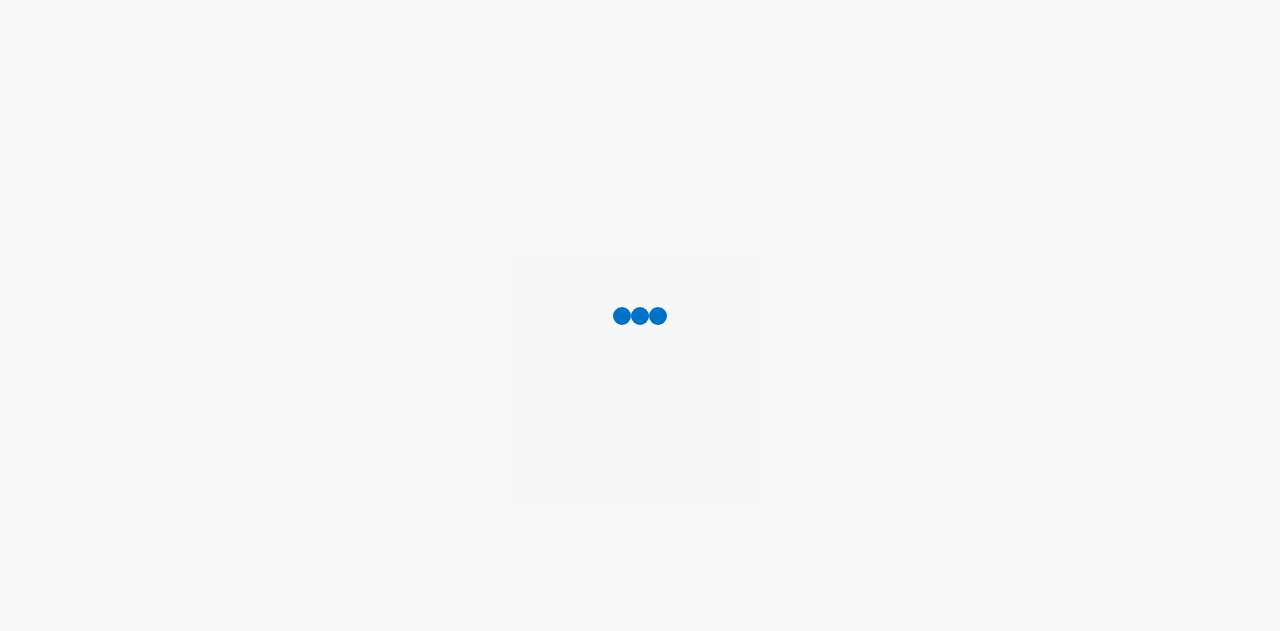 scroll, scrollTop: 0, scrollLeft: 0, axis: both 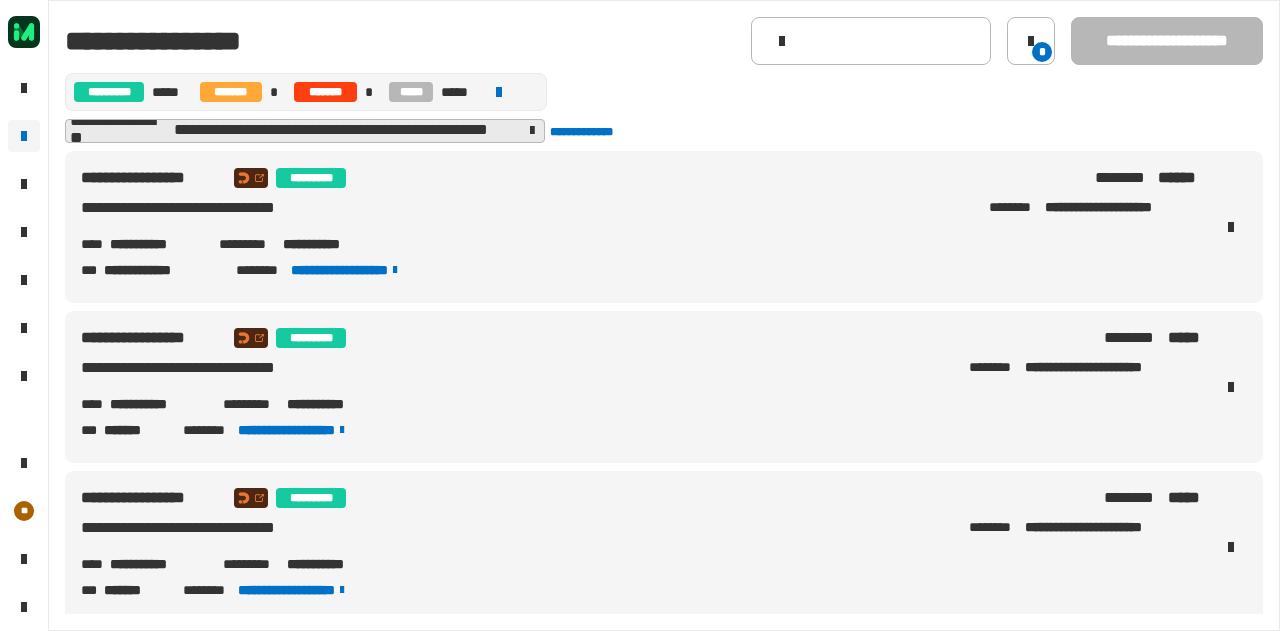click on "**********" at bounding box center [156, 244] 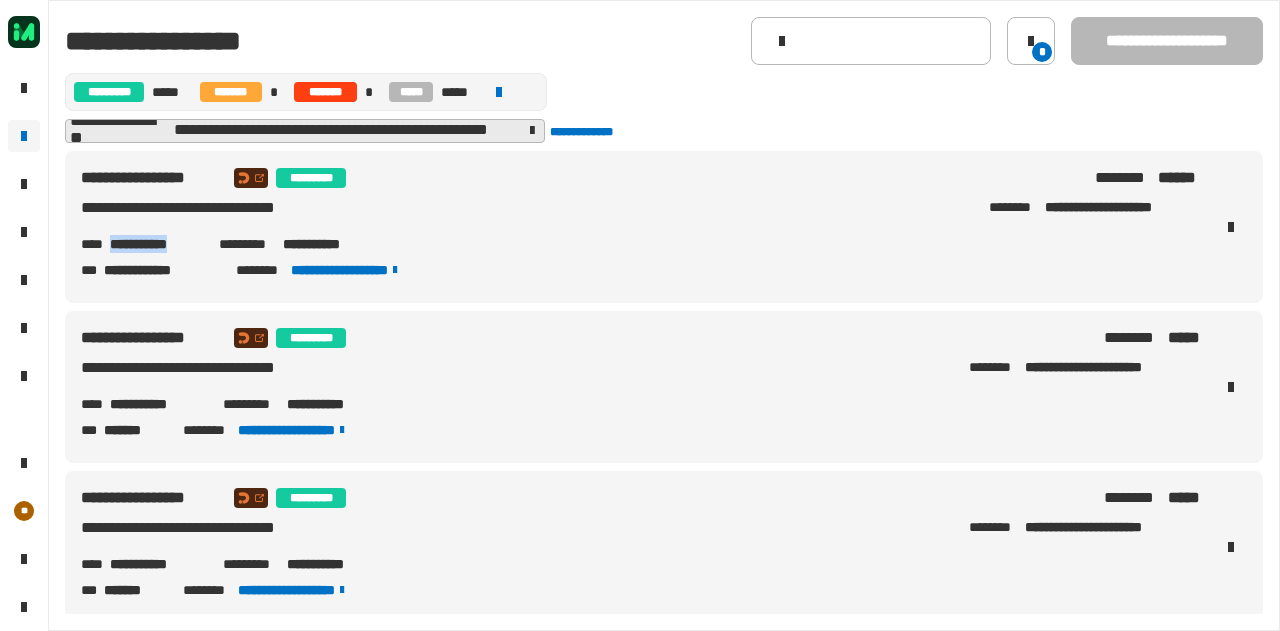 click on "**********" at bounding box center [156, 244] 